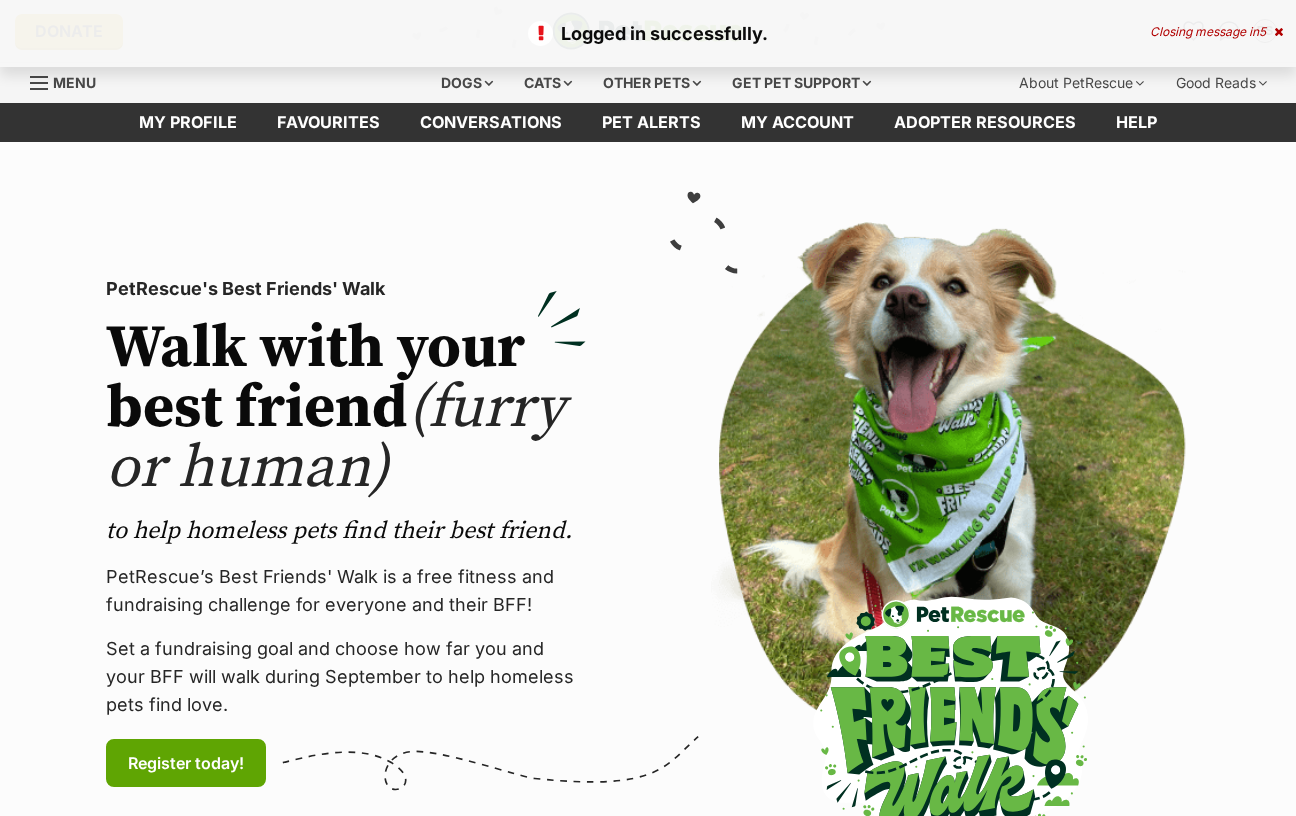 scroll, scrollTop: 0, scrollLeft: 0, axis: both 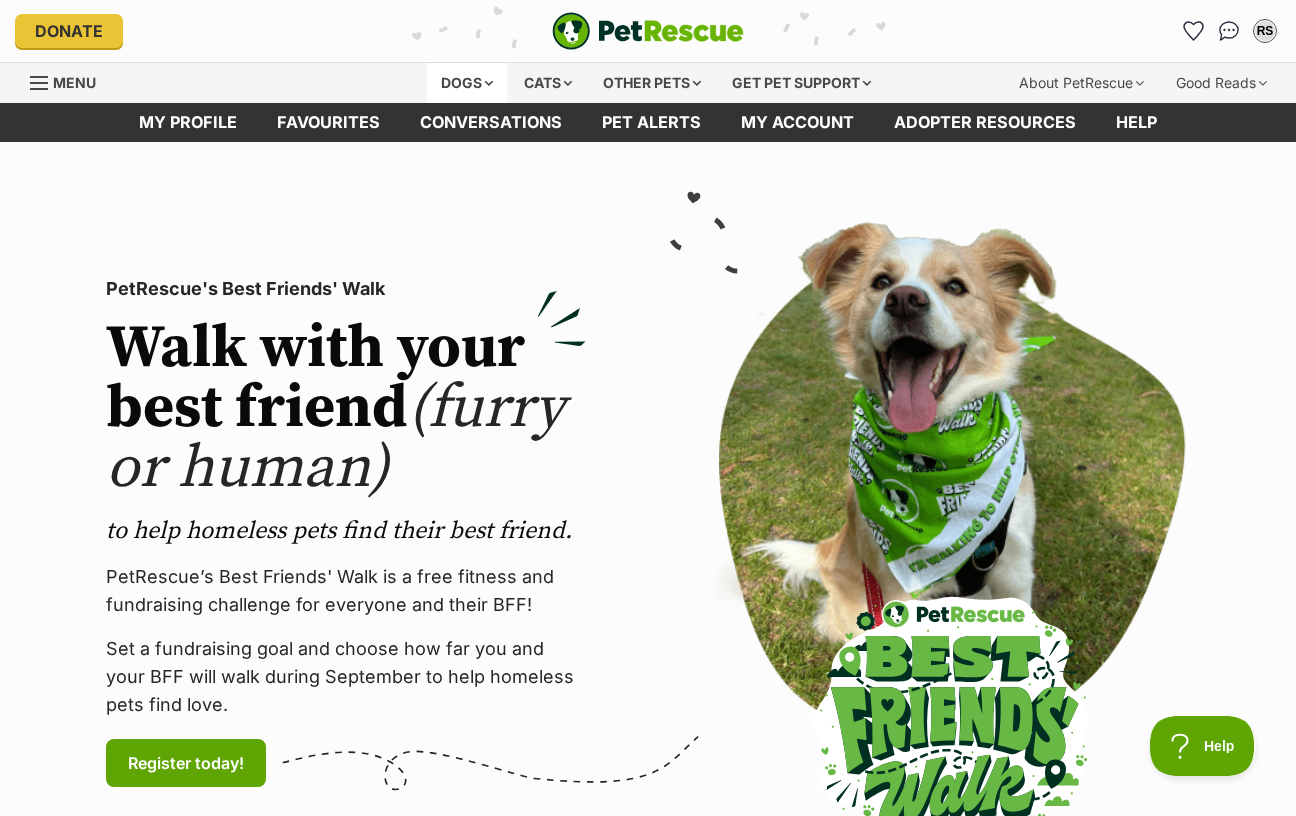 click on "Dogs" at bounding box center [467, 83] 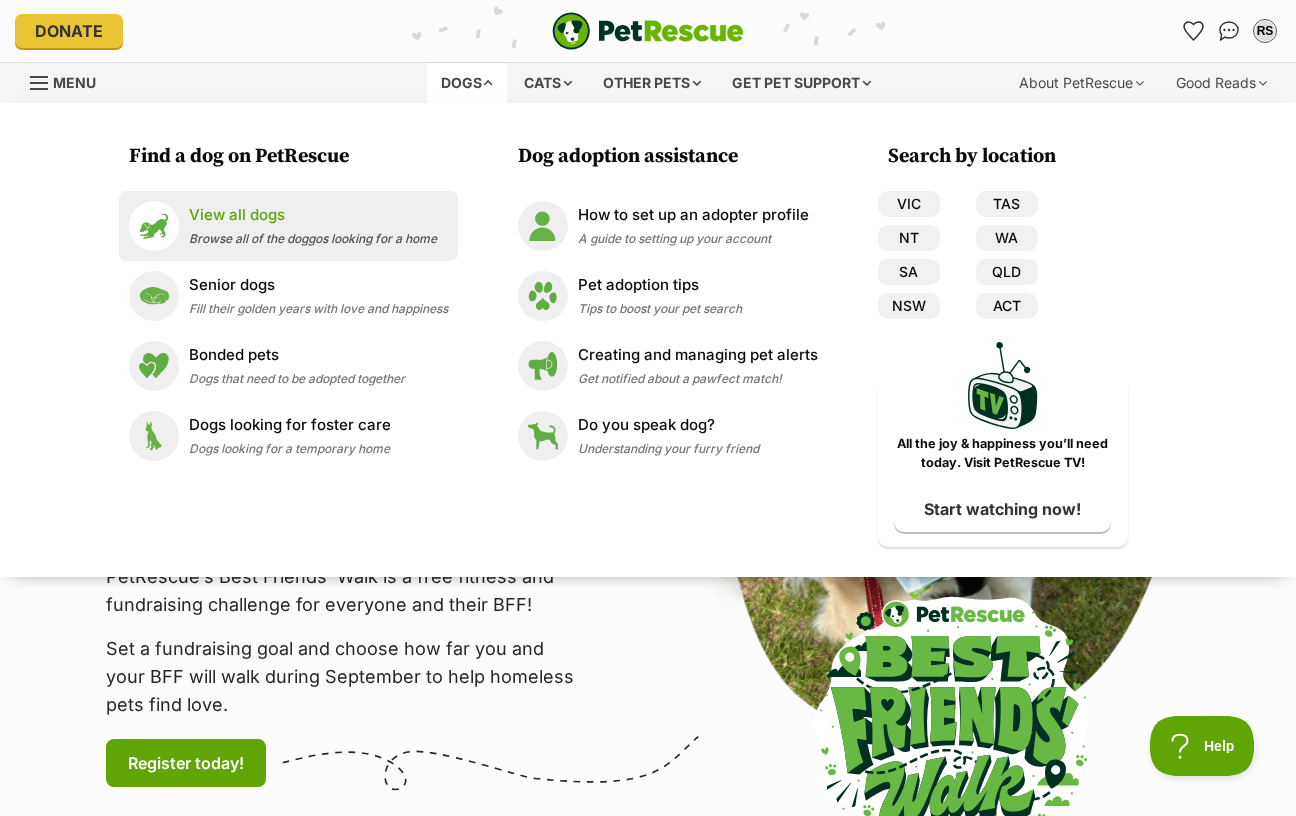 click on "View all dogs" at bounding box center (313, 215) 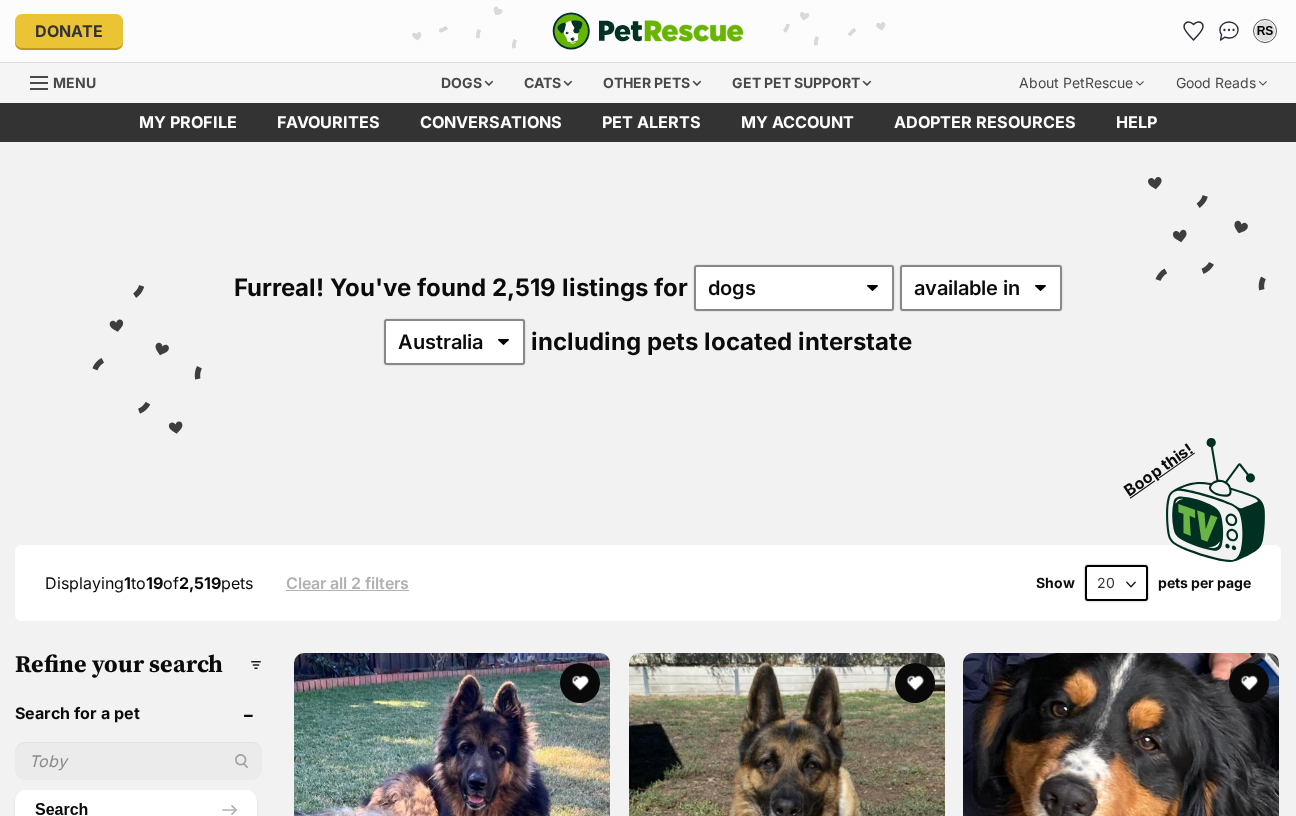 scroll, scrollTop: 0, scrollLeft: 0, axis: both 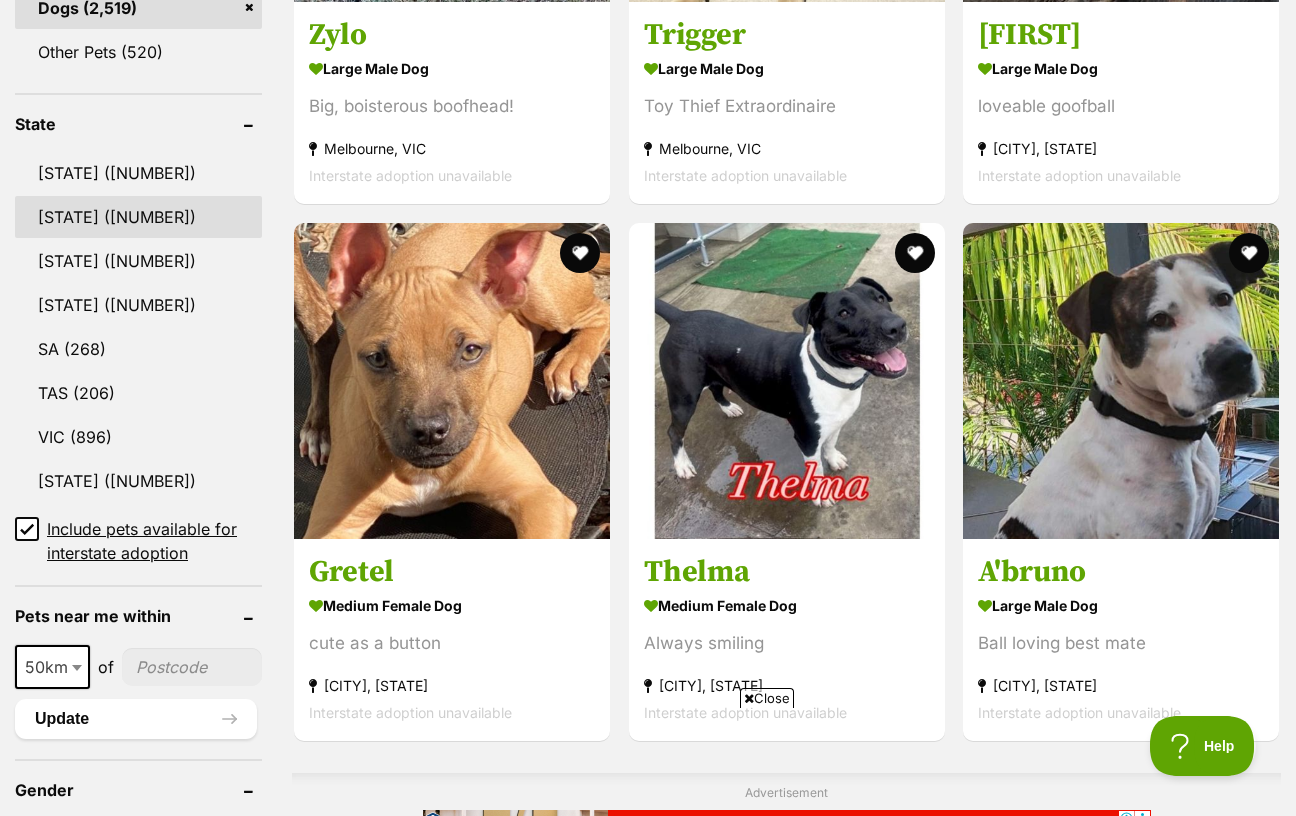 click on "[STATE] ([NUMBER])" at bounding box center [138, 217] 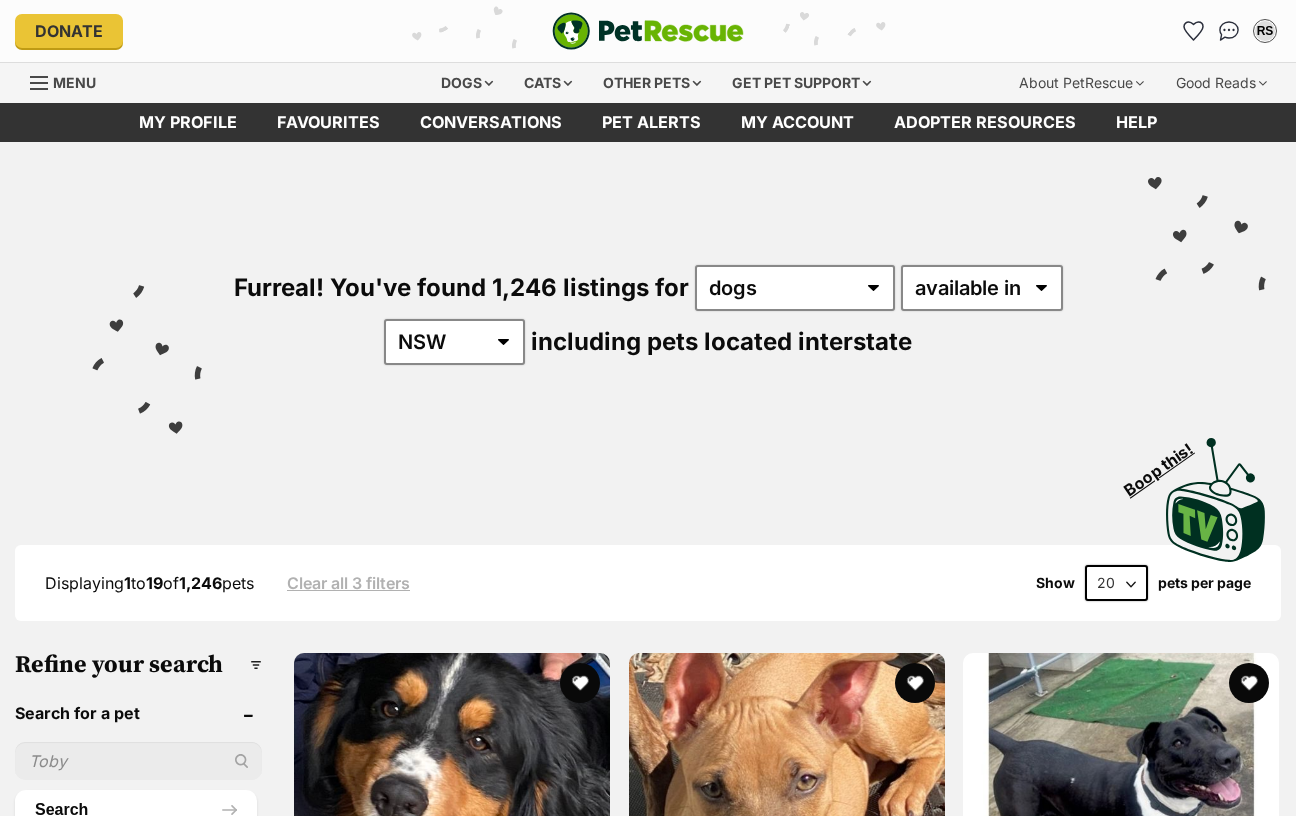 scroll, scrollTop: 245, scrollLeft: 0, axis: vertical 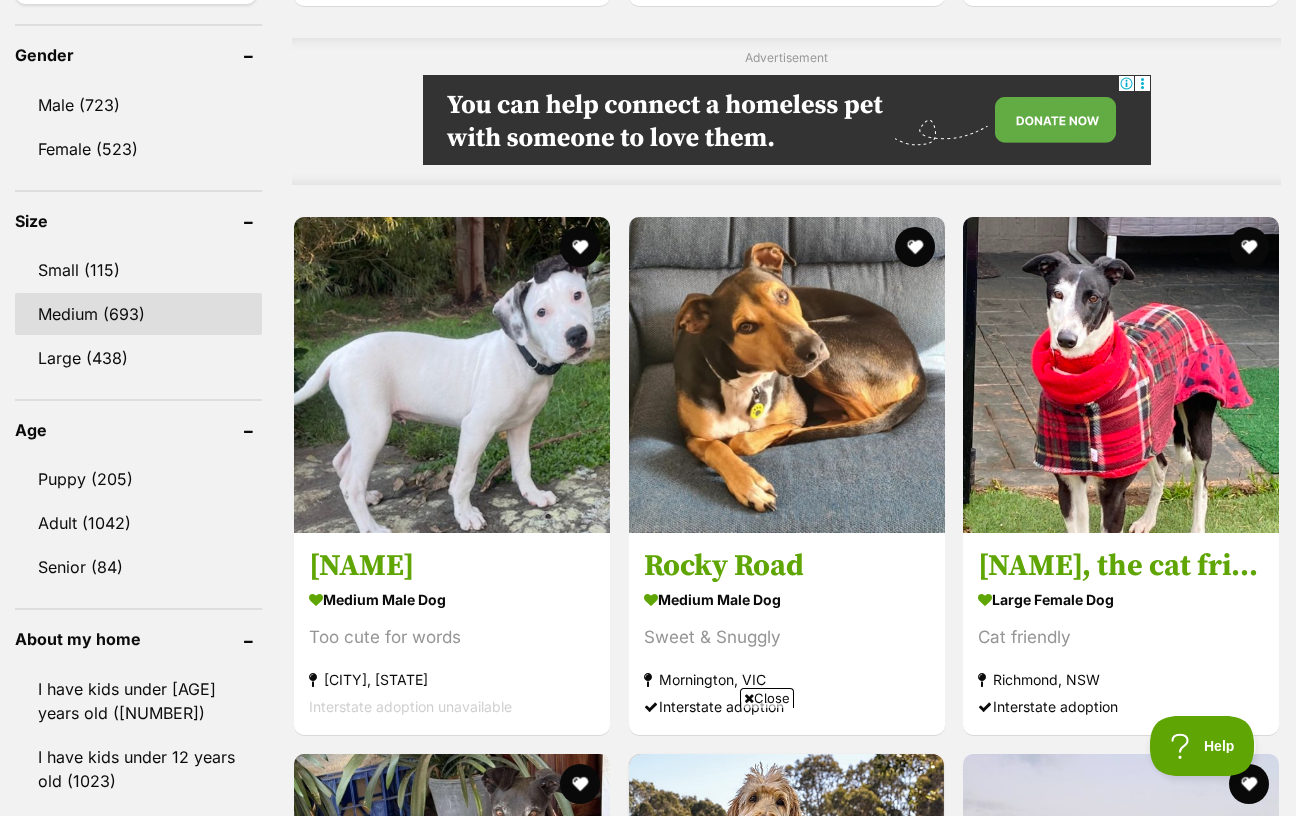 click on "Medium (693)" at bounding box center (138, 314) 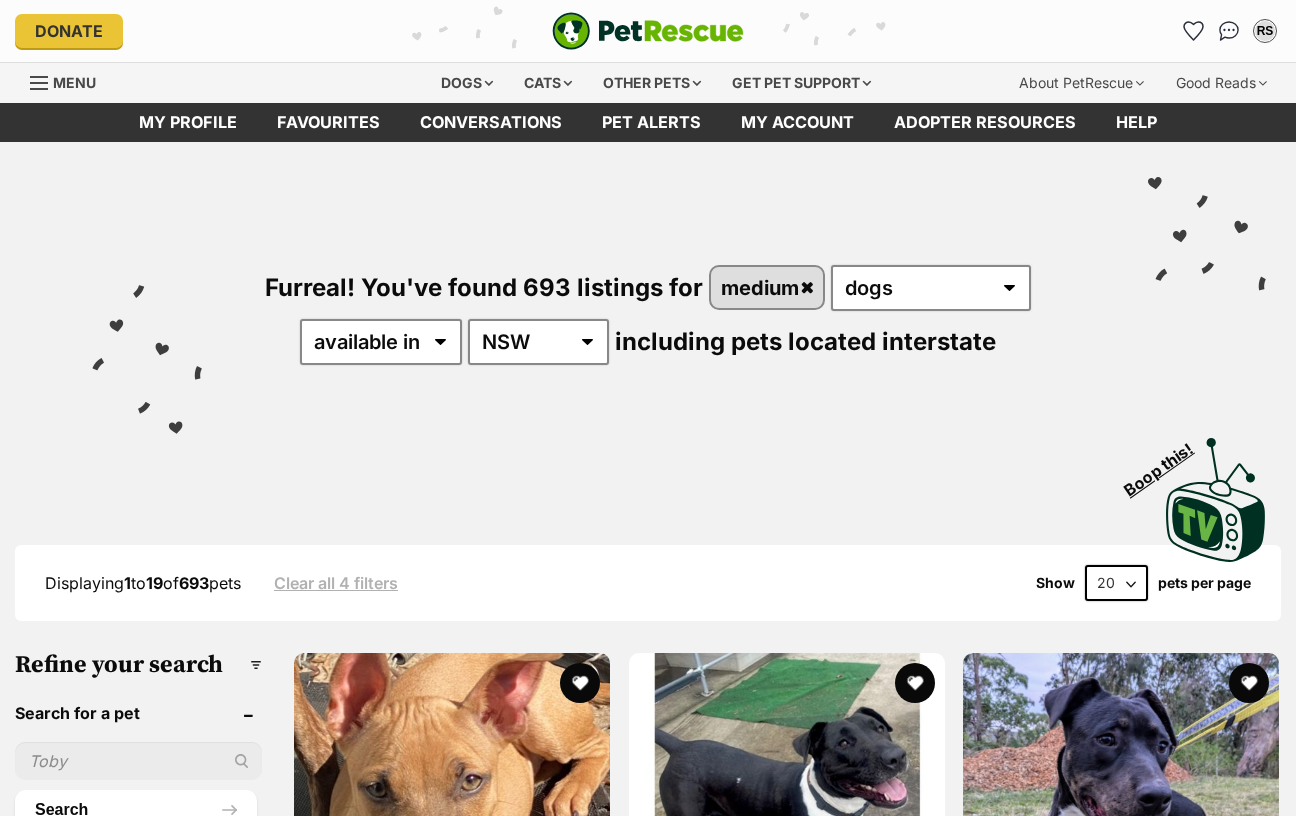 scroll, scrollTop: 0, scrollLeft: 0, axis: both 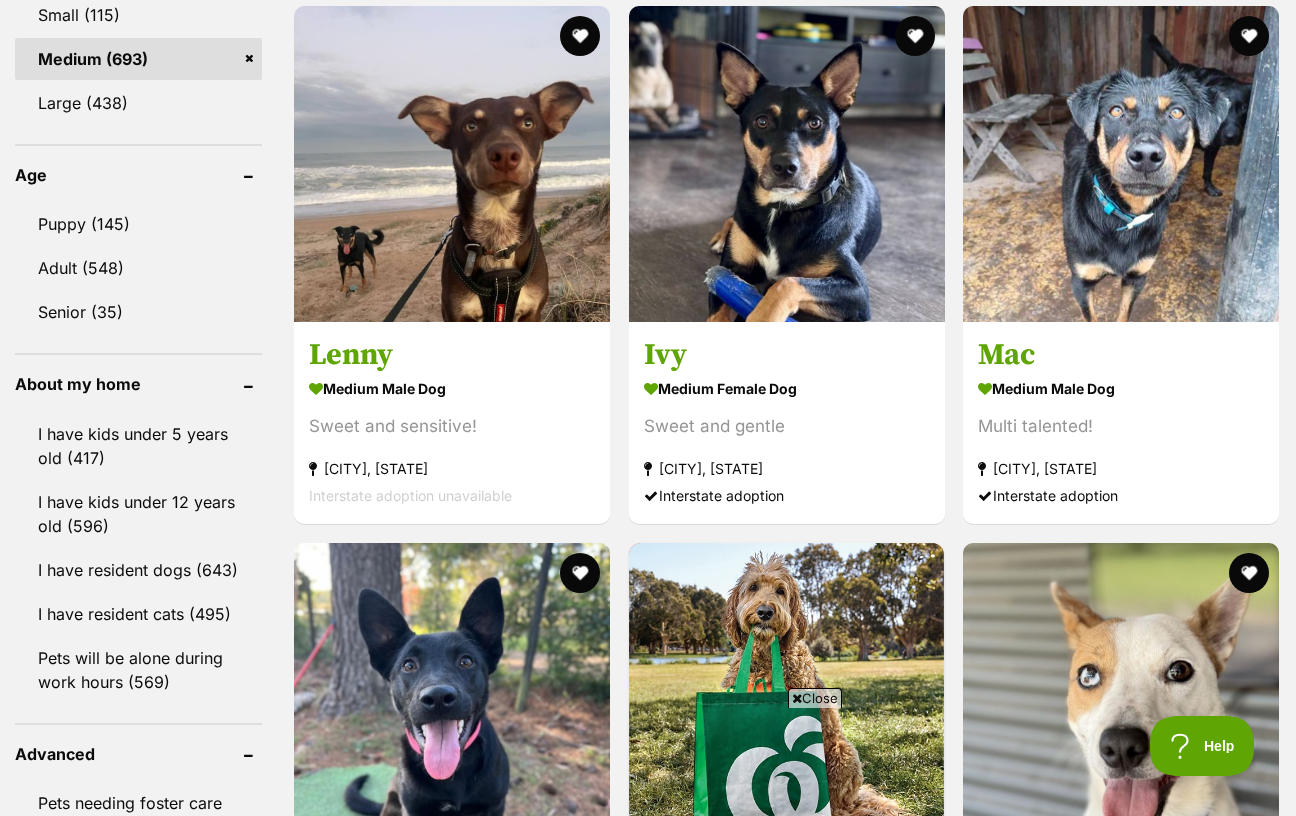 click on "Medium (693)" at bounding box center [138, 59] 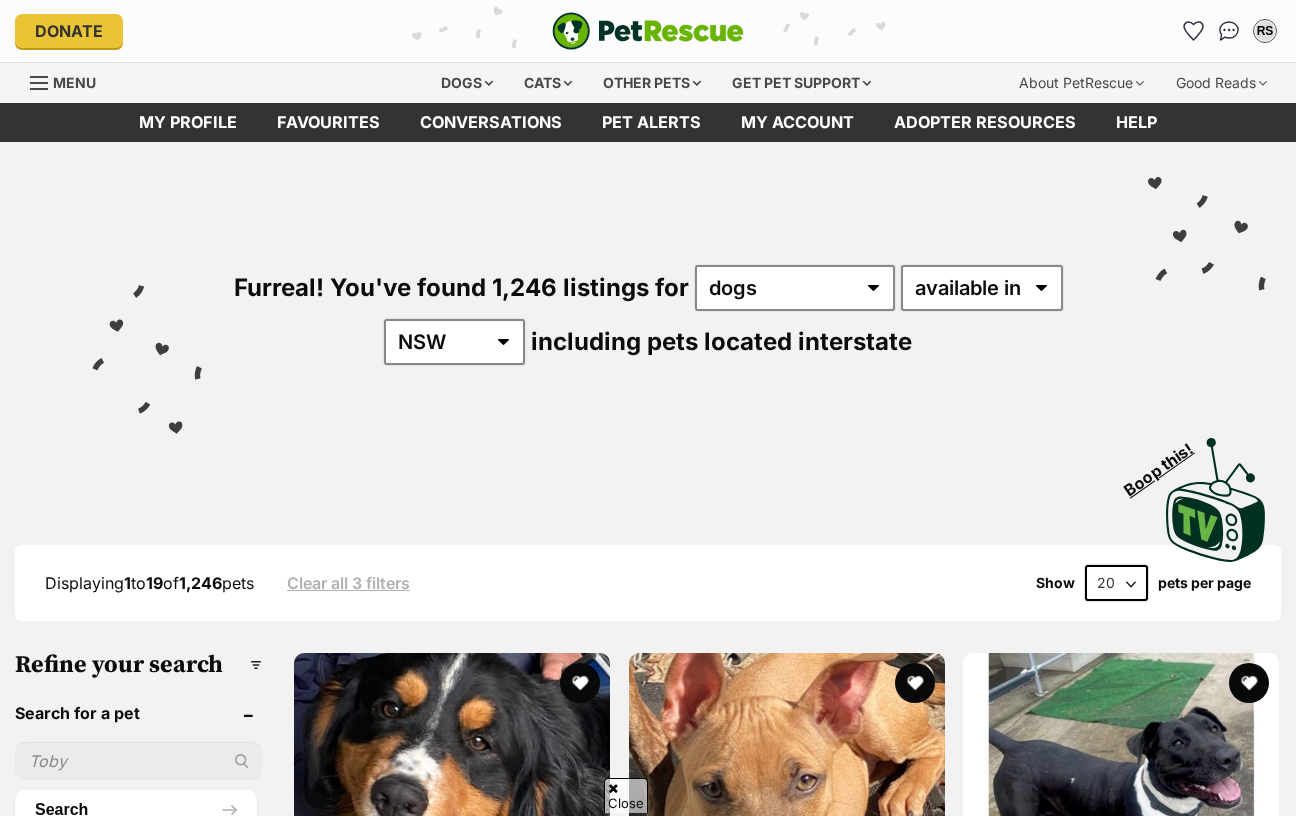 scroll, scrollTop: 1255, scrollLeft: 0, axis: vertical 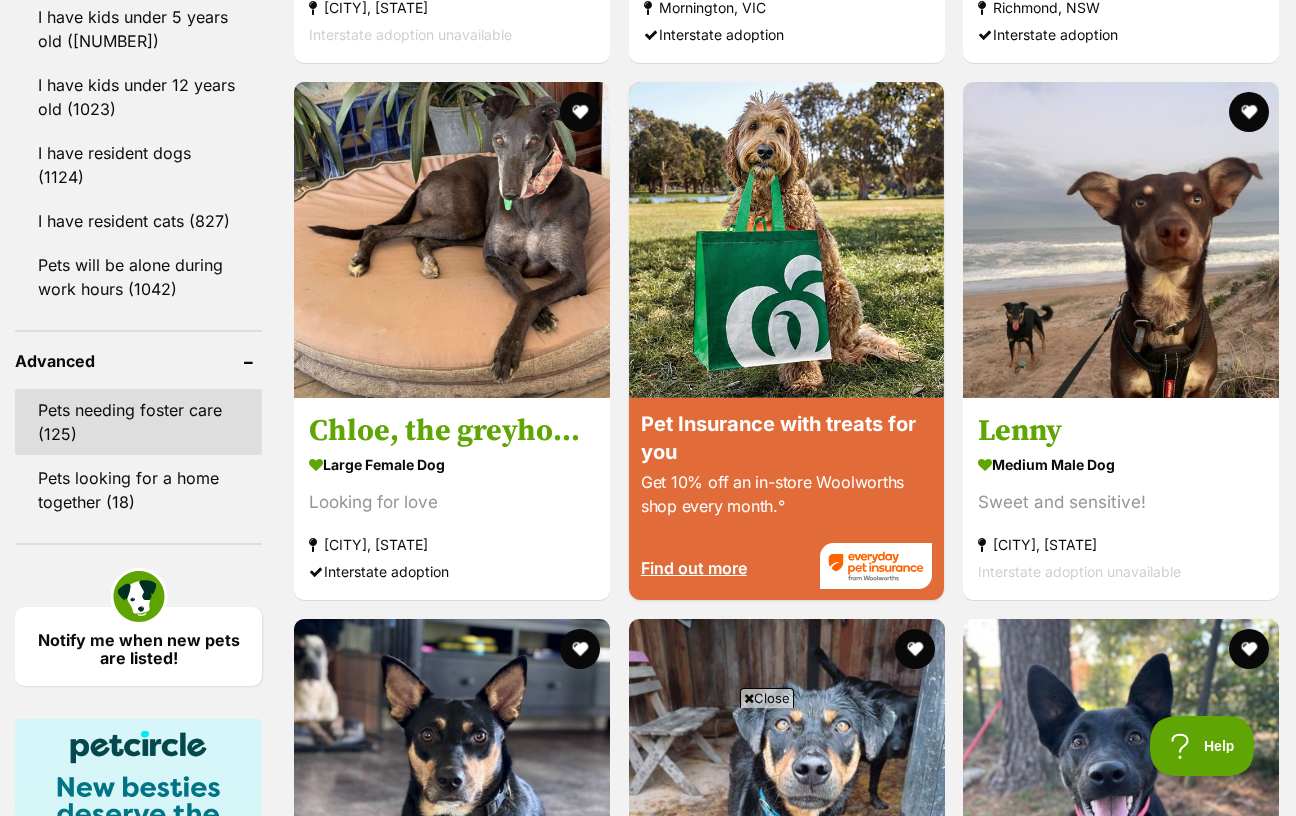 click on "Pets needing foster care (125)" at bounding box center (138, 422) 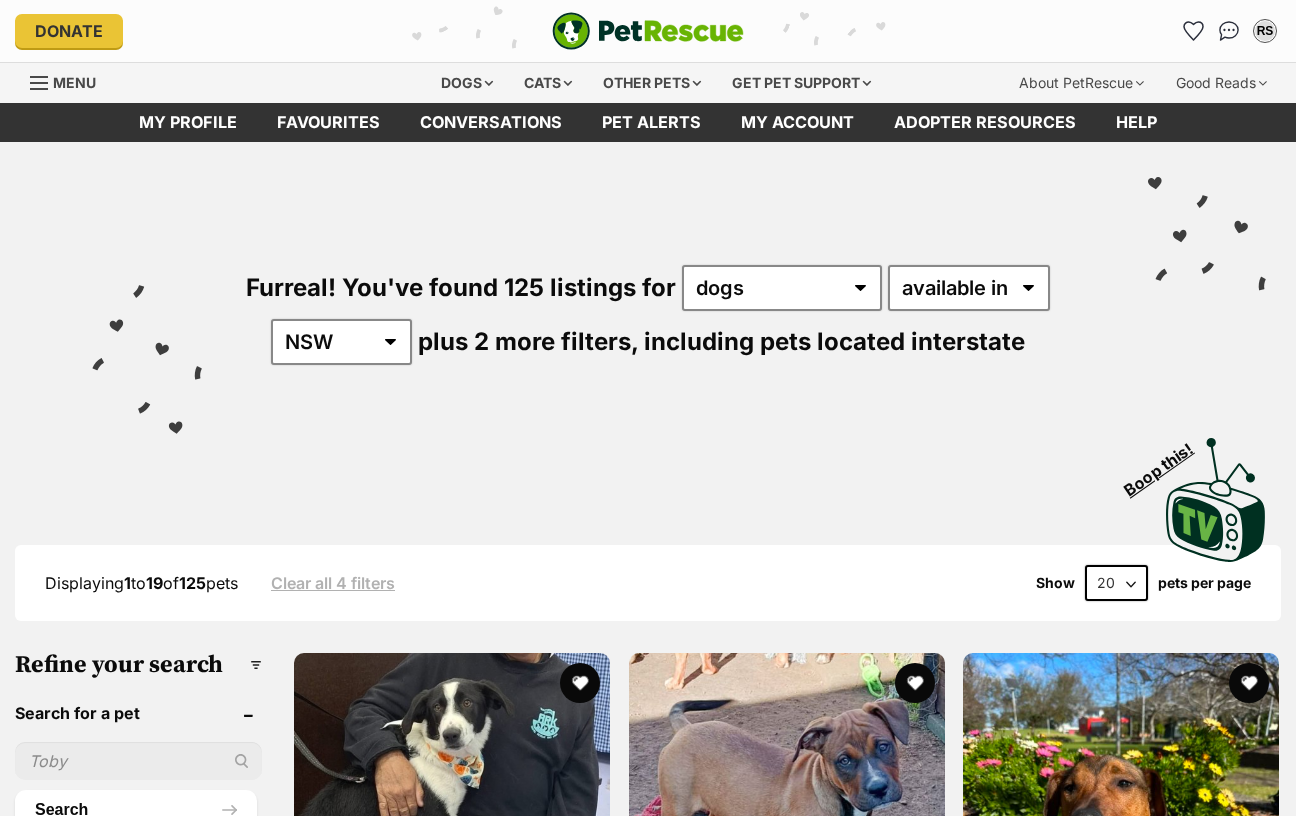 scroll, scrollTop: 0, scrollLeft: 0, axis: both 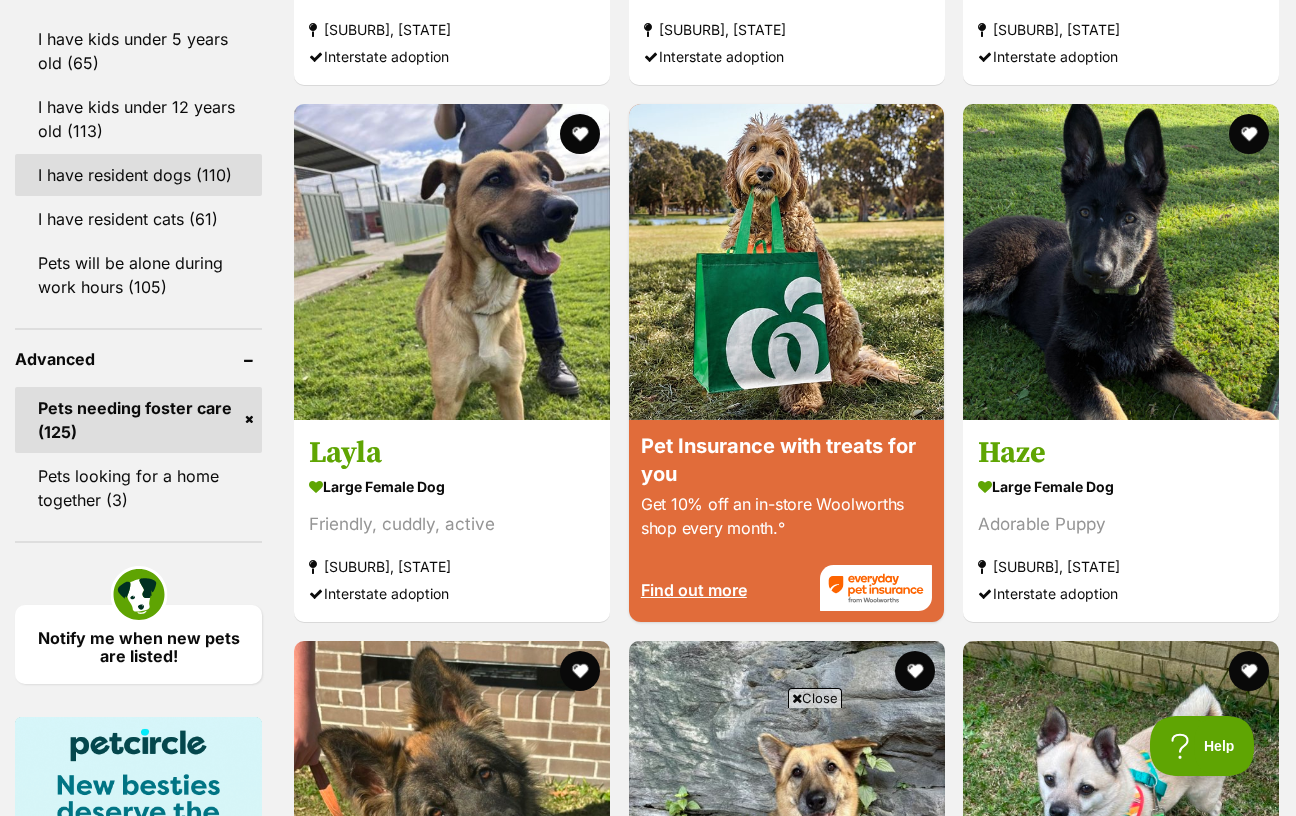 click on "I have resident dogs (110)" at bounding box center [138, 175] 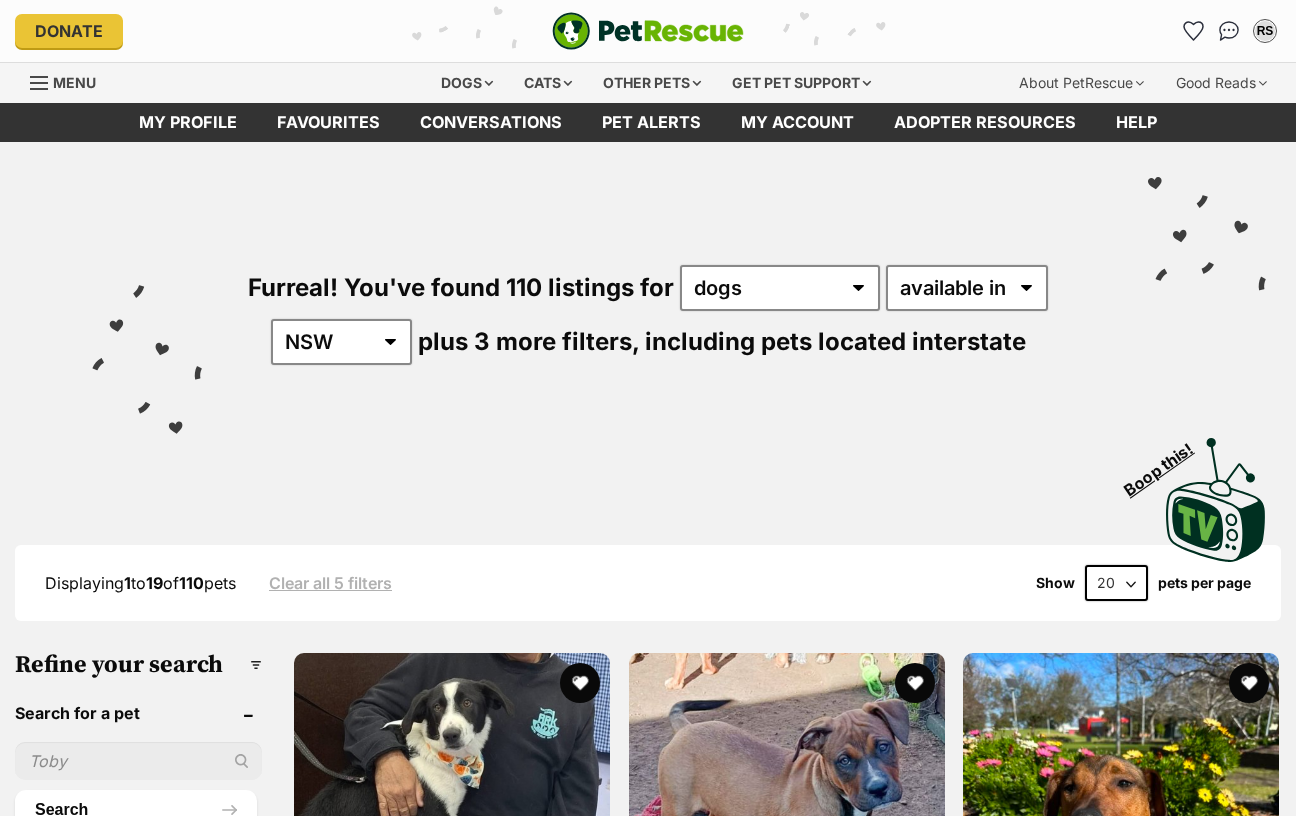 scroll, scrollTop: 0, scrollLeft: 0, axis: both 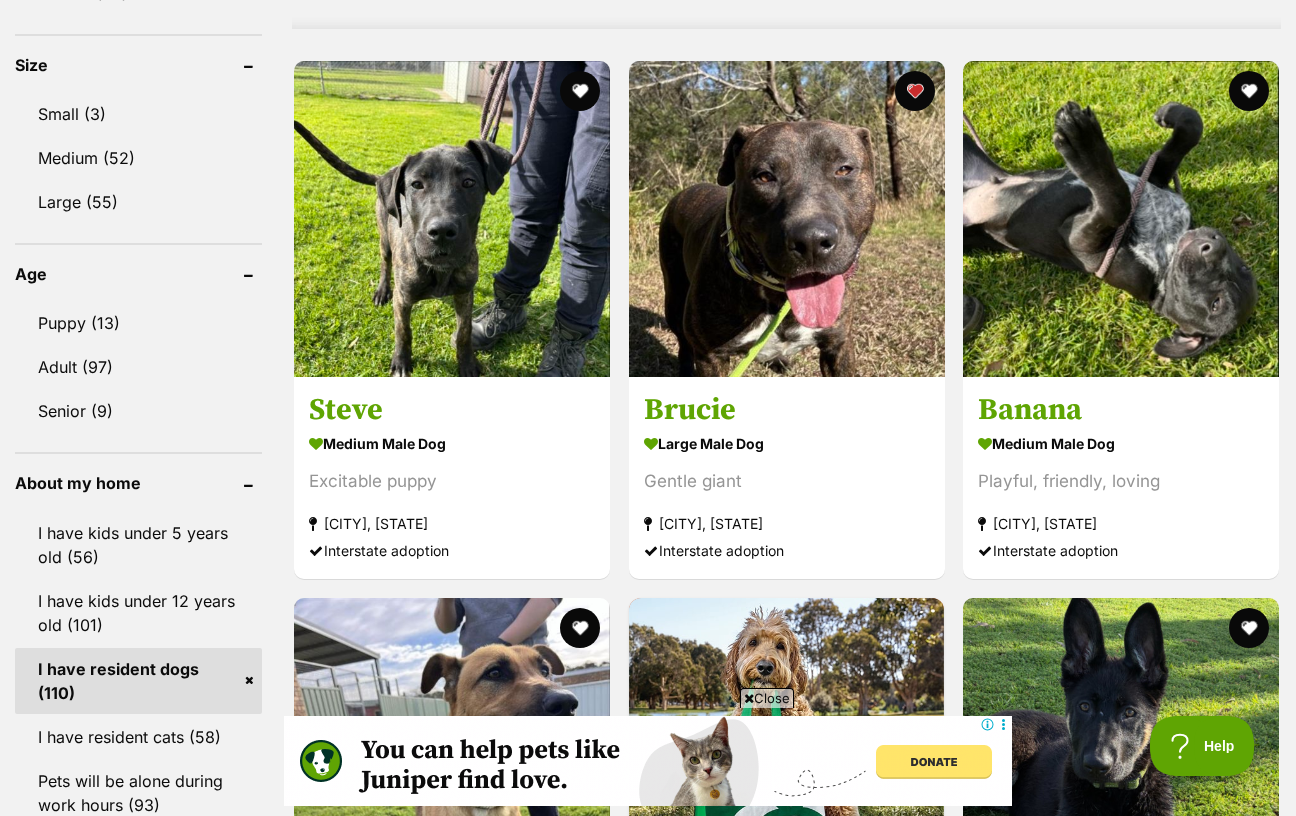 click at bounding box center (452, 1289) 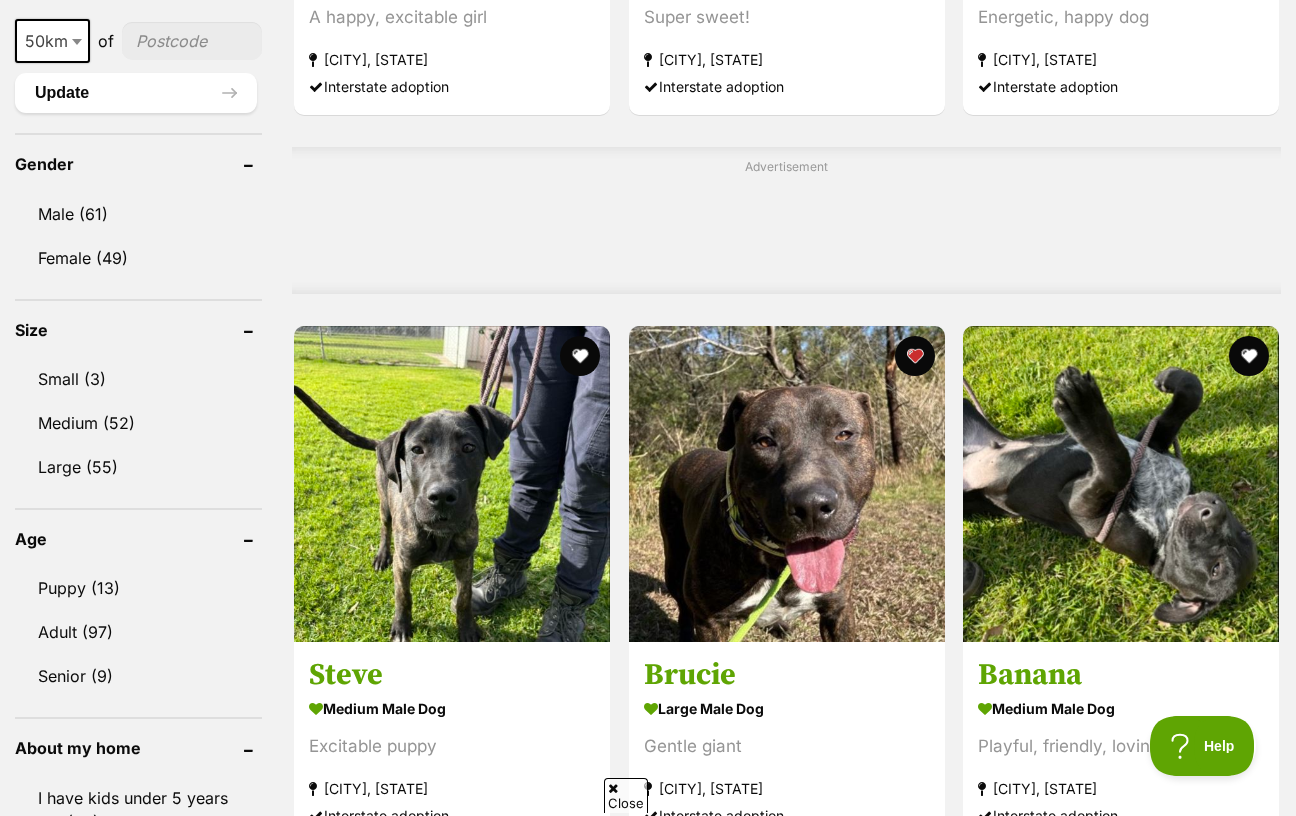 scroll, scrollTop: 1592, scrollLeft: 0, axis: vertical 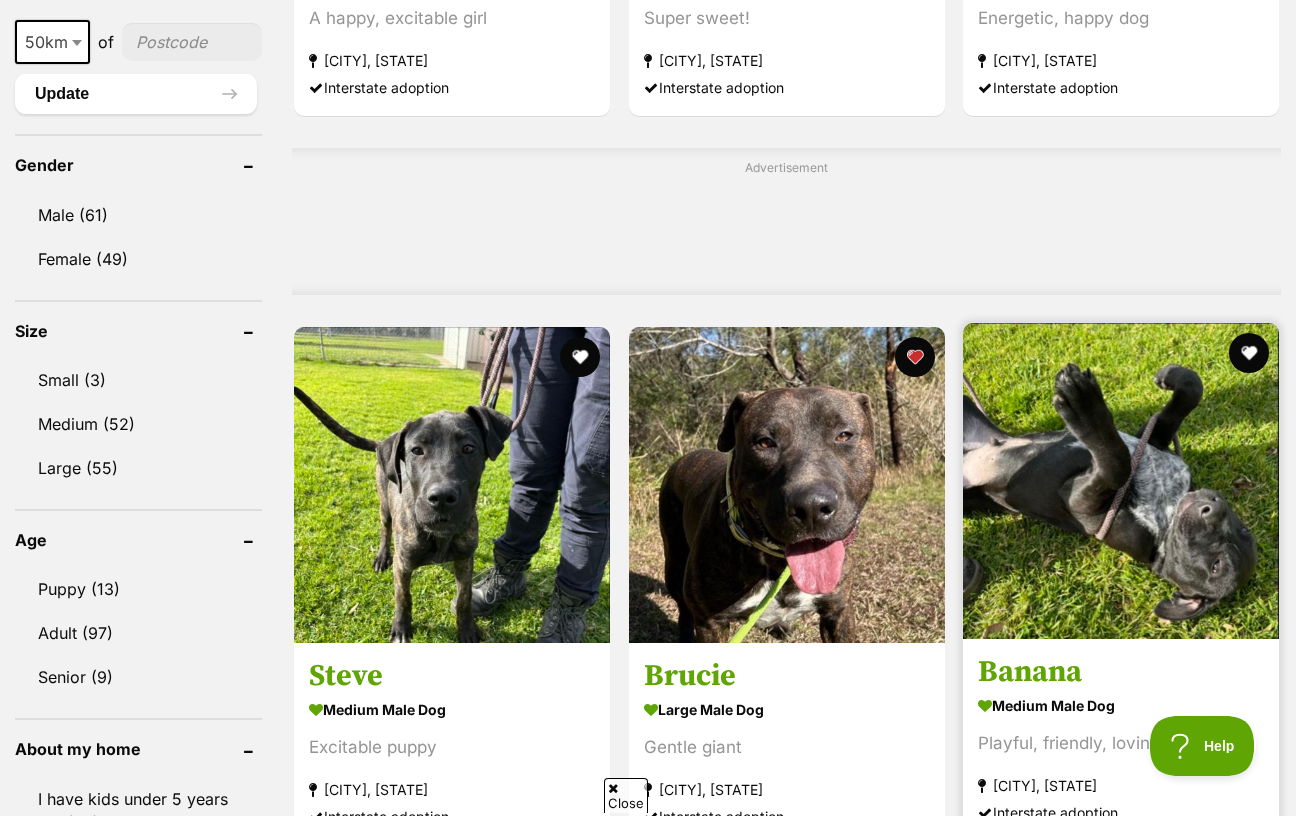 click at bounding box center [1121, 633] 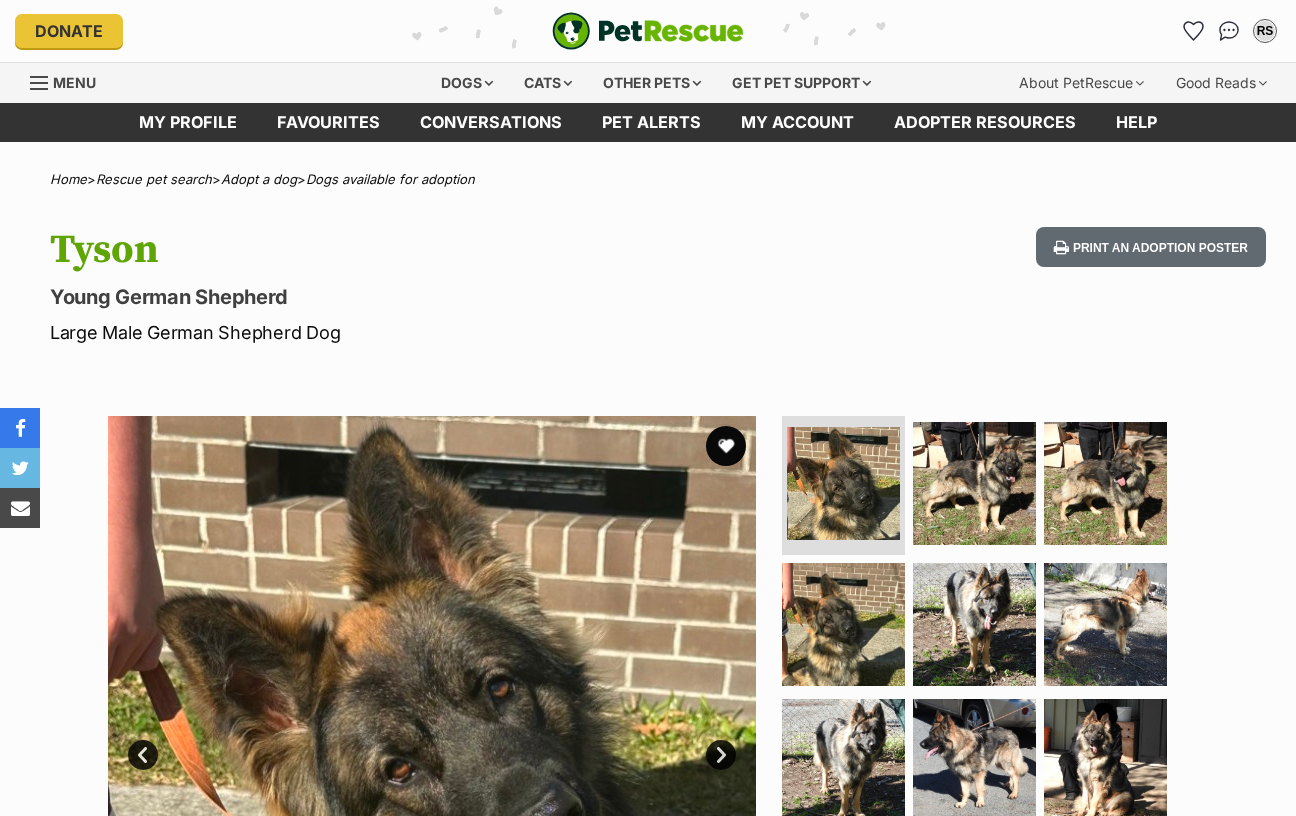 scroll, scrollTop: 0, scrollLeft: 0, axis: both 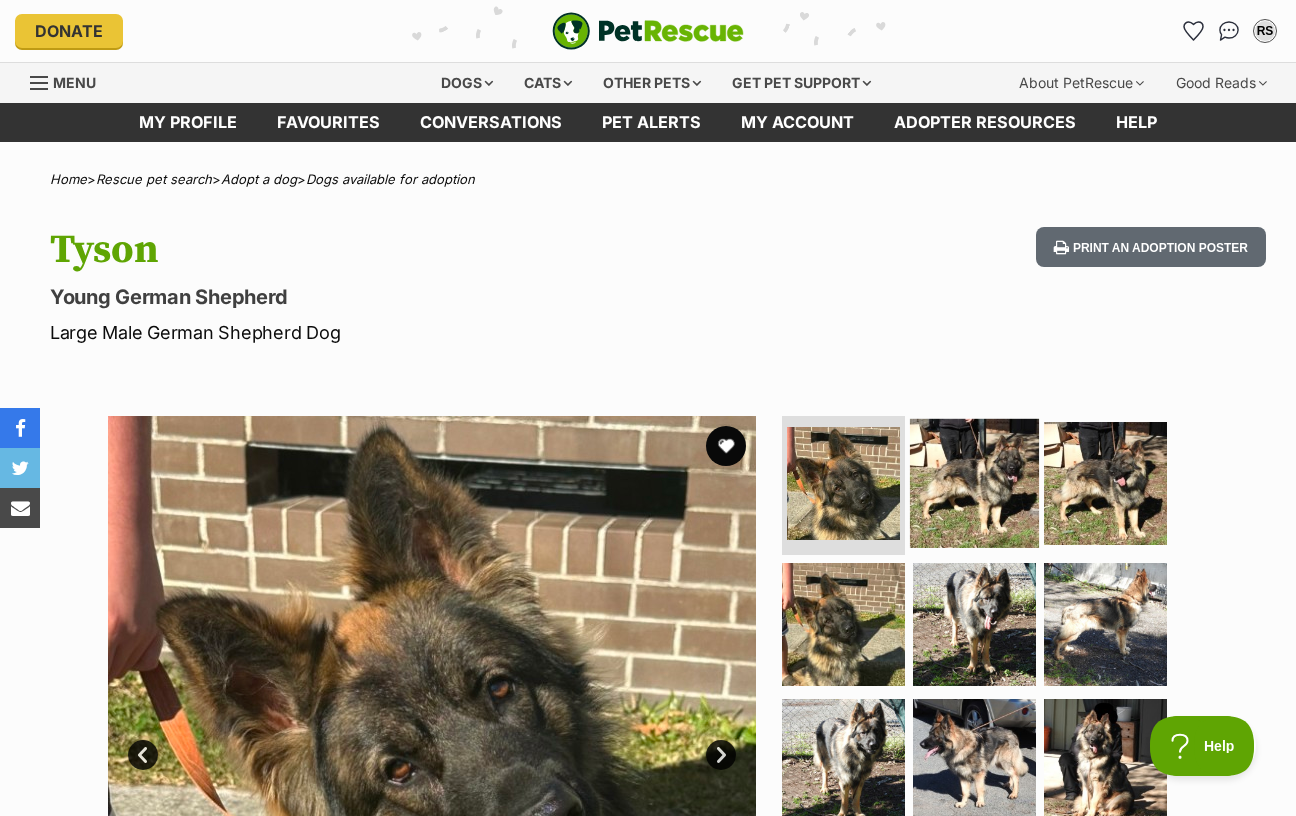 click at bounding box center (974, 482) 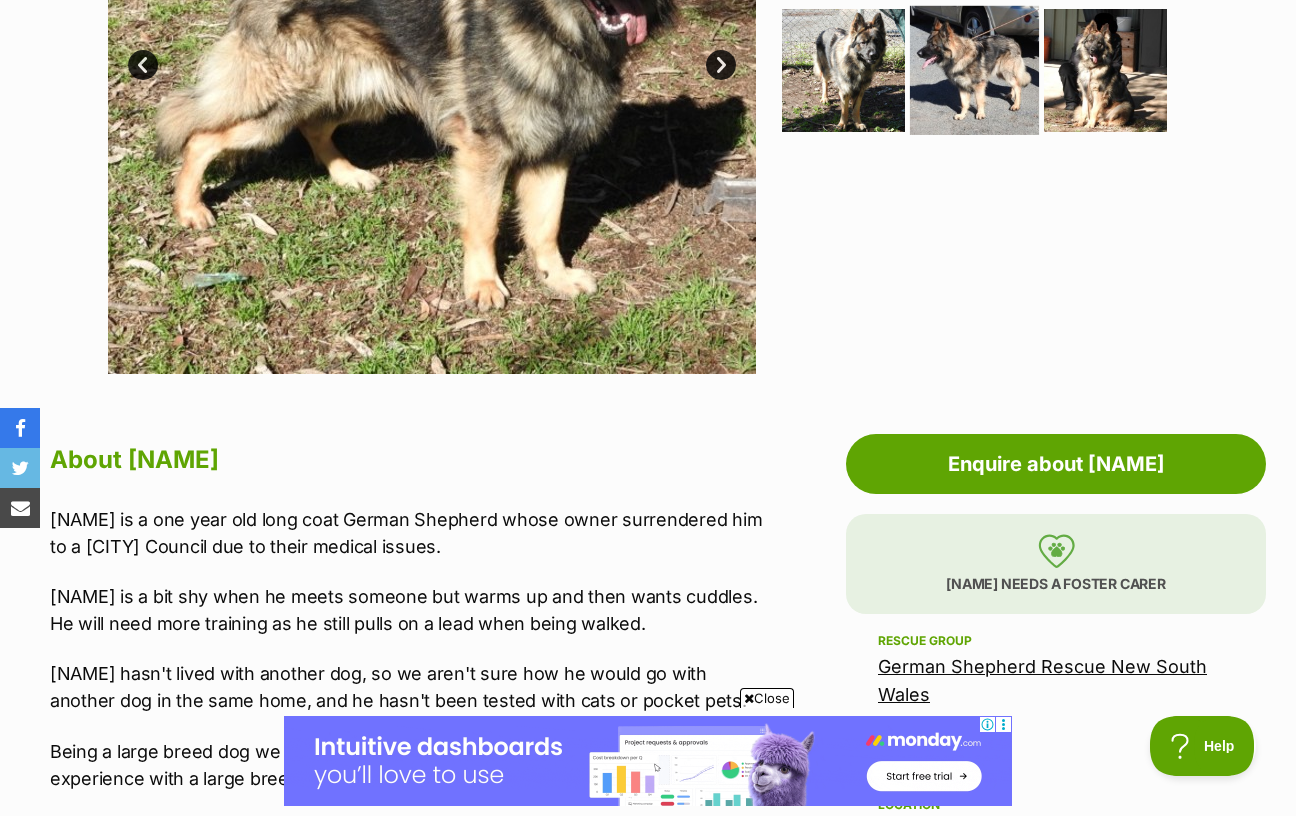 scroll, scrollTop: 1052, scrollLeft: 0, axis: vertical 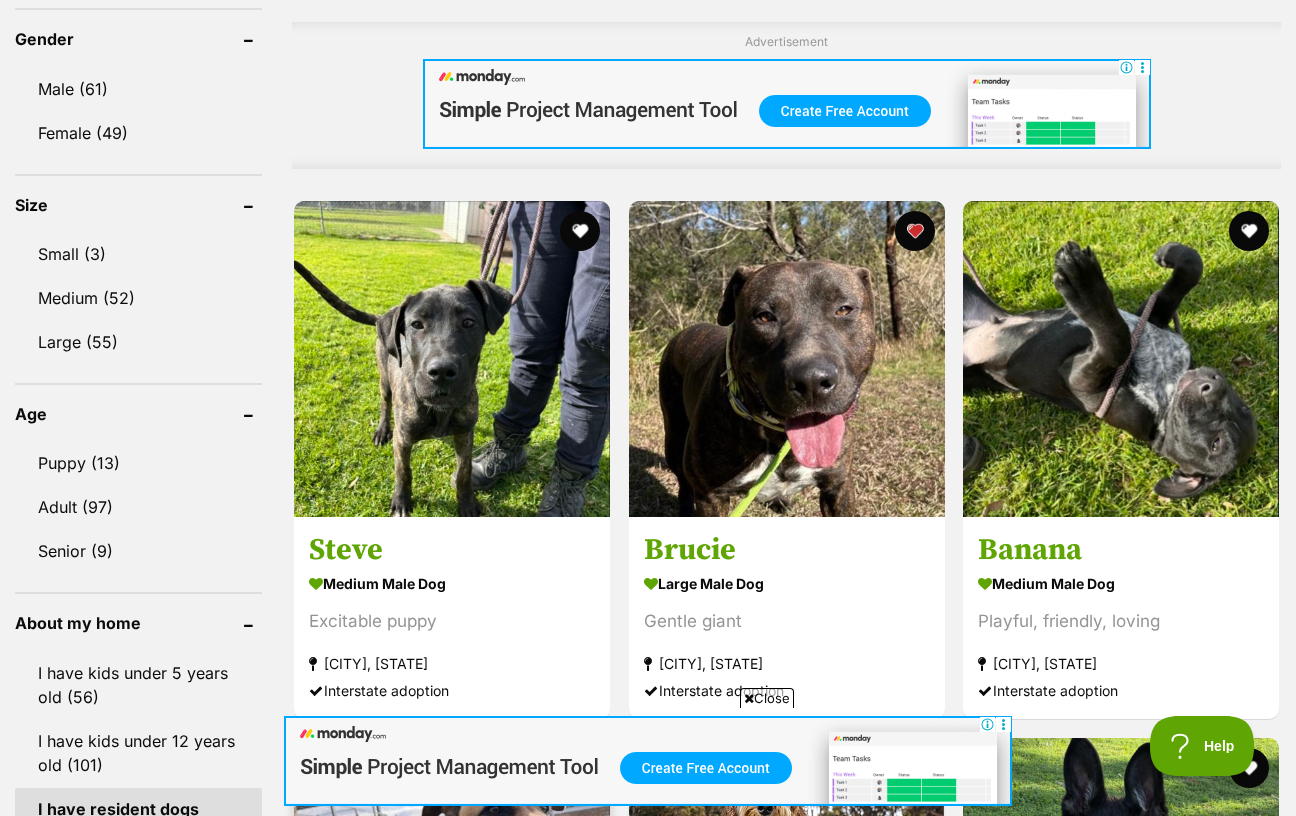 click on "Layla" at bounding box center [452, 1083] 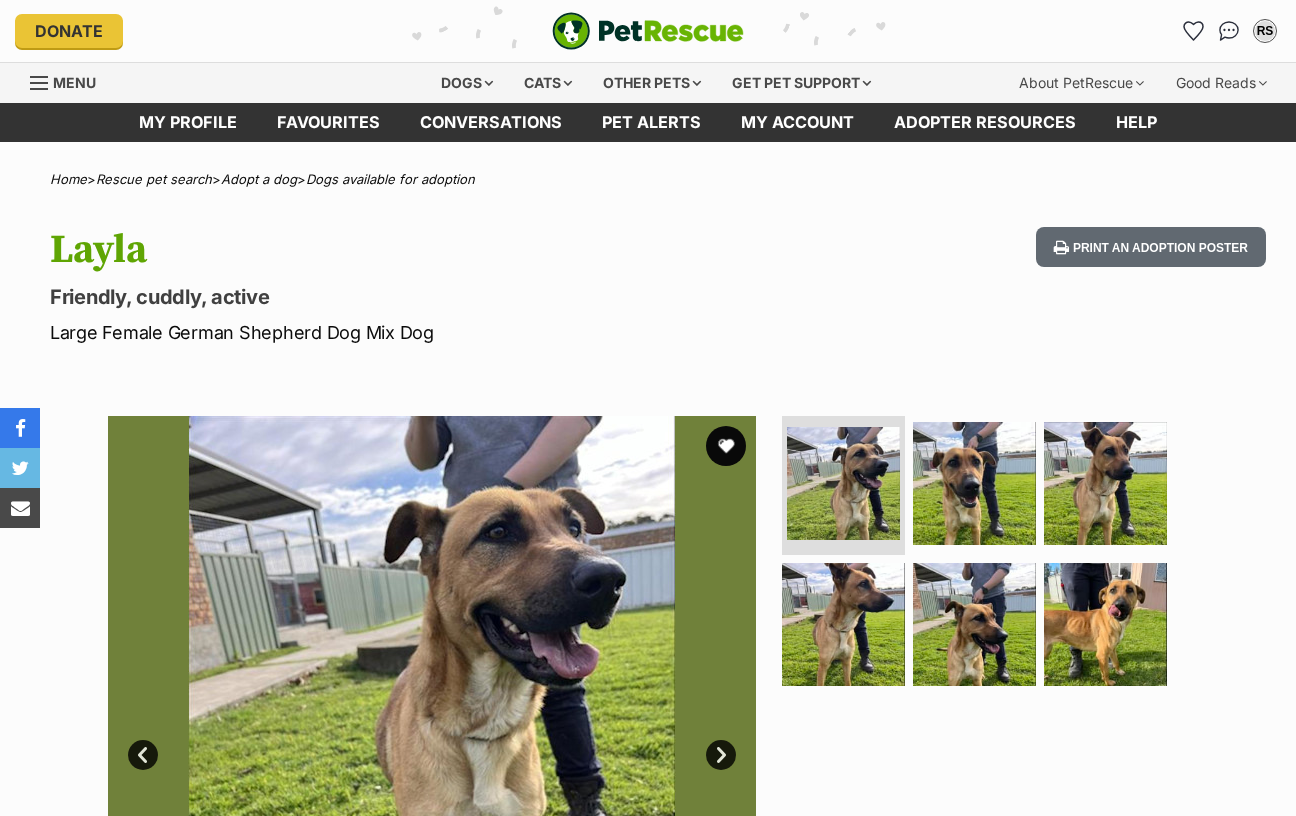 scroll, scrollTop: 0, scrollLeft: 0, axis: both 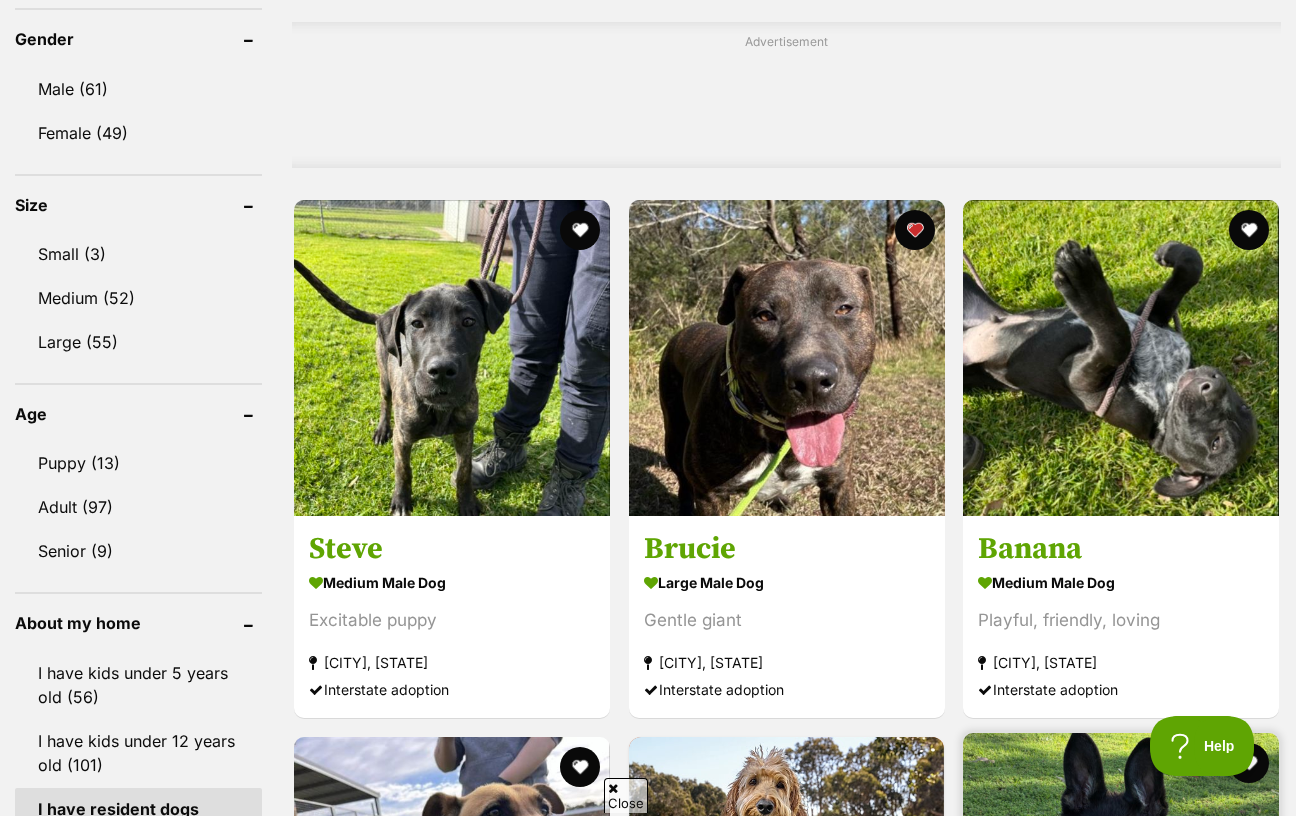 click on "Adorable Puppy" at bounding box center [1121, 1153] 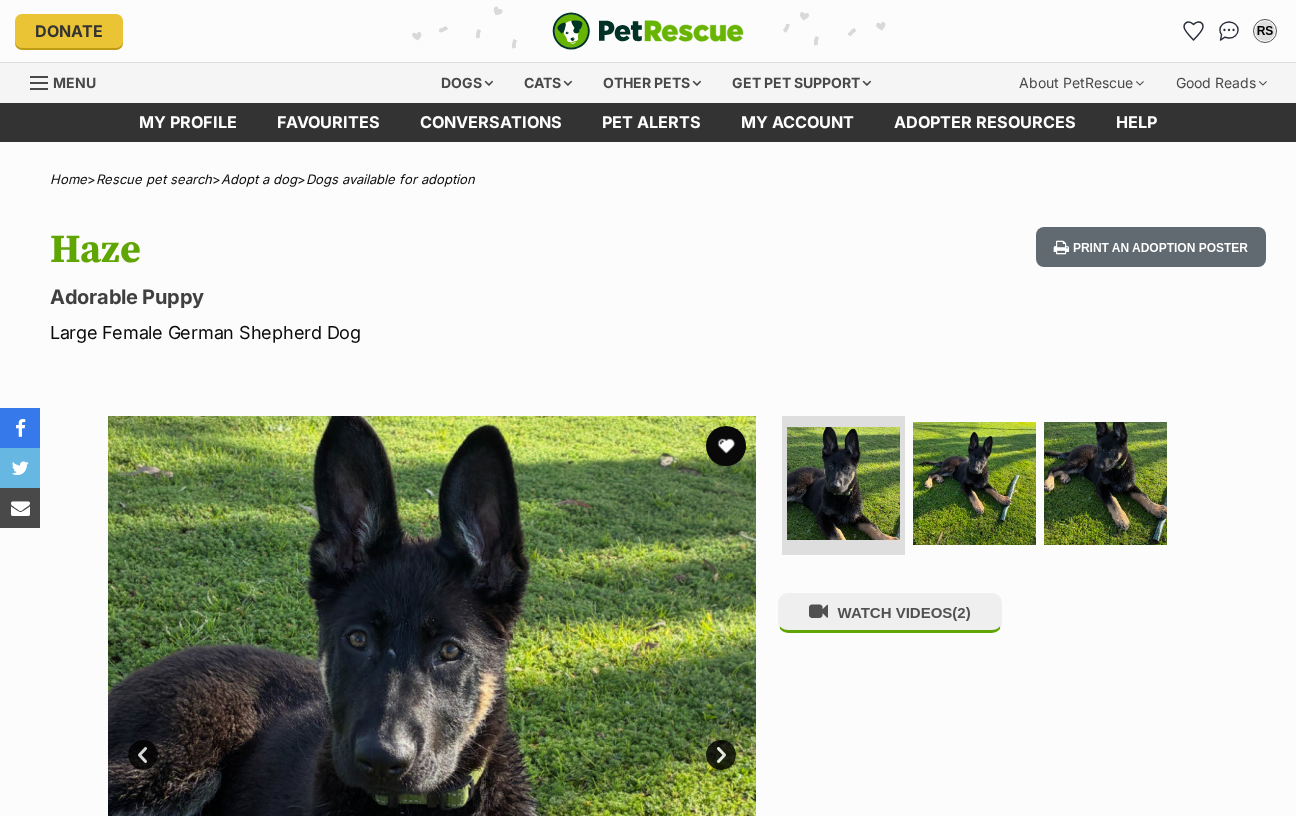 scroll, scrollTop: 0, scrollLeft: 0, axis: both 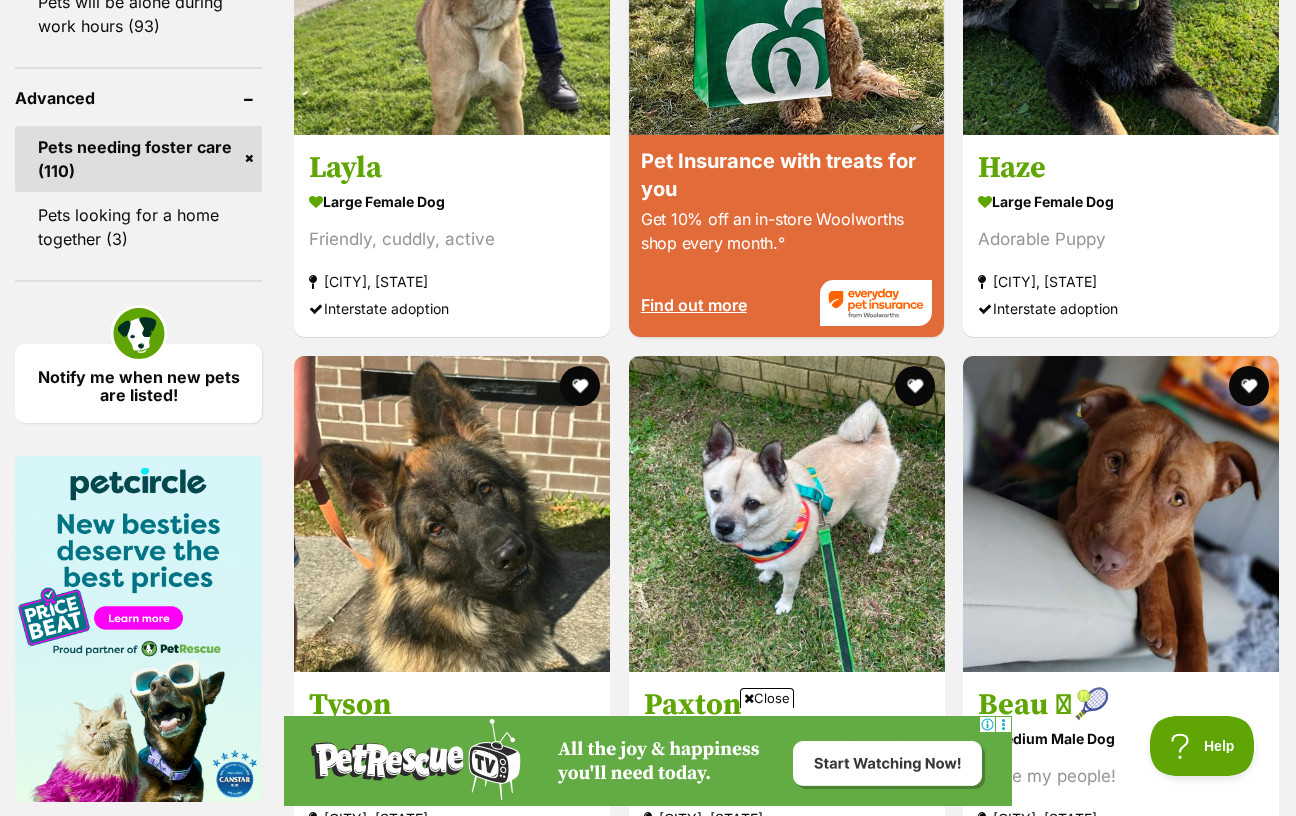 click on "medium male Dog" at bounding box center (787, 2004) 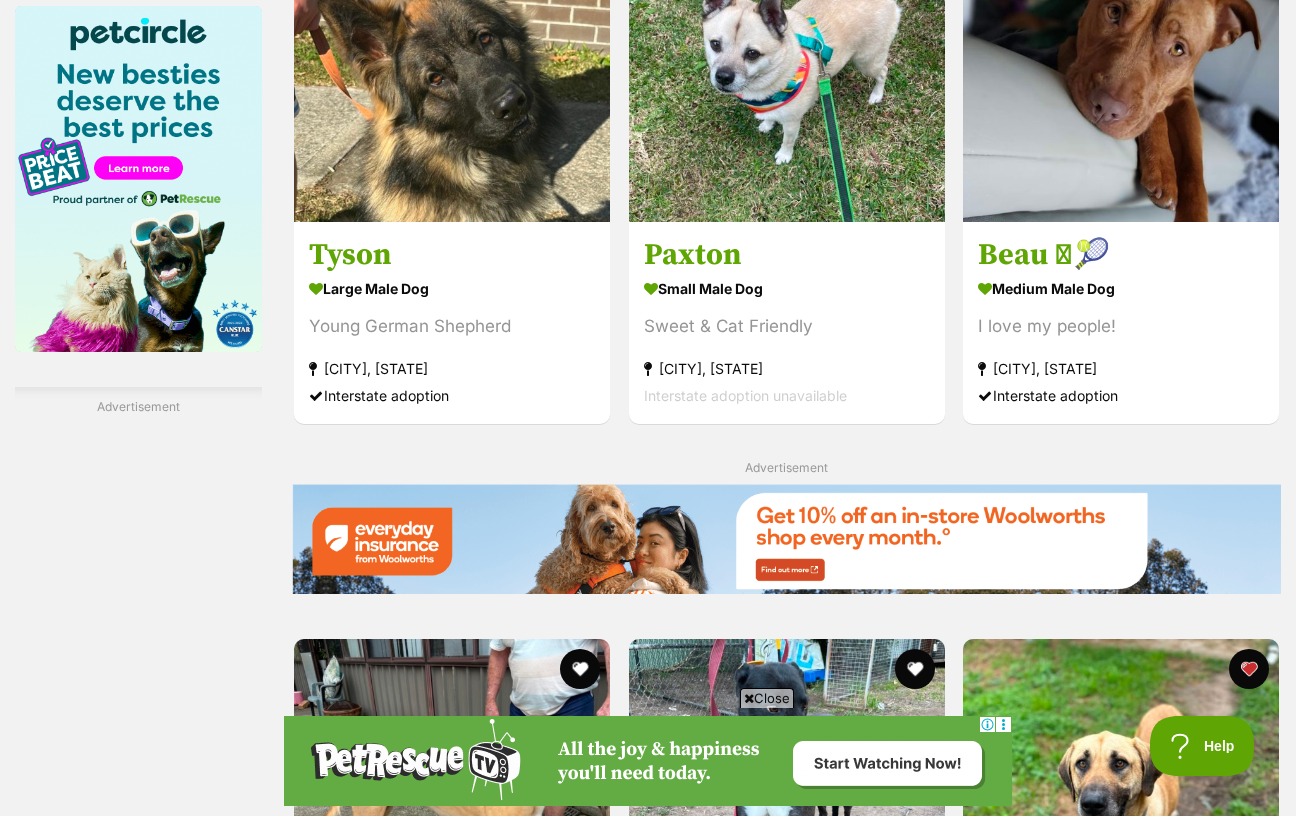 scroll, scrollTop: 3096, scrollLeft: 0, axis: vertical 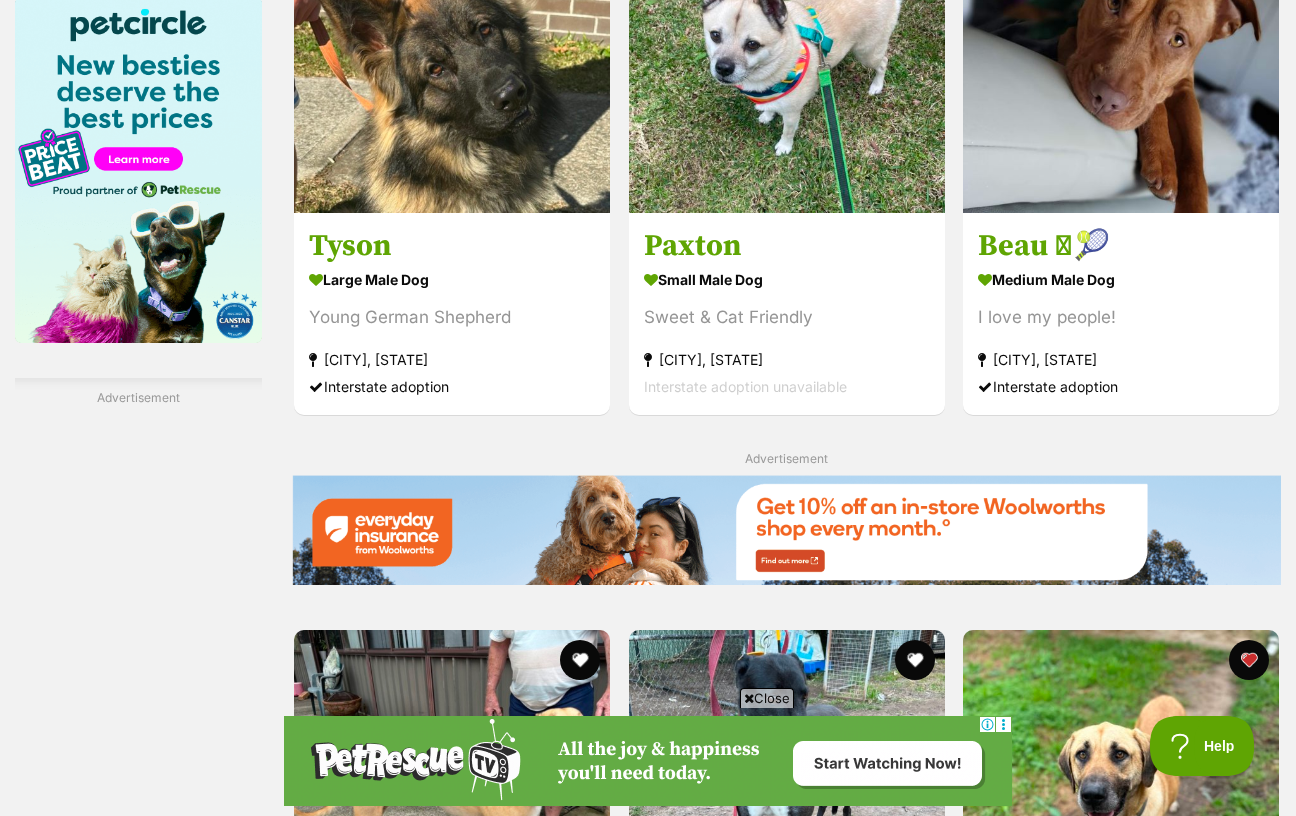 click on "Next" at bounding box center [787, 1920] 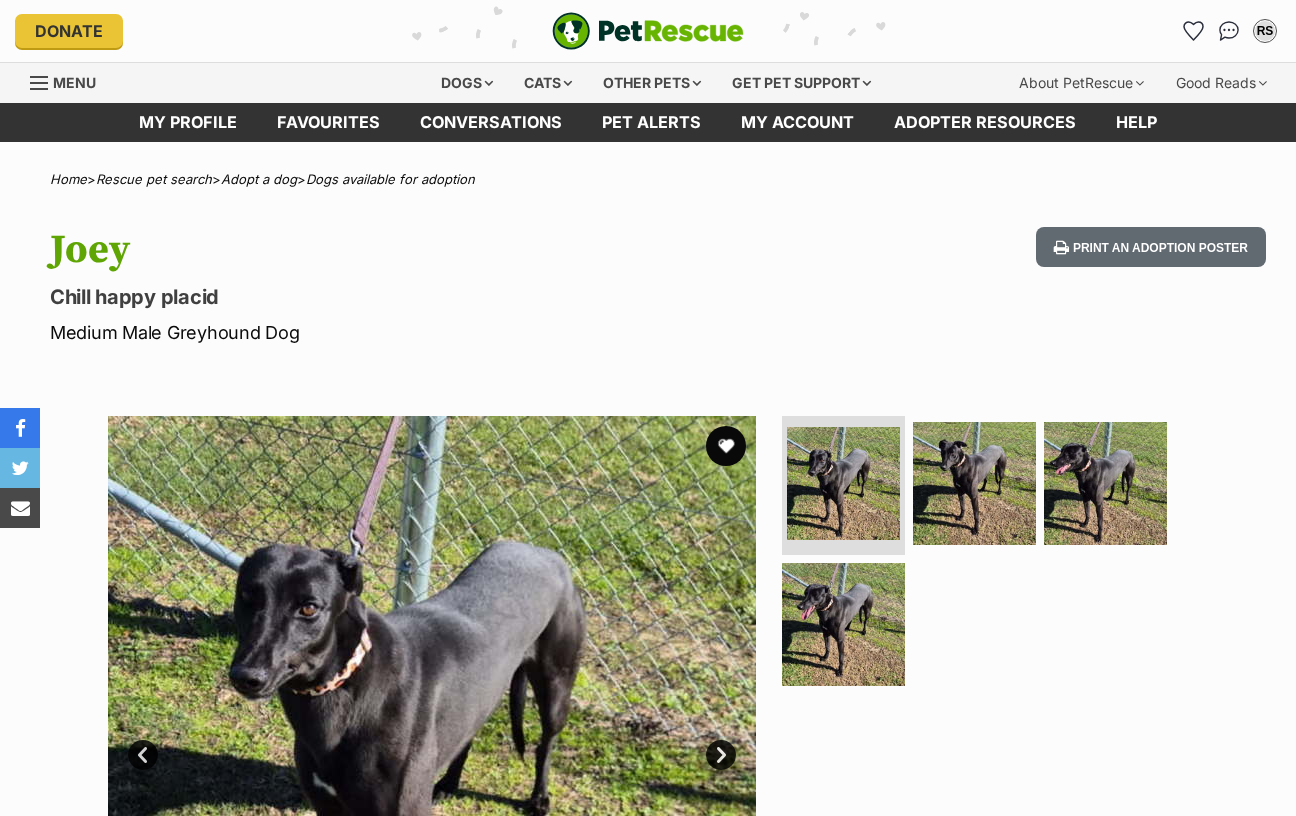 scroll, scrollTop: 0, scrollLeft: 0, axis: both 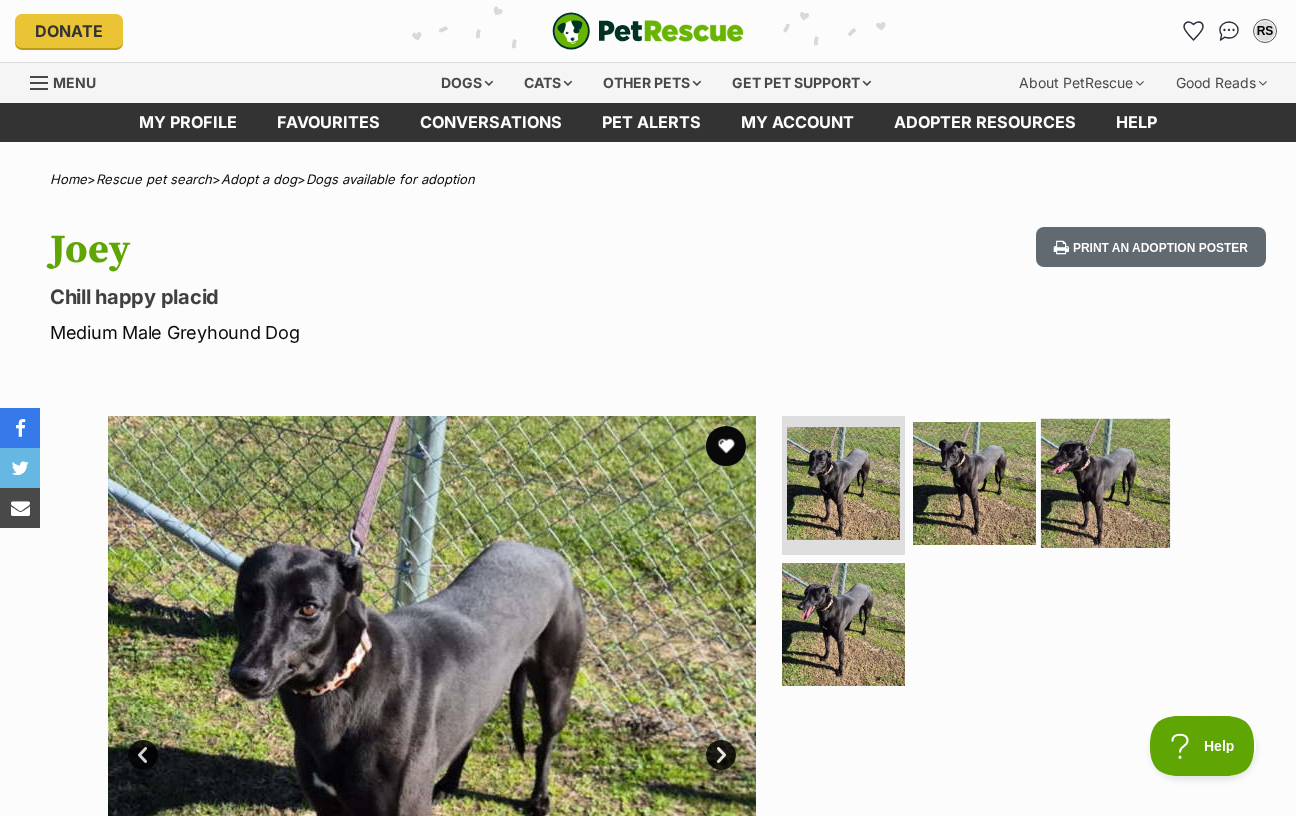 click at bounding box center [1105, 482] 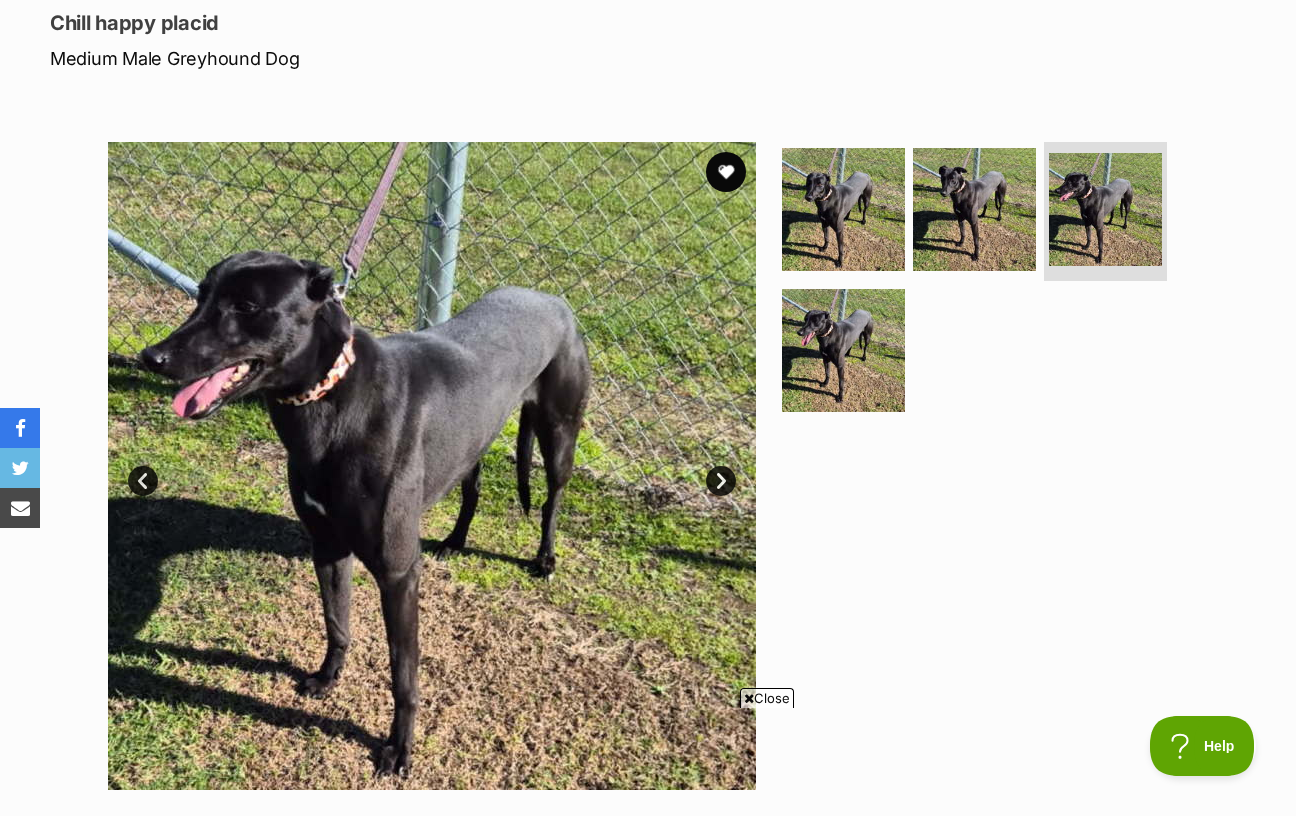scroll, scrollTop: 368, scrollLeft: 0, axis: vertical 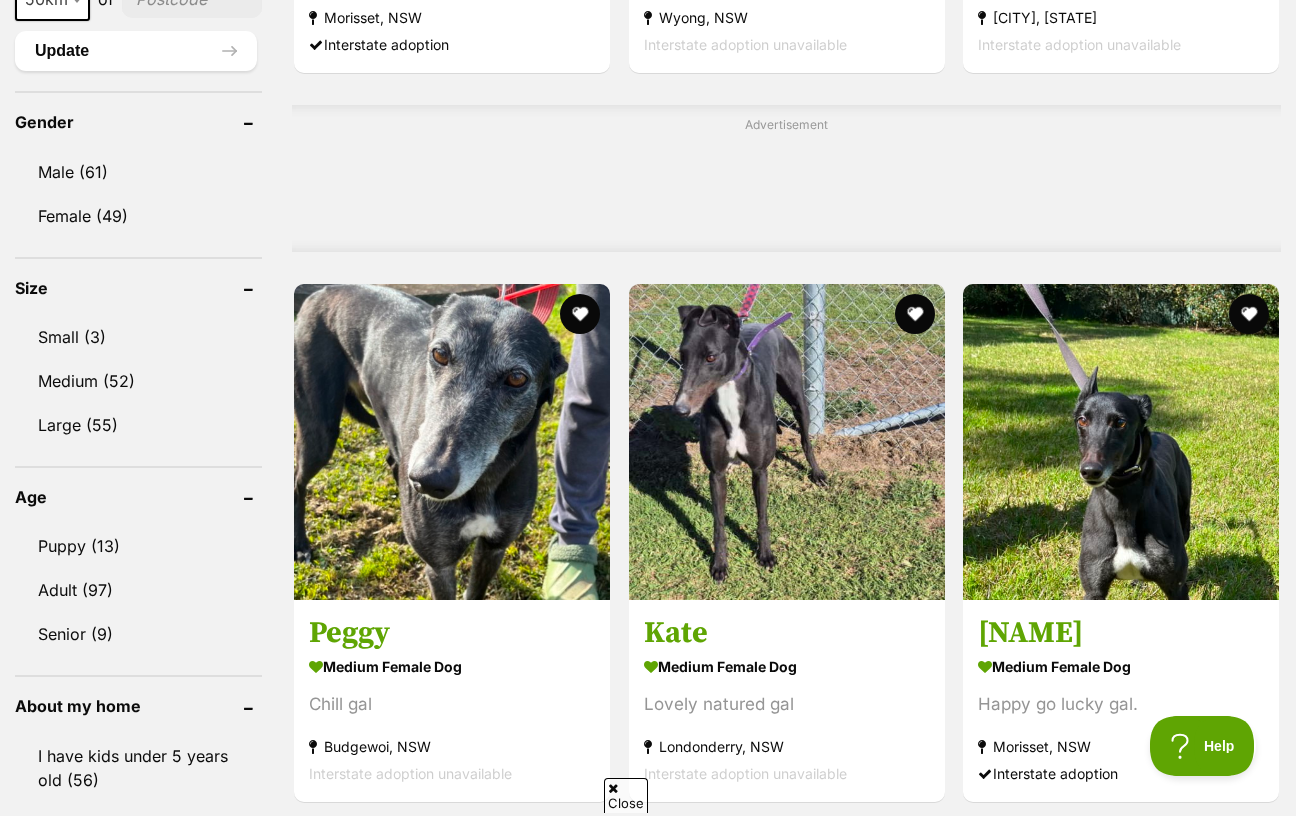 click on "Jack
large male Dog
Loves people
Cessnock, NSW
Interstate adoption
Olly
medium male Dog
Calm and chill
Morisset, NSW
Interstate adoption
Libby
medium female Dog
Loves to learn :-)
Morisset, NSW
Interstate adoption
Harry
medium male Dog
Gentle and Chill
Morisset, NSW
Interstate adoption
Jack
medium male Dog
Calm and chill
Wyong, NSW
Interstate adoption unavailable
Samson
medium male Dog
Happy well adjusted guy!
Bundanoon, NSW
Interstate adoption unavailable
Advertisement
Peggy
medium female Dog
Chill gal
Budgewoi, NSW
Interstate adoption unavailable
Kate
medium female Dog" at bounding box center [786, 1177] 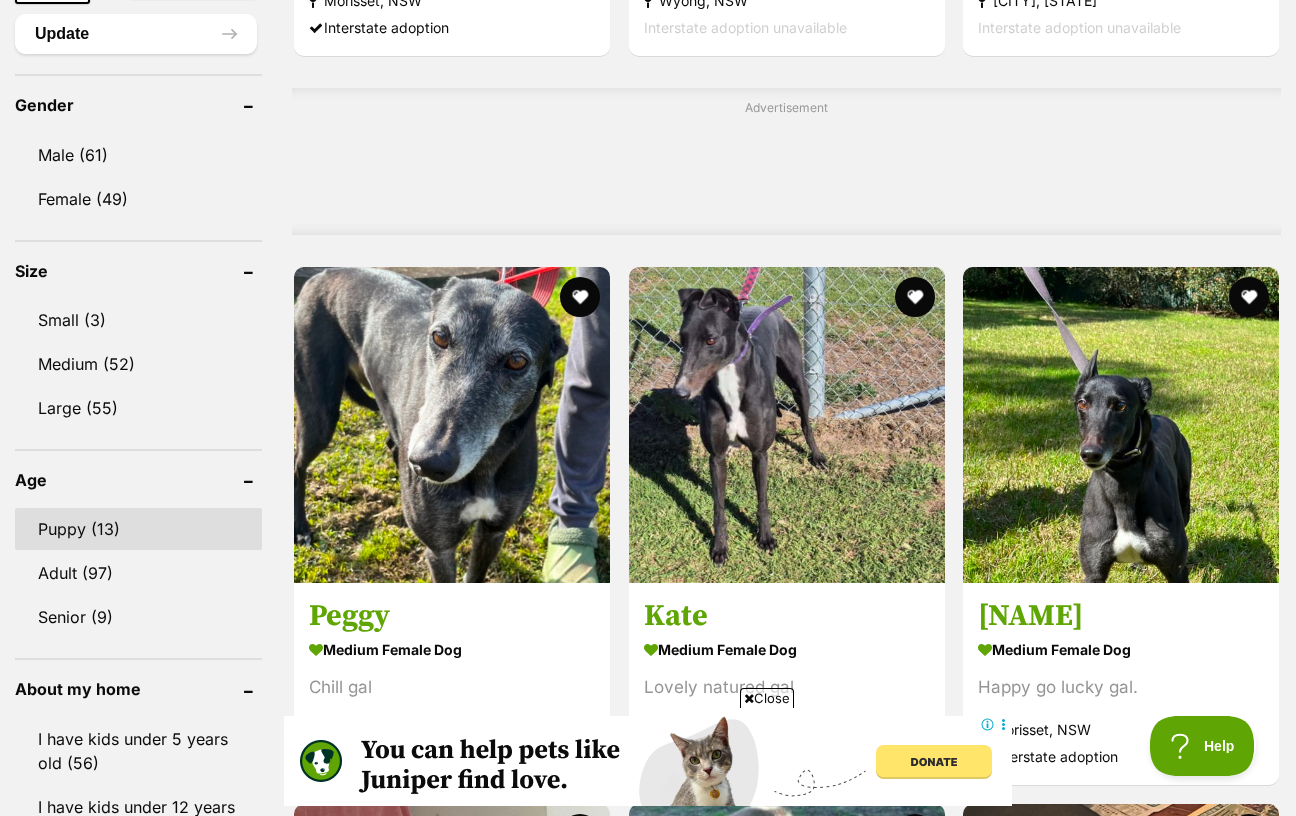 scroll, scrollTop: 1653, scrollLeft: 0, axis: vertical 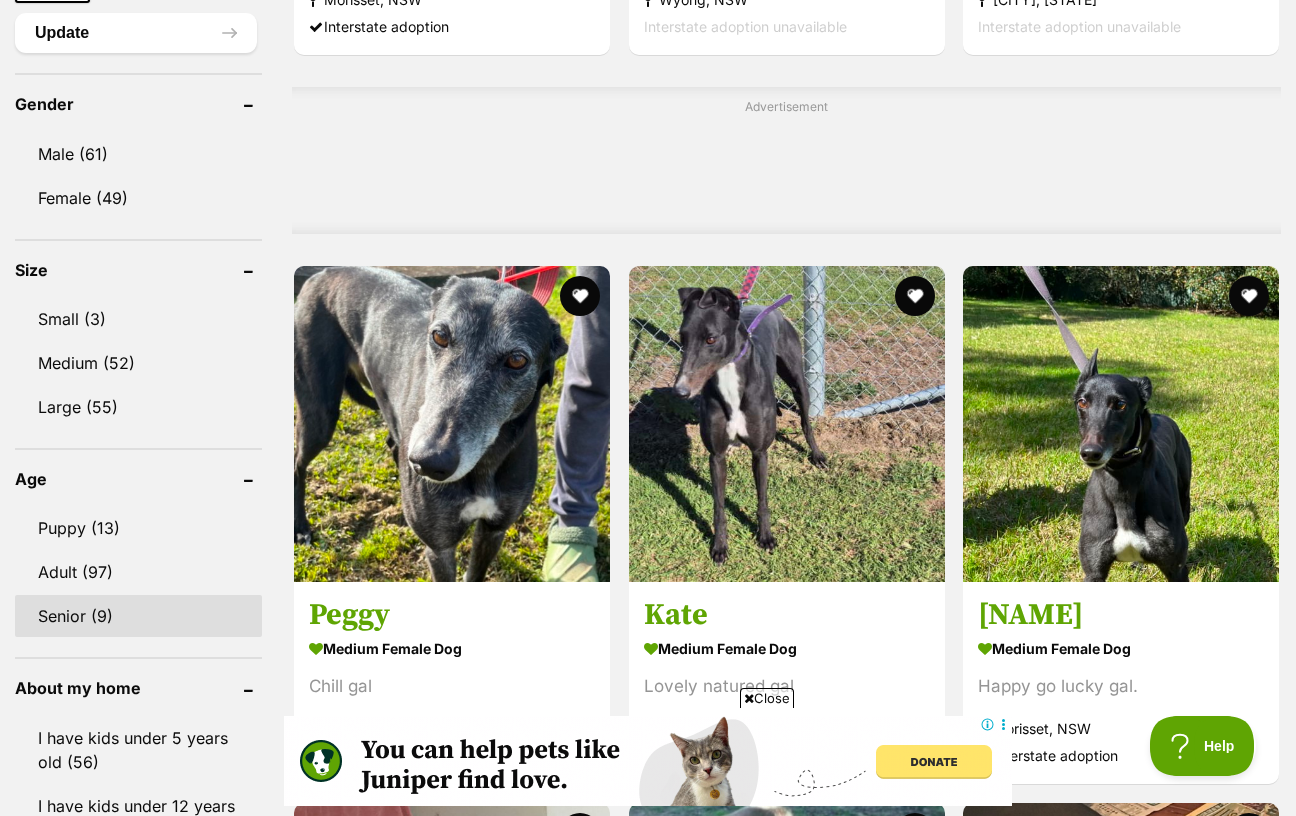 click on "Senior (9)" at bounding box center (138, 616) 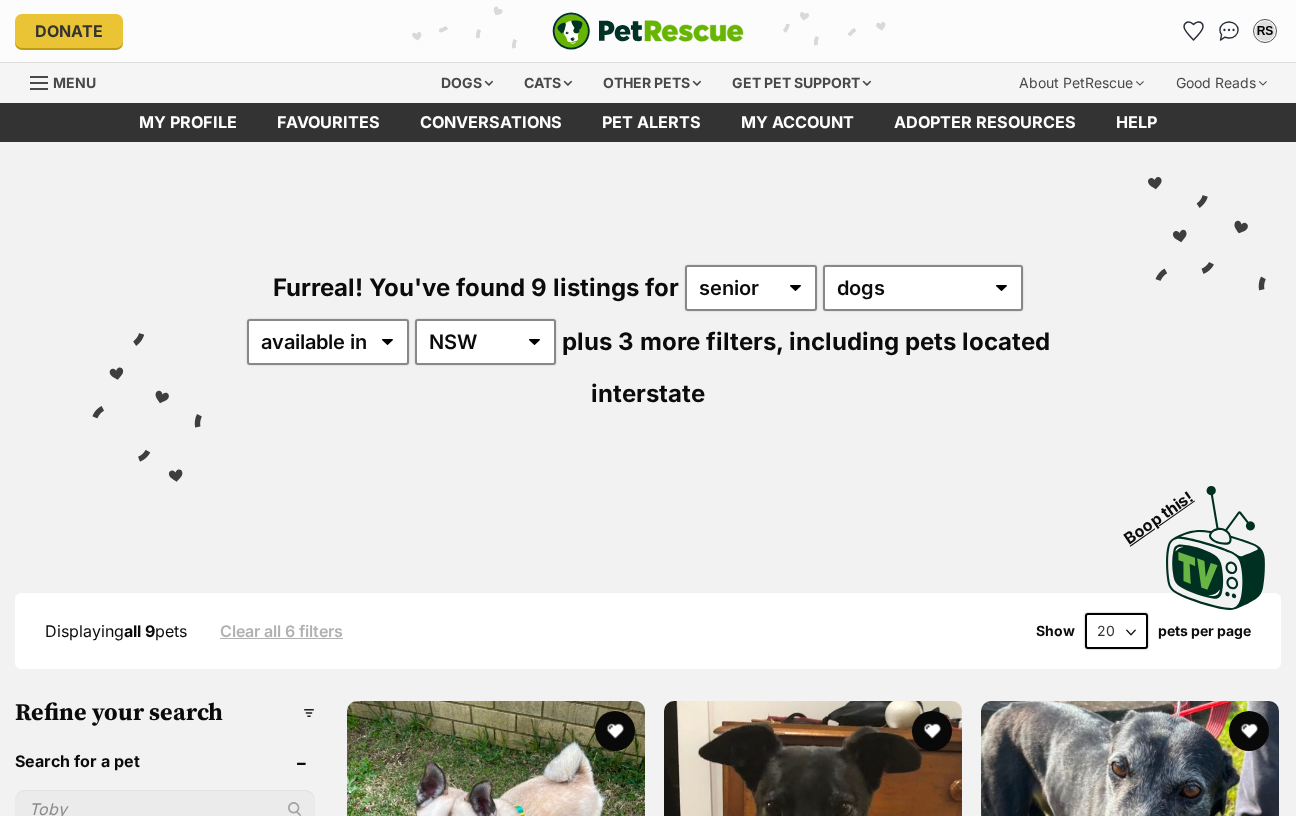 scroll, scrollTop: 0, scrollLeft: 0, axis: both 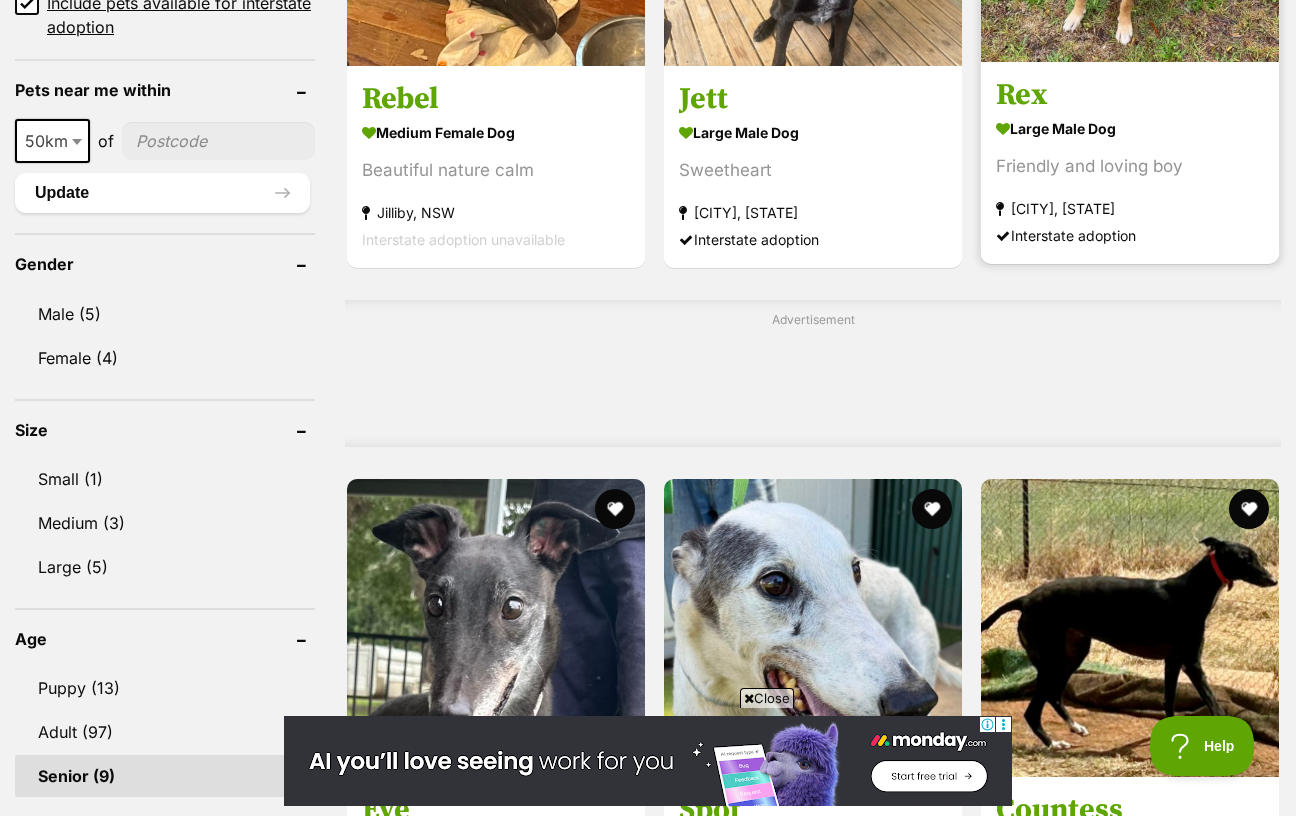 click on "large male Dog
Friendly and loving boy
[CITY], [STATE]
Interstate adoption" at bounding box center (1130, 181) 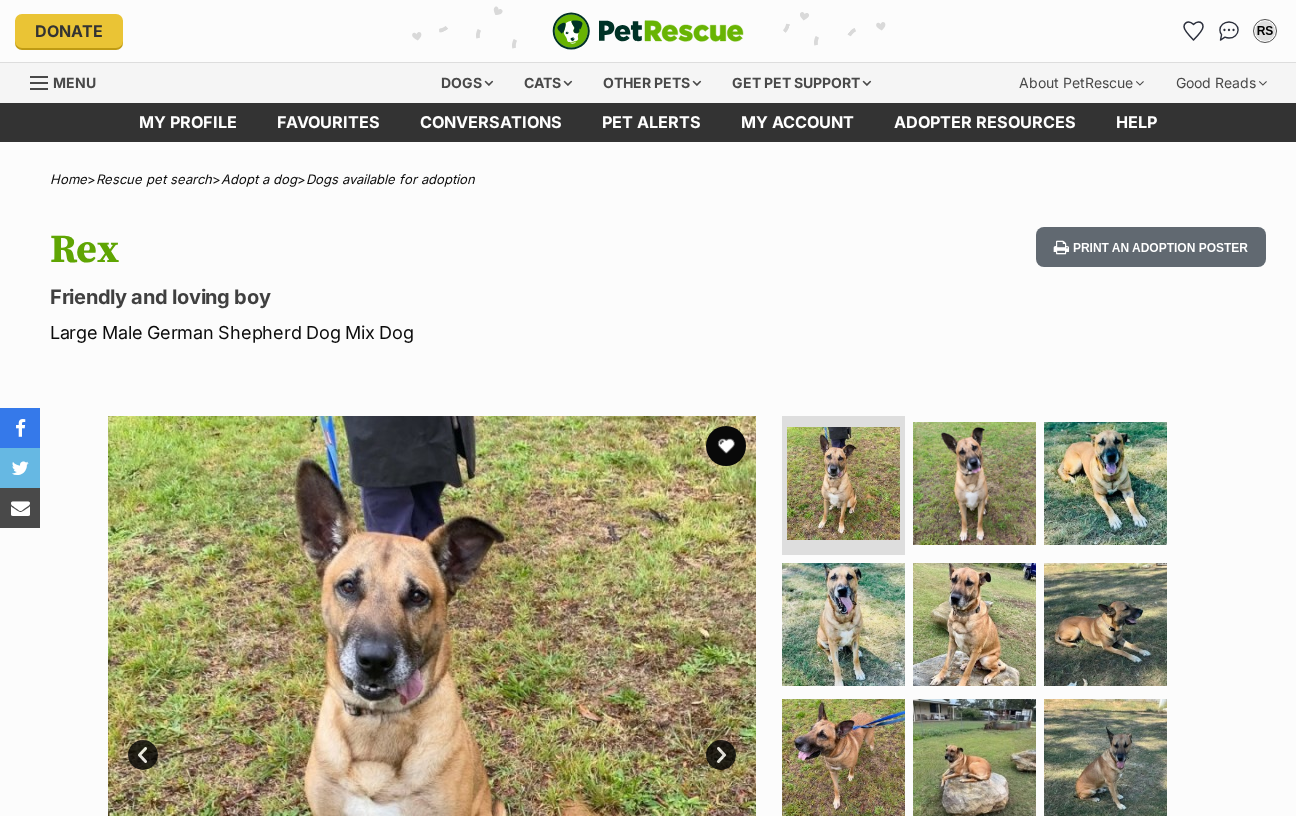 scroll, scrollTop: 0, scrollLeft: 0, axis: both 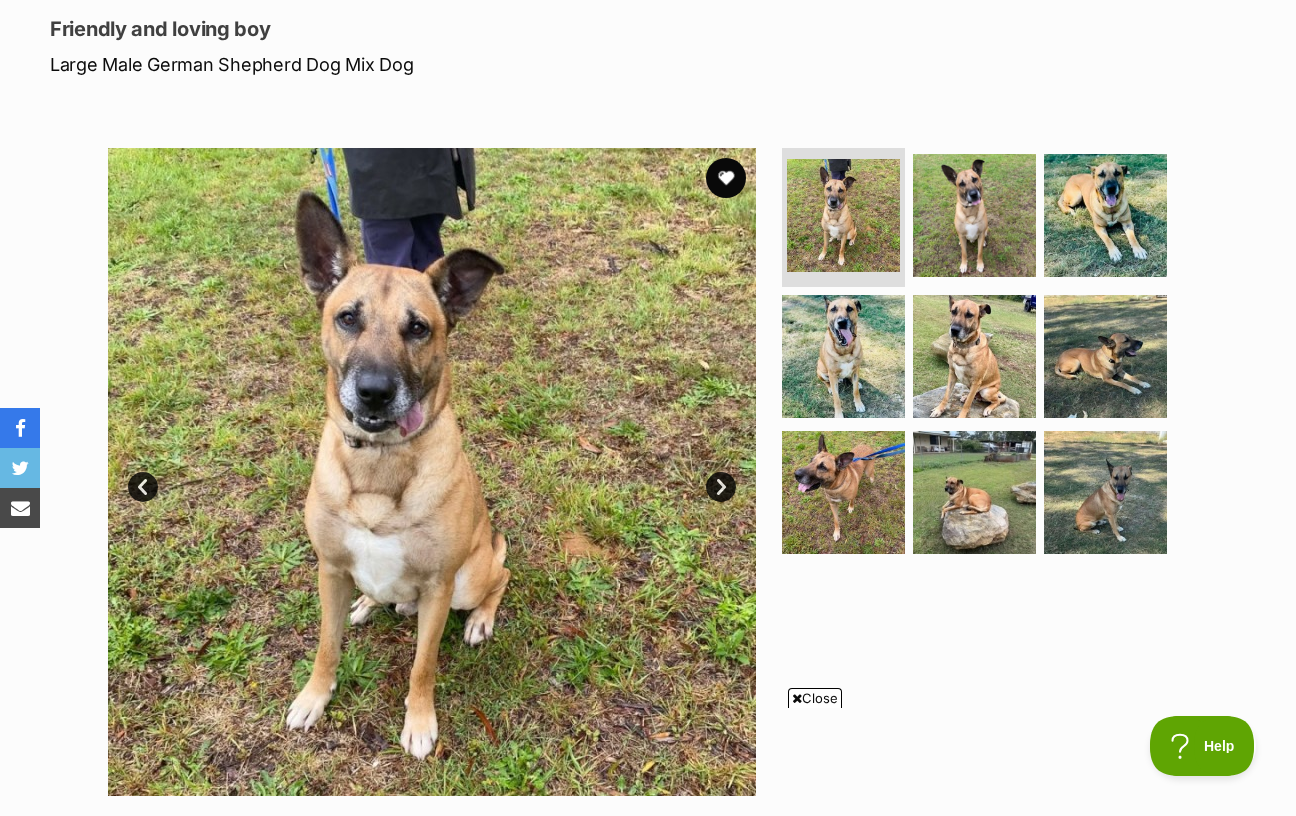click on "Next" at bounding box center [721, 487] 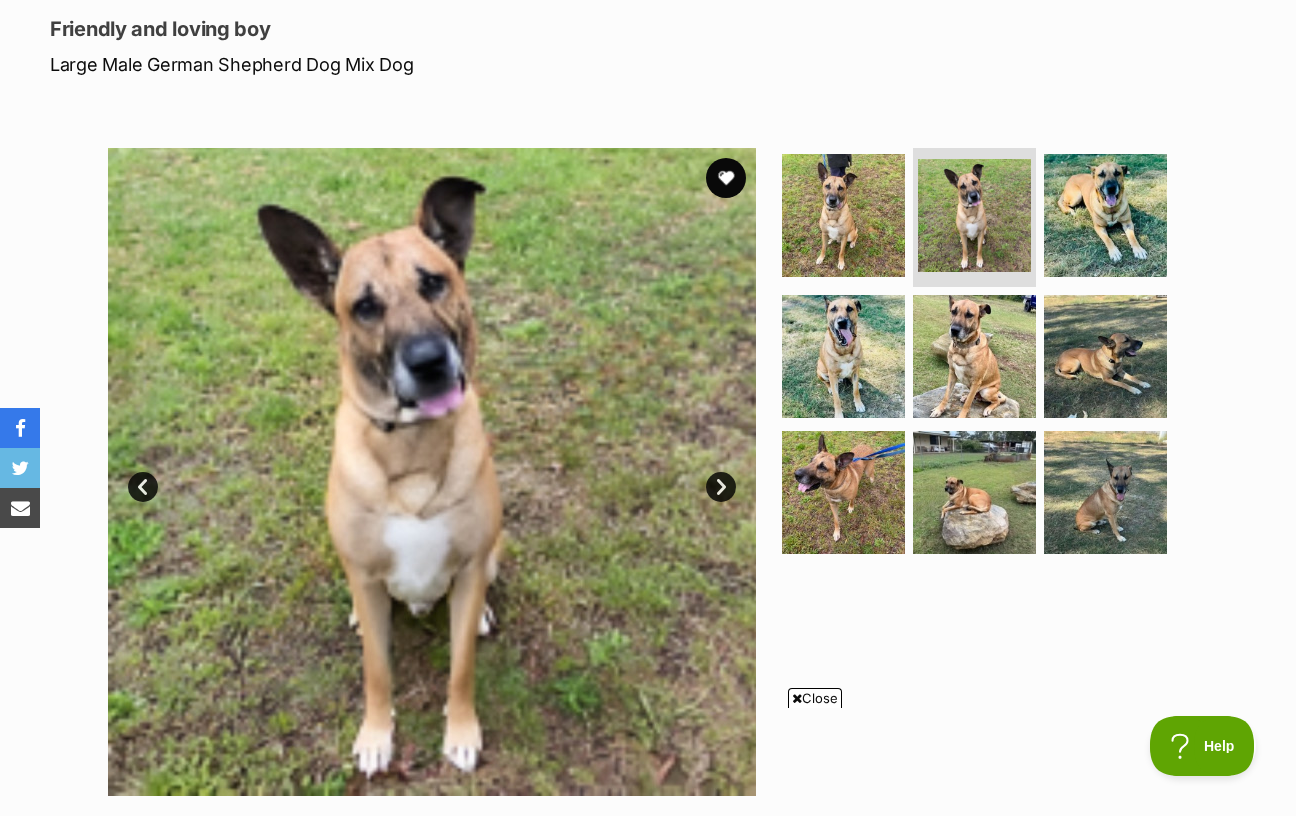 click on "Next" at bounding box center [721, 487] 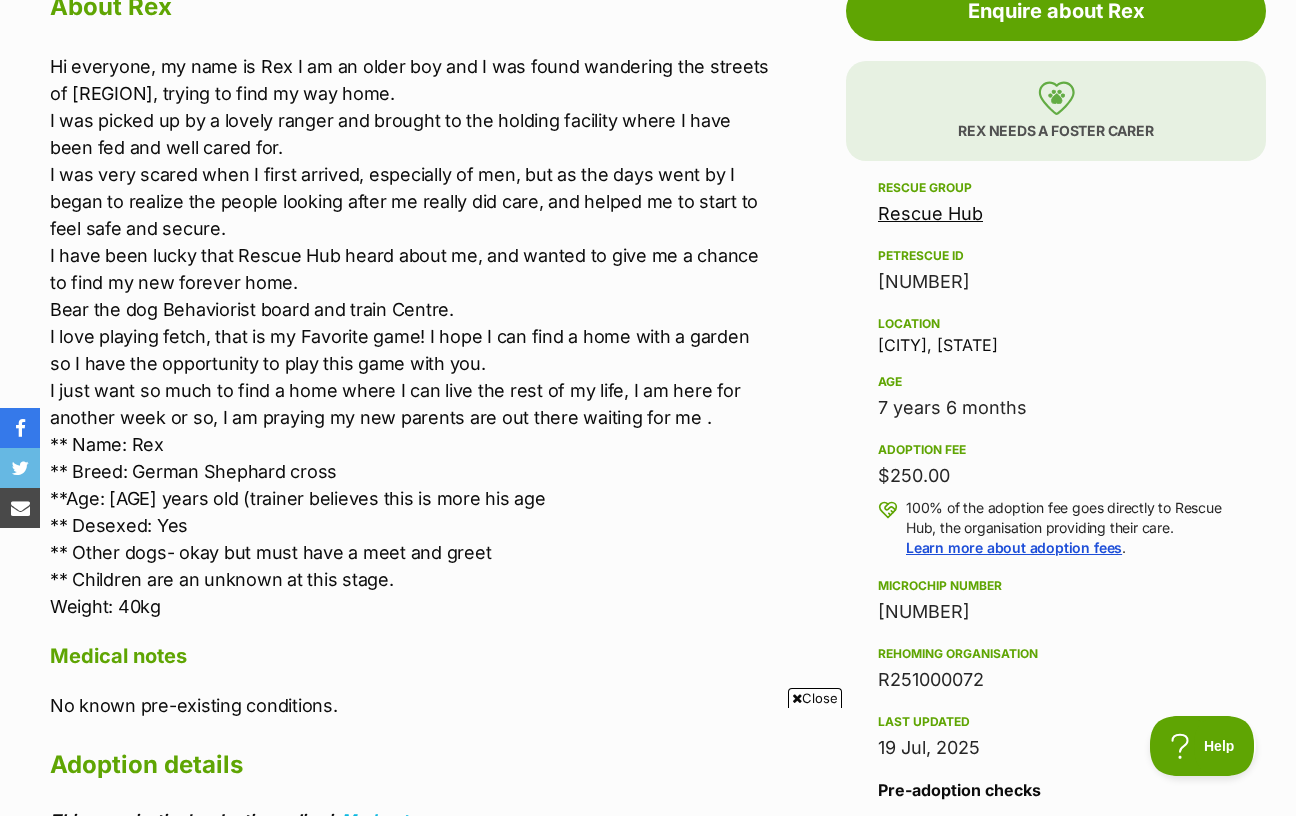 scroll, scrollTop: 1143, scrollLeft: 0, axis: vertical 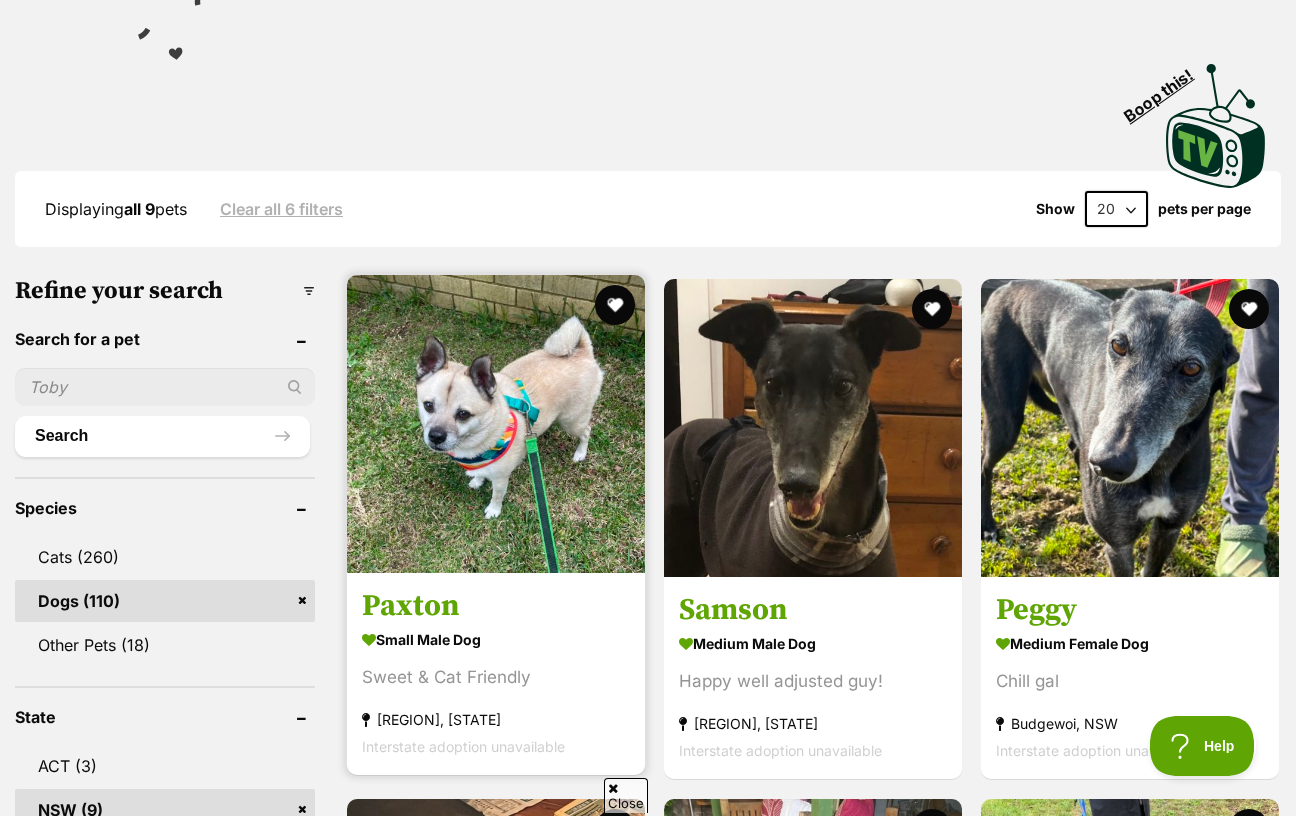 click at bounding box center (496, 424) 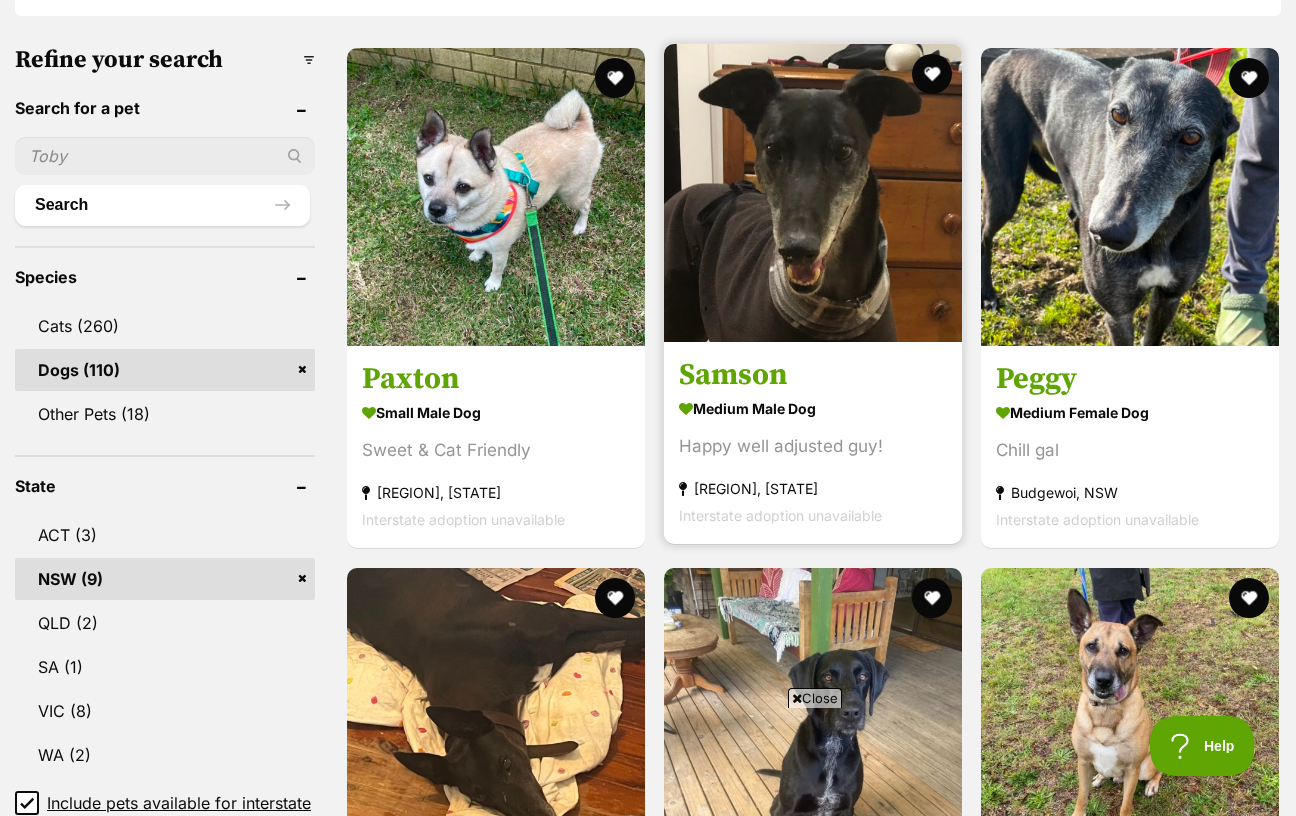 scroll, scrollTop: 627, scrollLeft: 0, axis: vertical 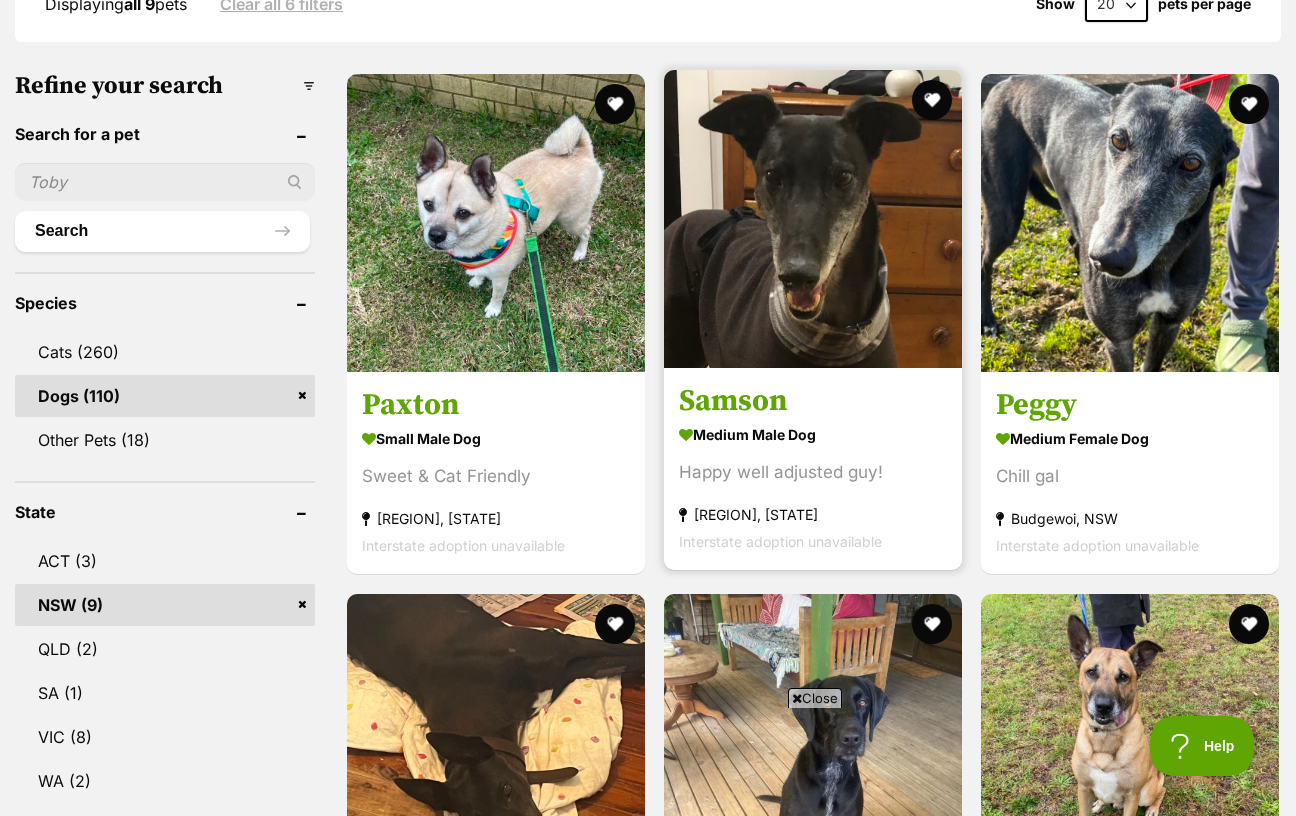 click on "Samson" at bounding box center (813, 402) 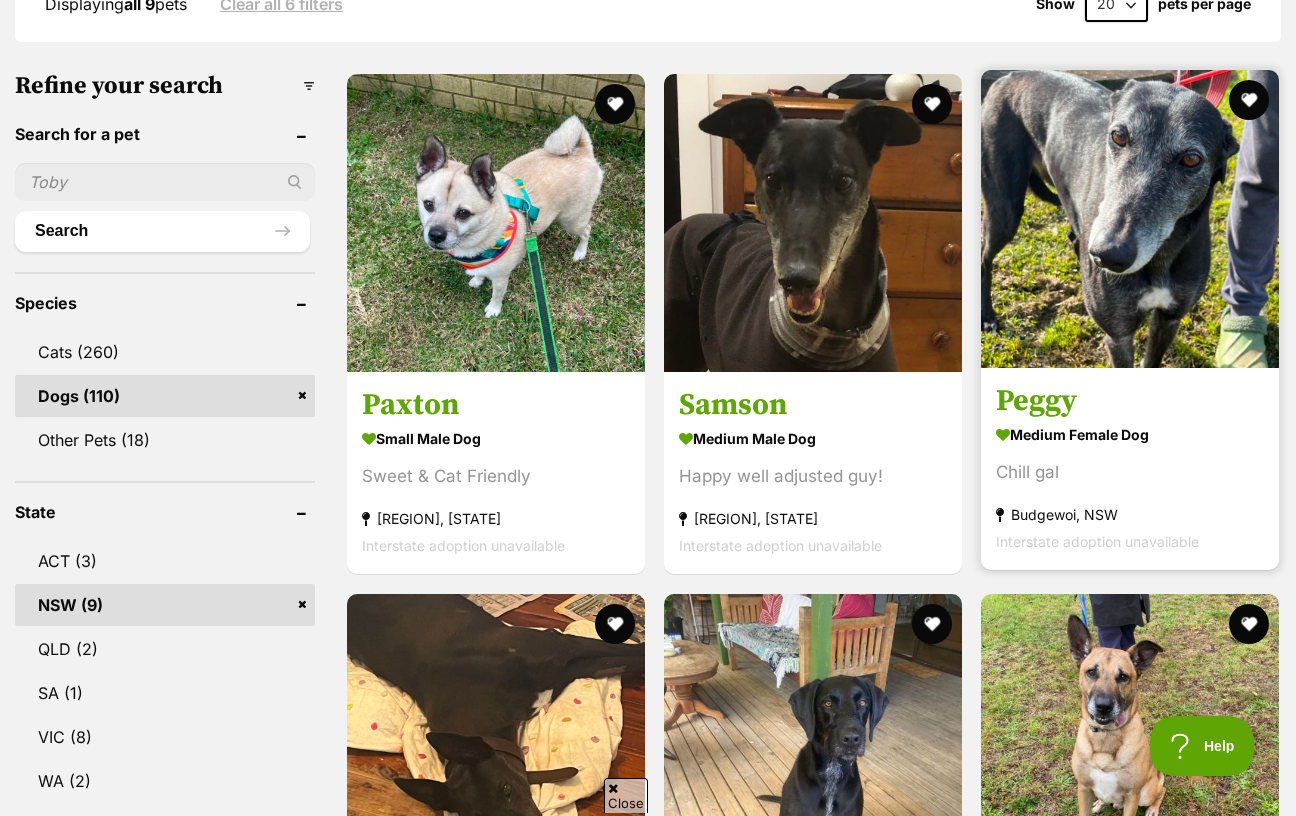 click at bounding box center [1130, 219] 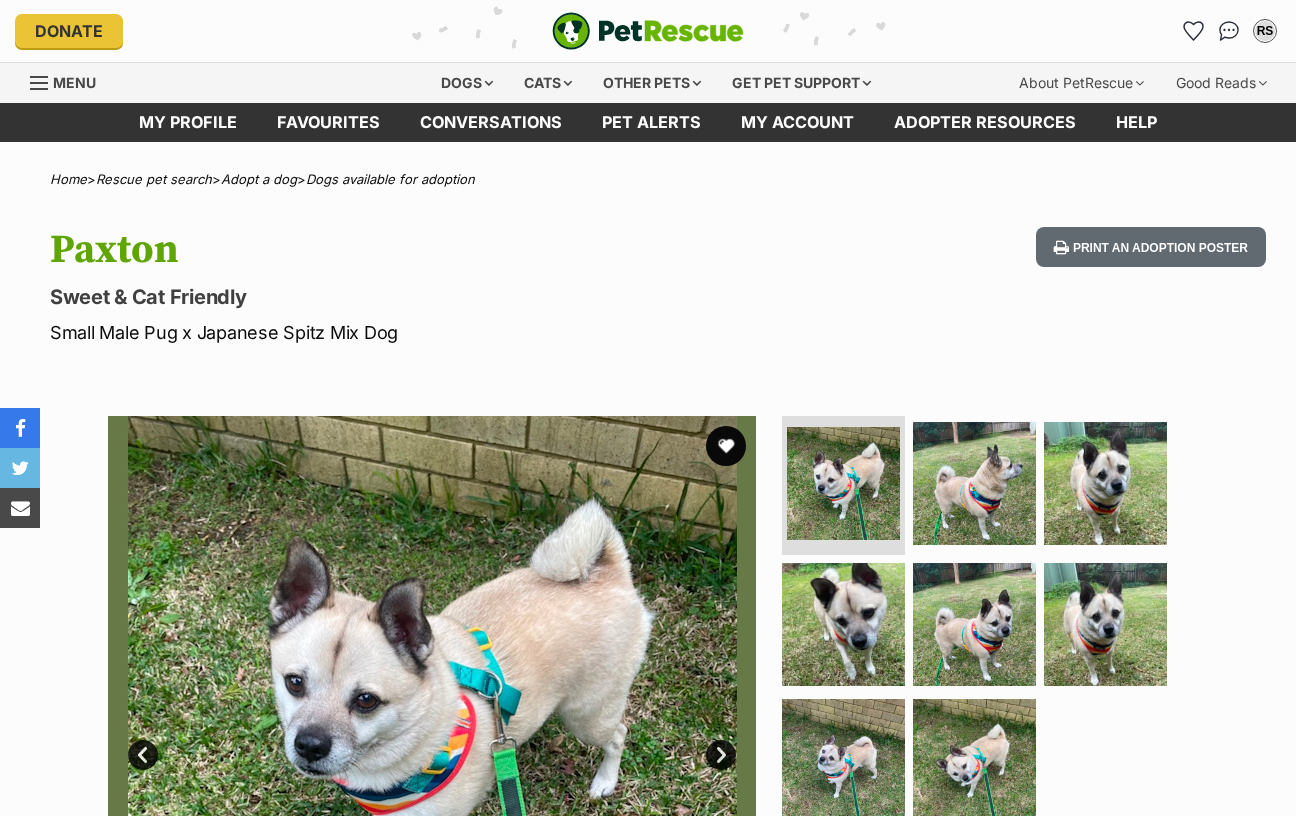 scroll, scrollTop: 0, scrollLeft: 0, axis: both 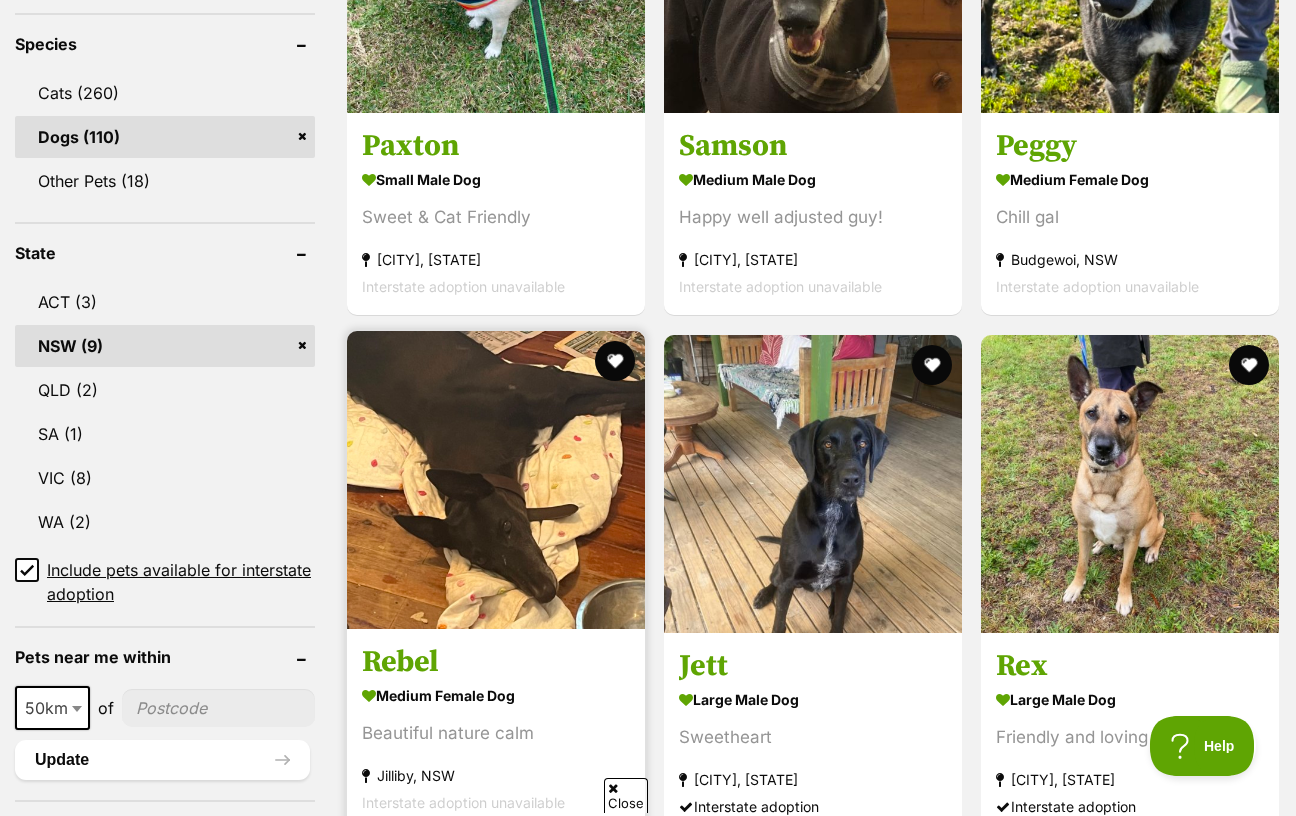 click on "Rebel
medium female Dog
Beautiful nature calm
Jilliby, NSW
Interstate adoption unavailable" at bounding box center (496, 729) 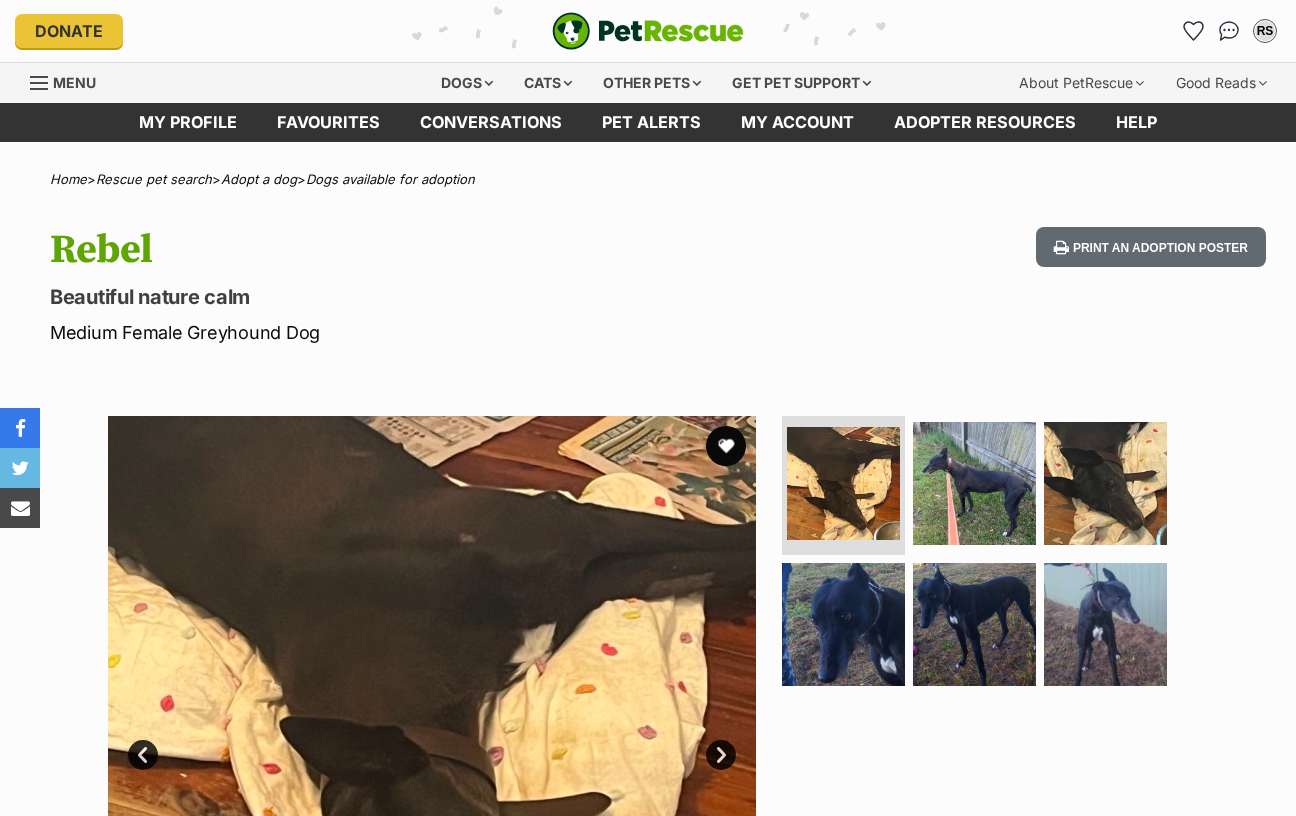 scroll, scrollTop: 0, scrollLeft: 0, axis: both 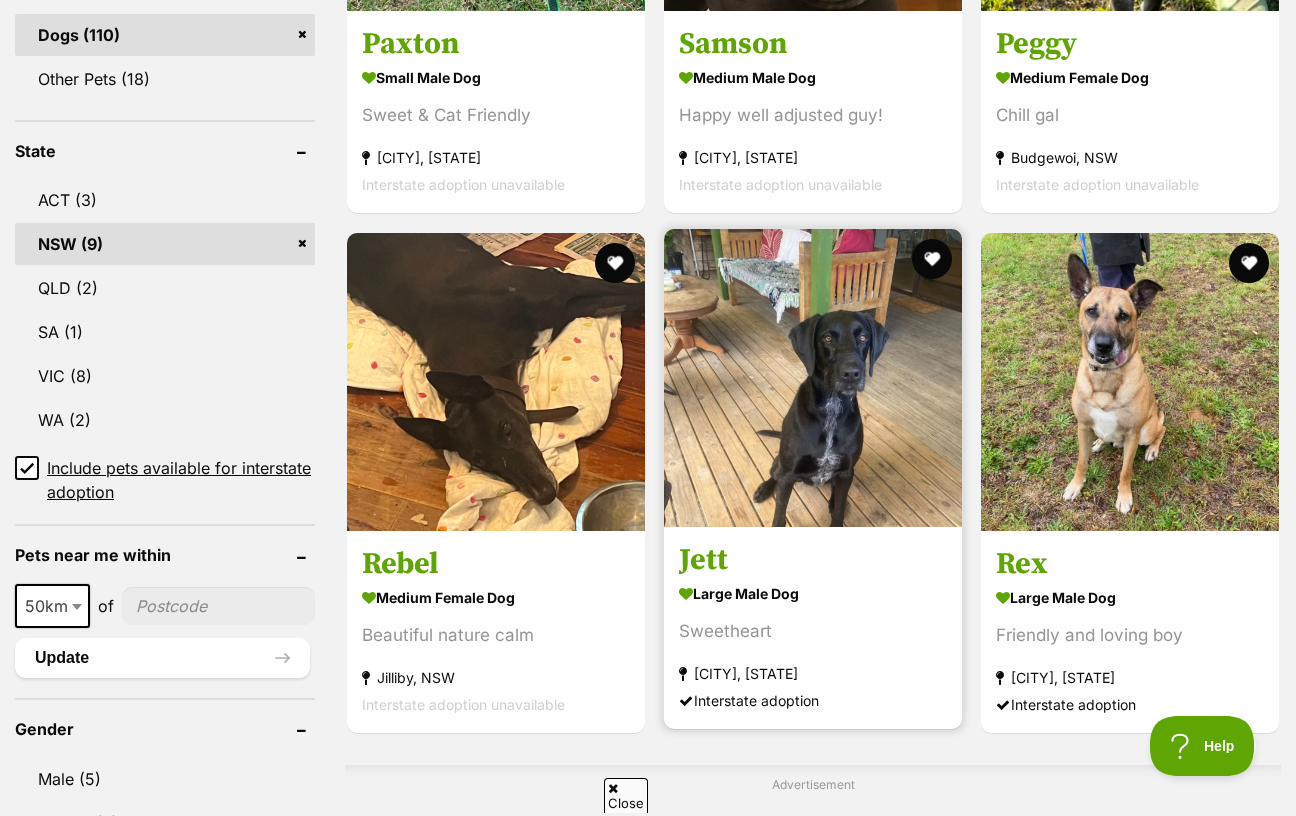 click on "Jett" at bounding box center [813, 560] 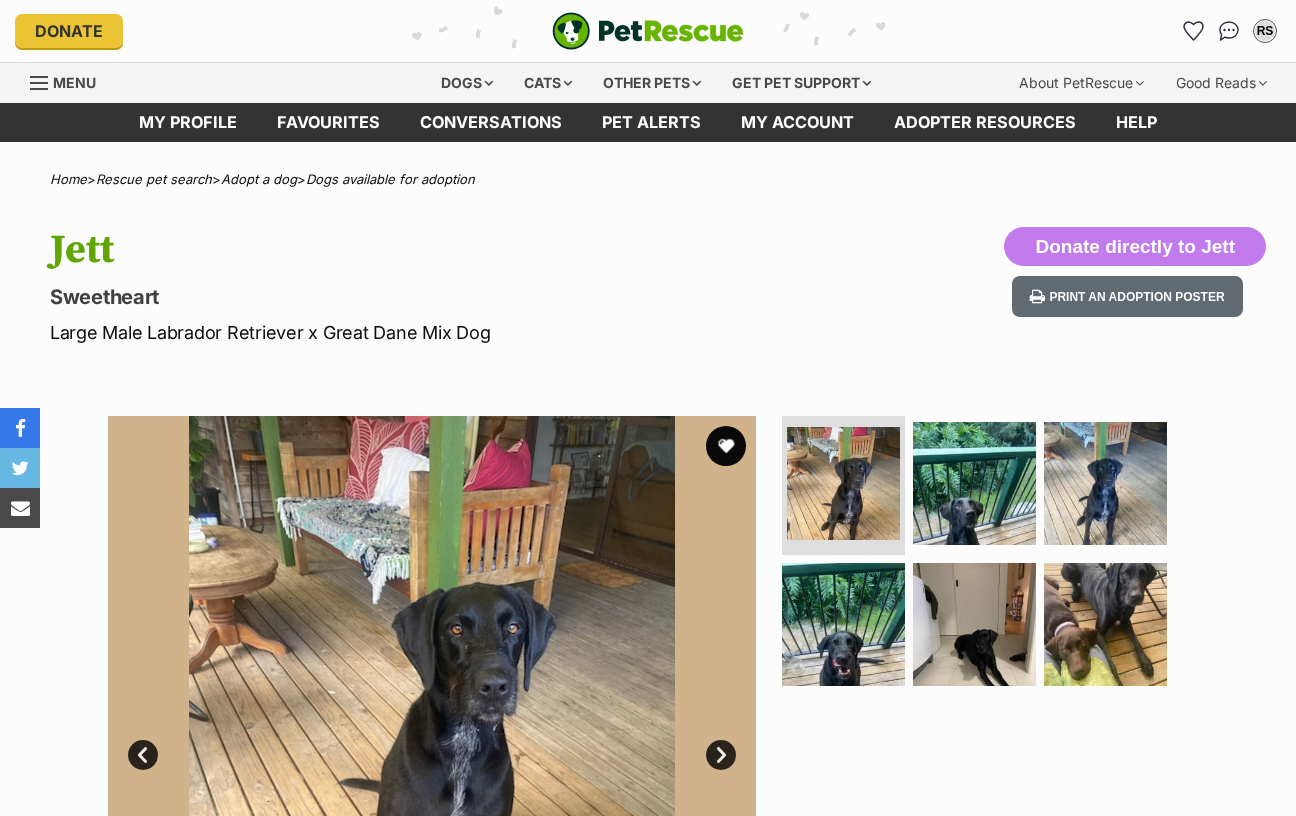 scroll, scrollTop: 0, scrollLeft: 0, axis: both 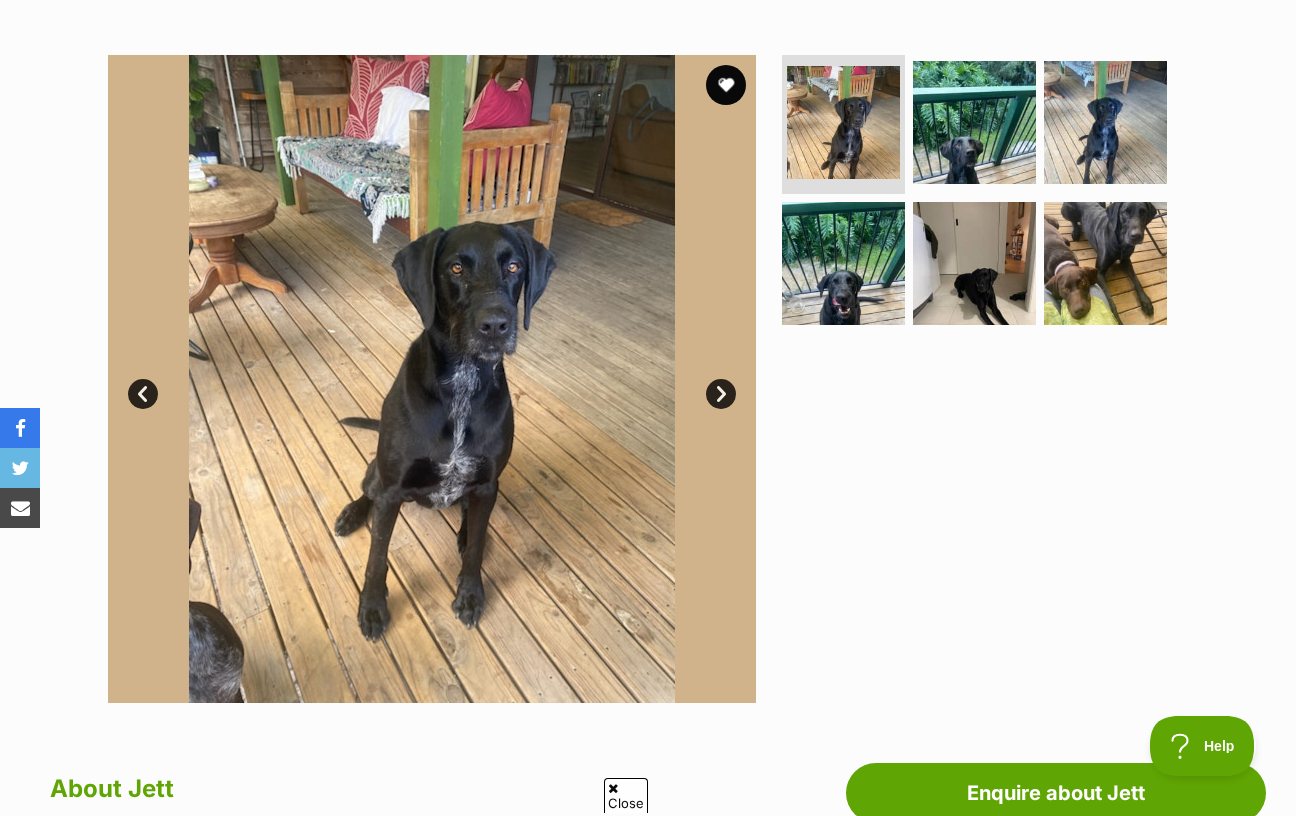 click on "Next" at bounding box center (721, 394) 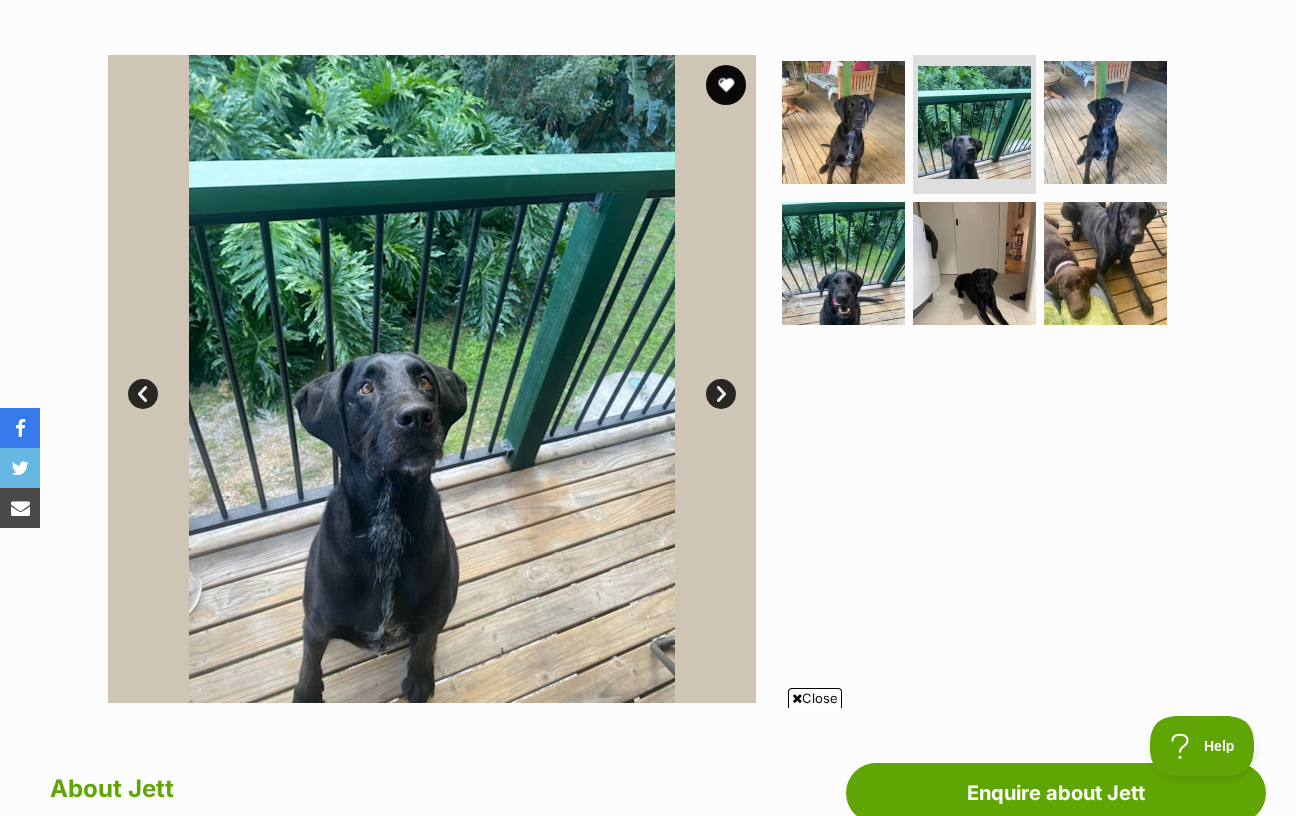 scroll, scrollTop: 0, scrollLeft: 0, axis: both 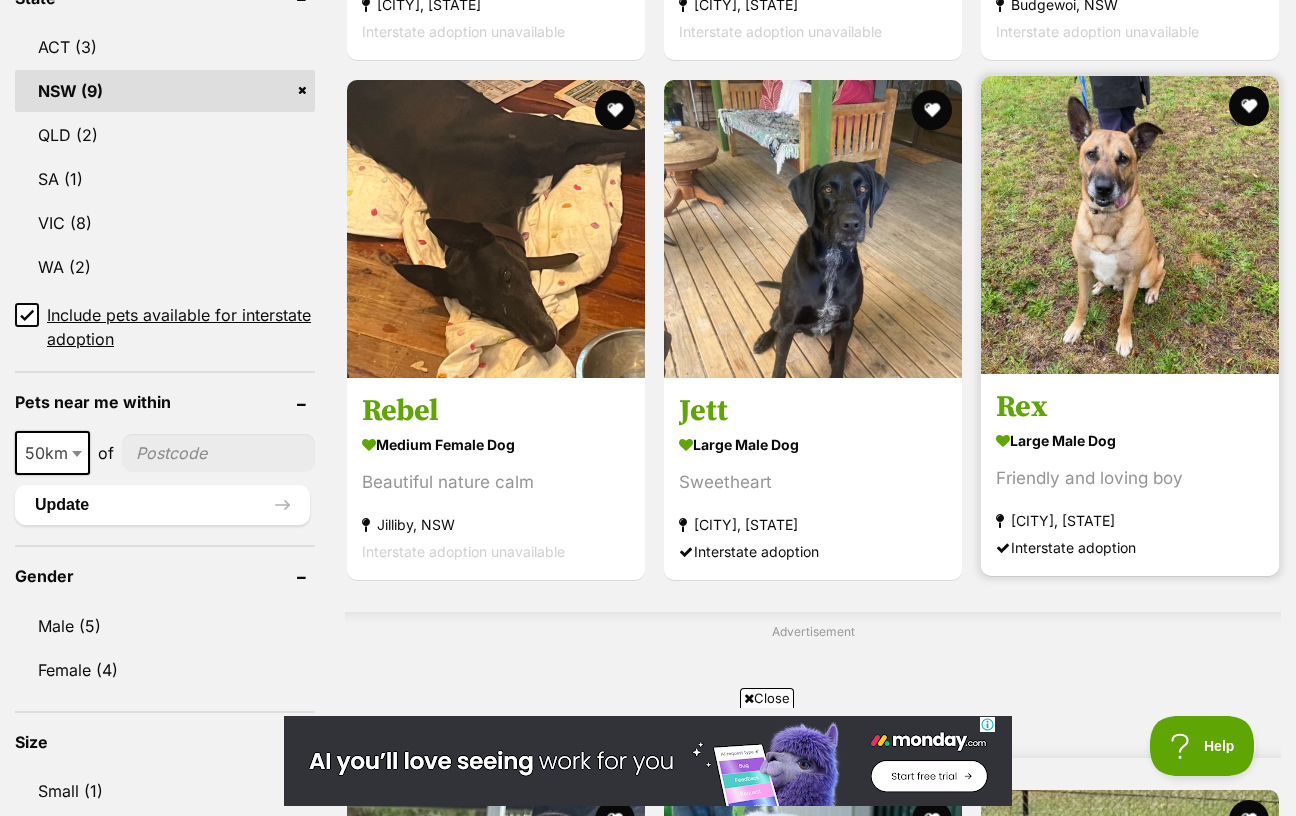 click at bounding box center (1130, 225) 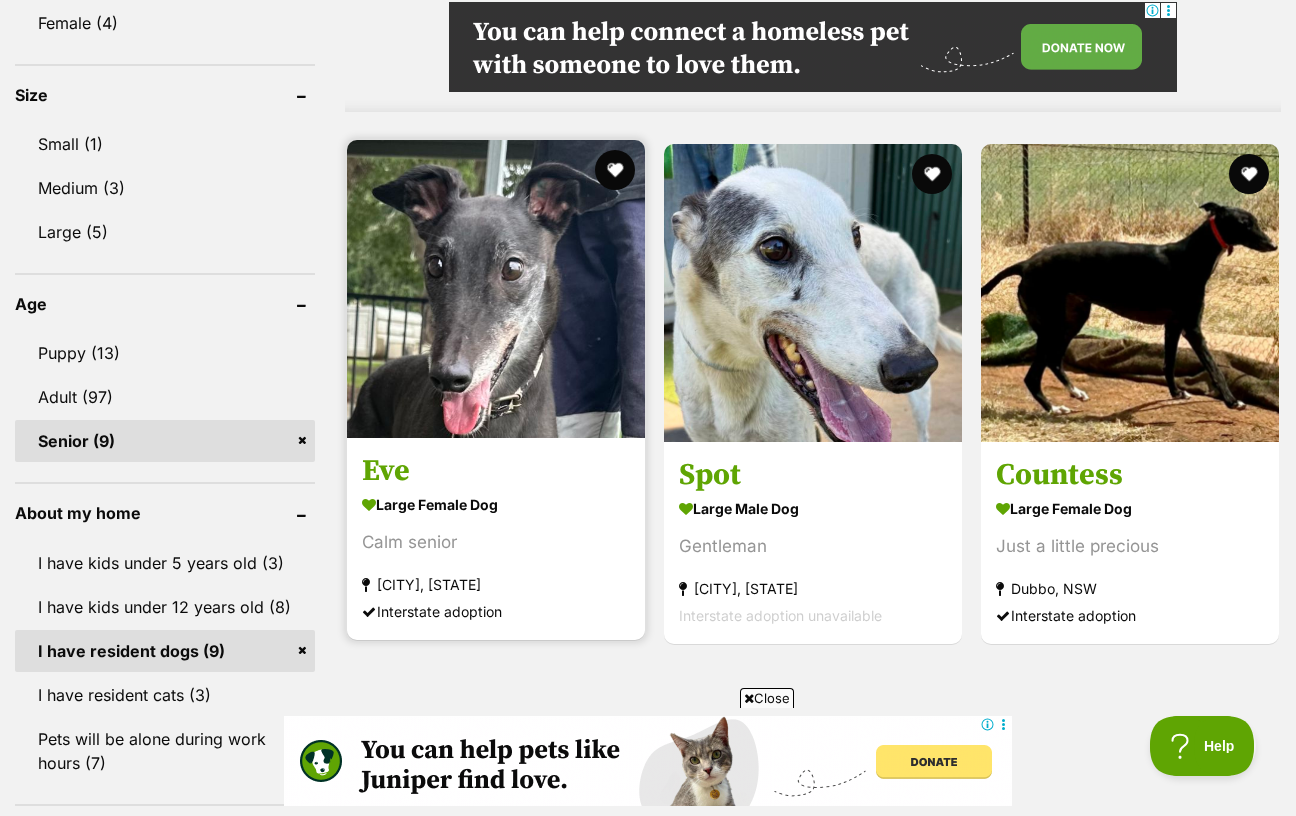 scroll, scrollTop: 1793, scrollLeft: 0, axis: vertical 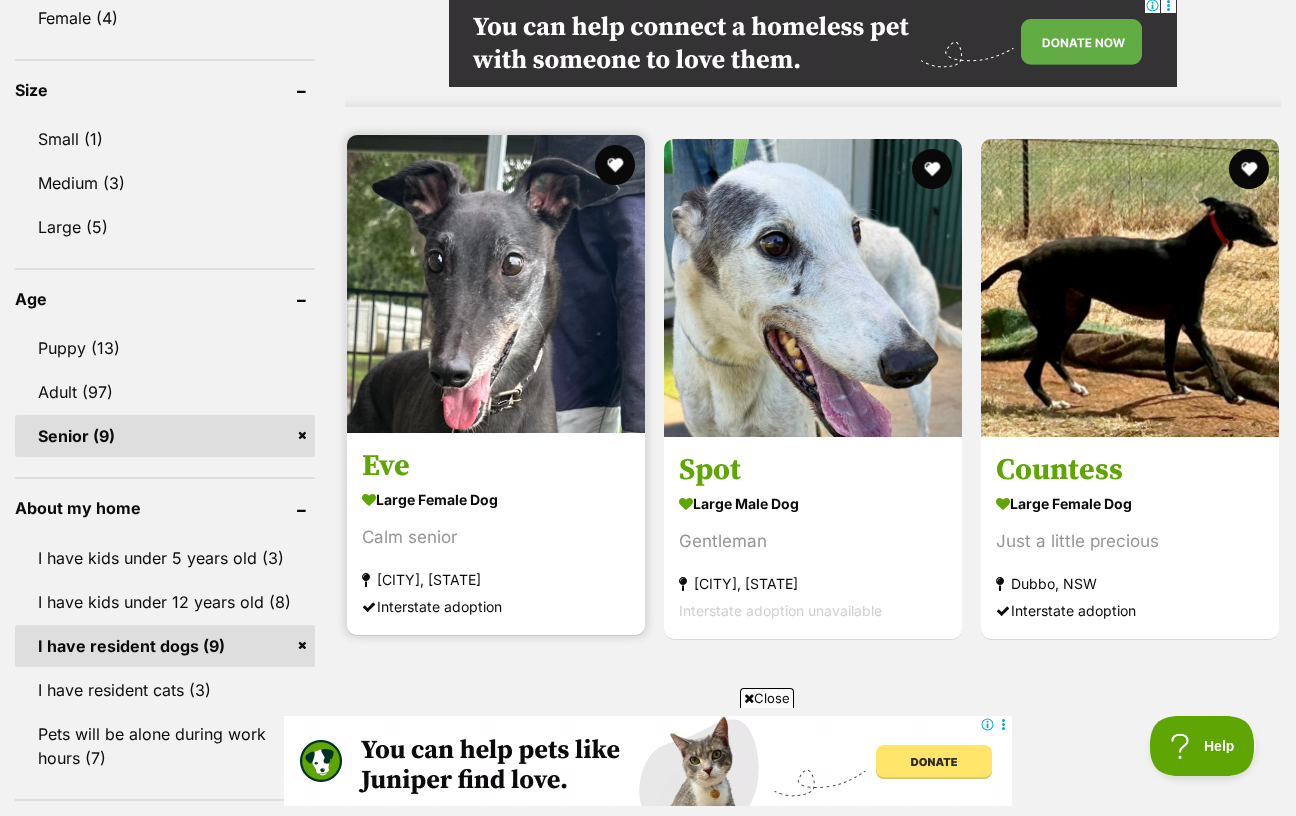 click on "large female Dog" at bounding box center (496, 499) 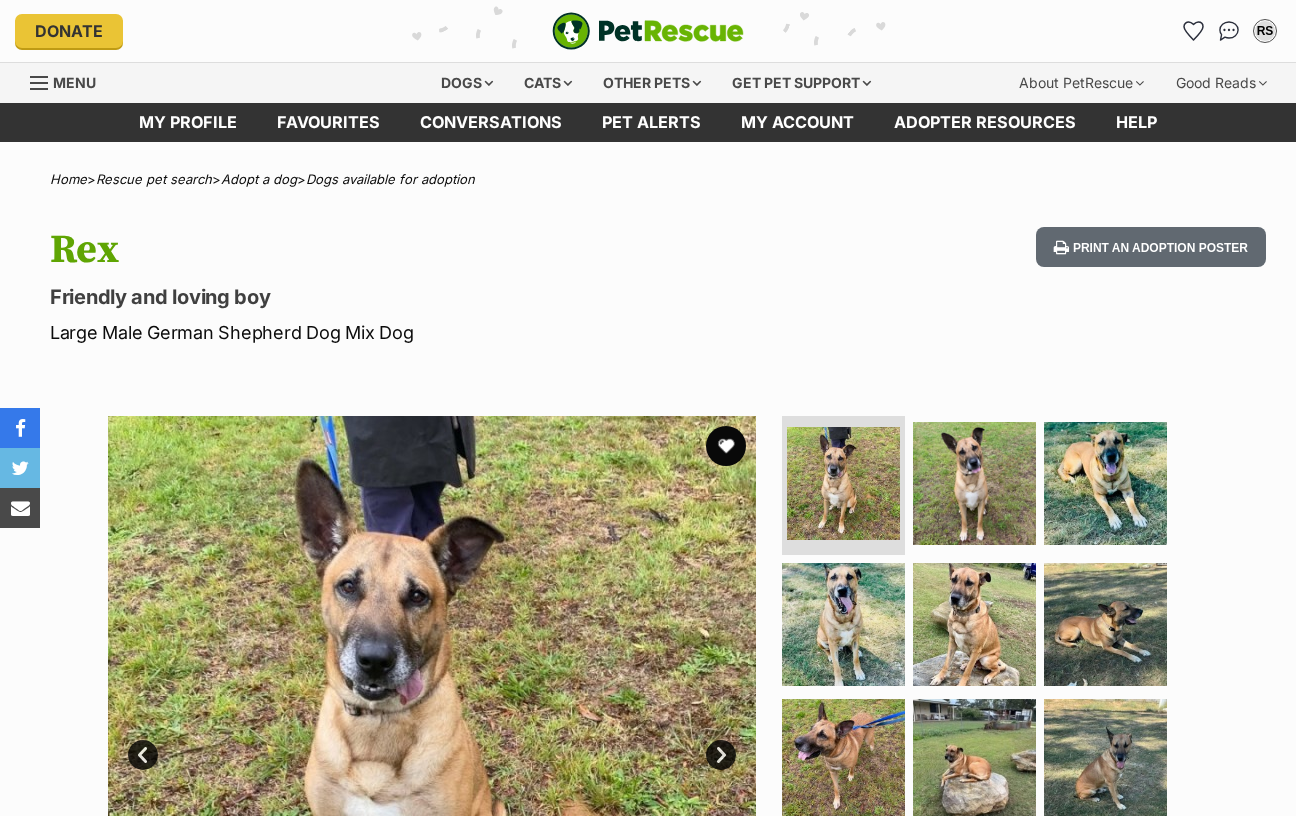 scroll, scrollTop: 0, scrollLeft: 0, axis: both 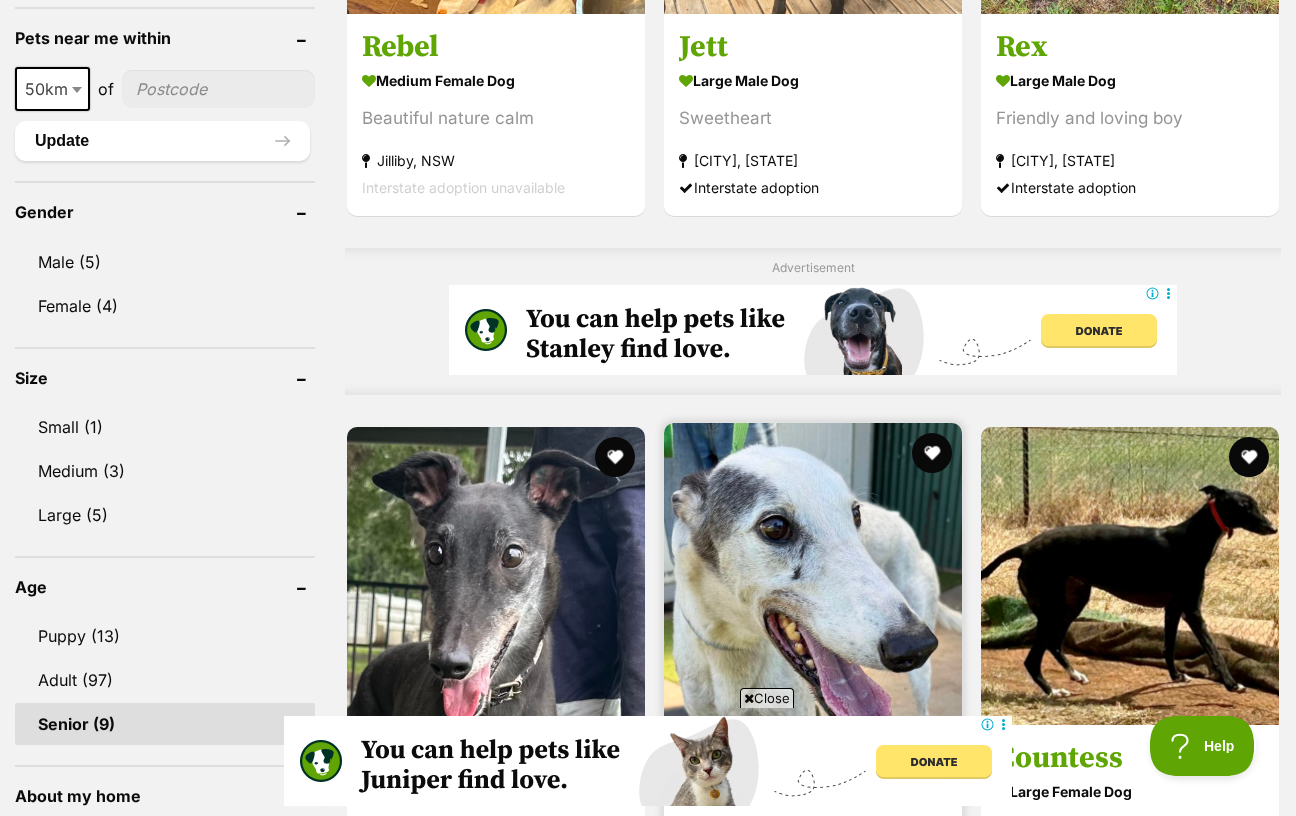 click at bounding box center [813, 572] 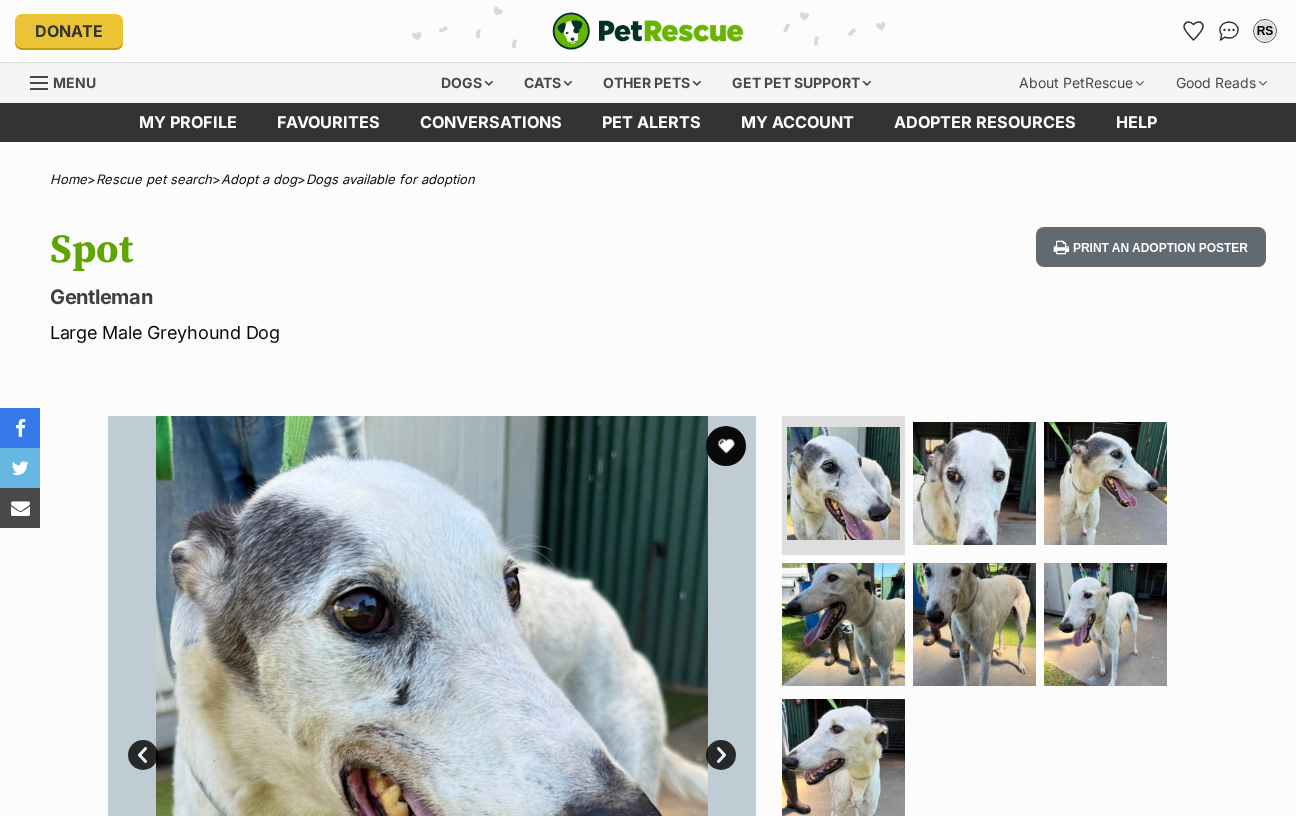 scroll, scrollTop: 0, scrollLeft: 0, axis: both 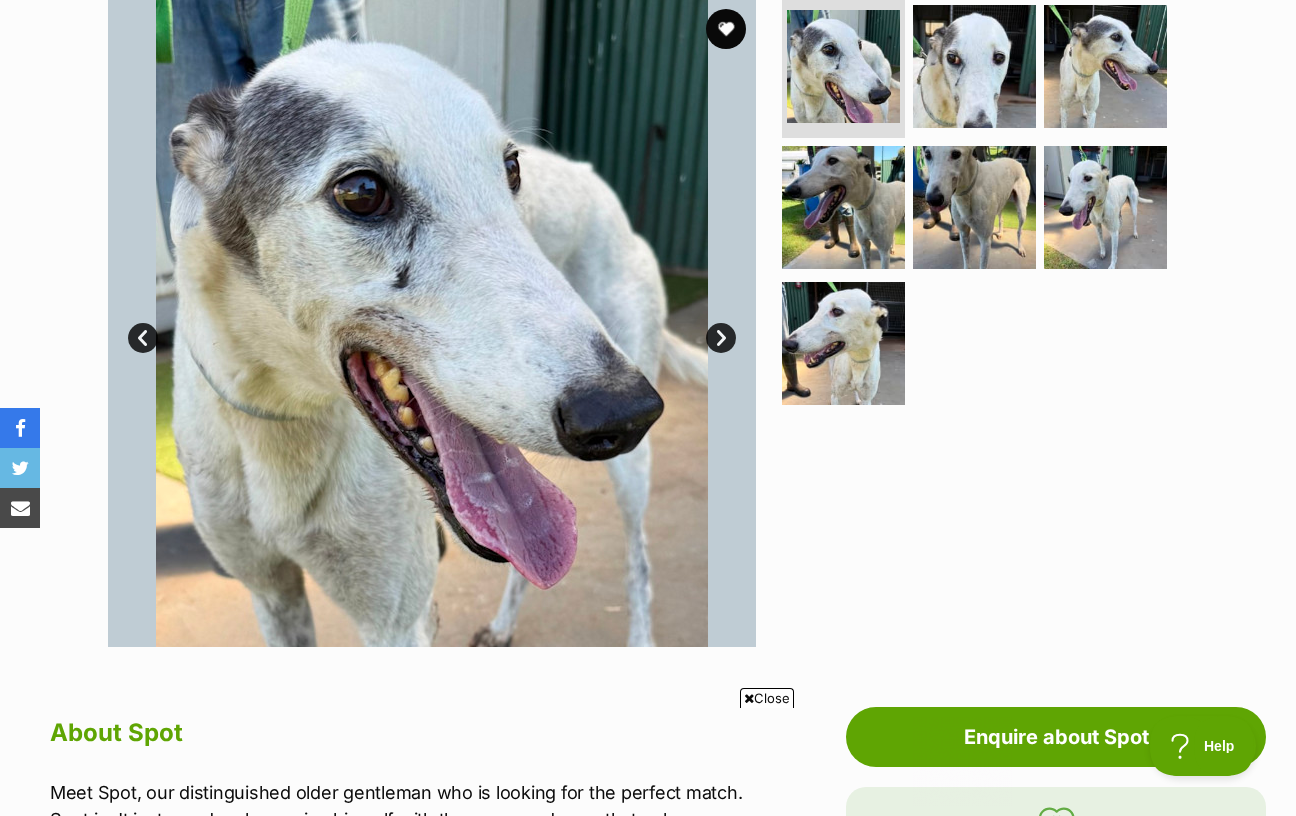 click on "Next" at bounding box center [721, 338] 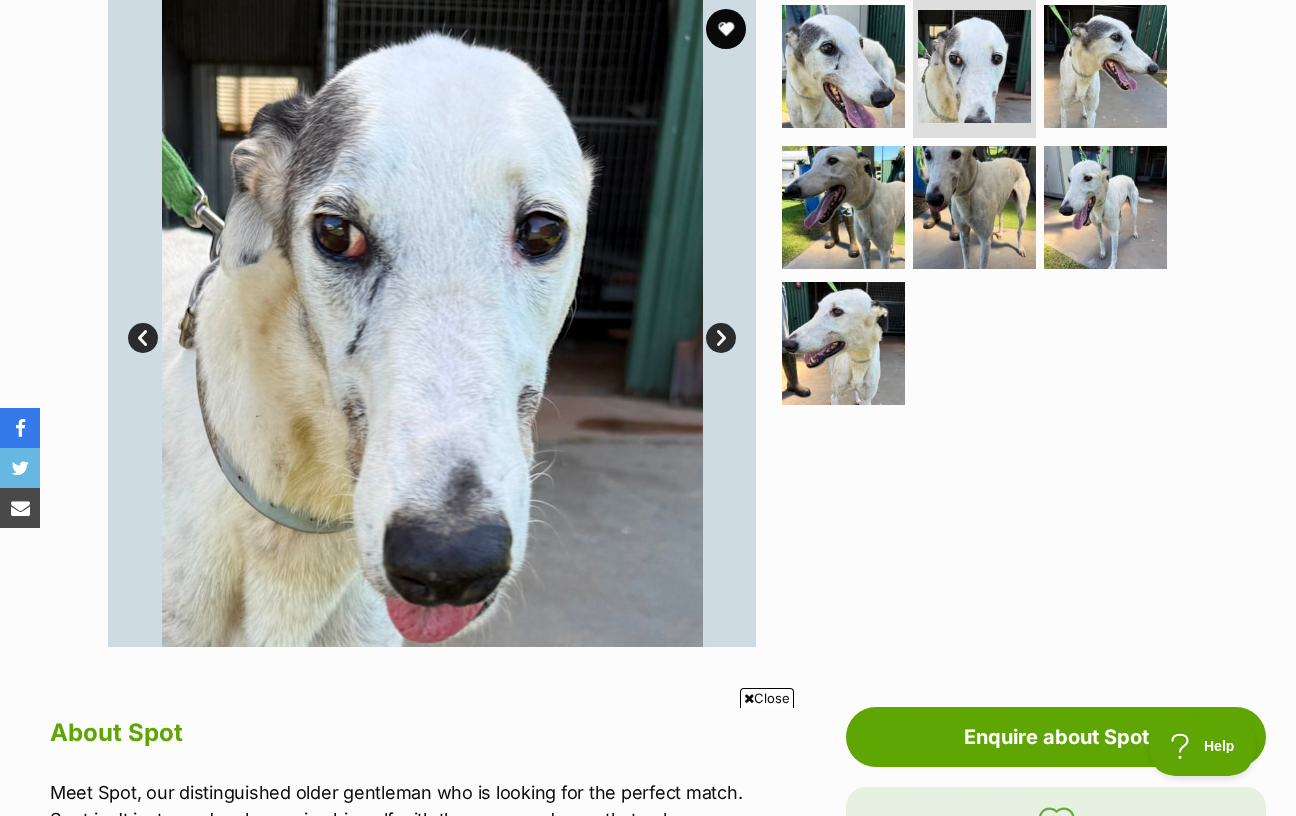 scroll, scrollTop: 0, scrollLeft: 0, axis: both 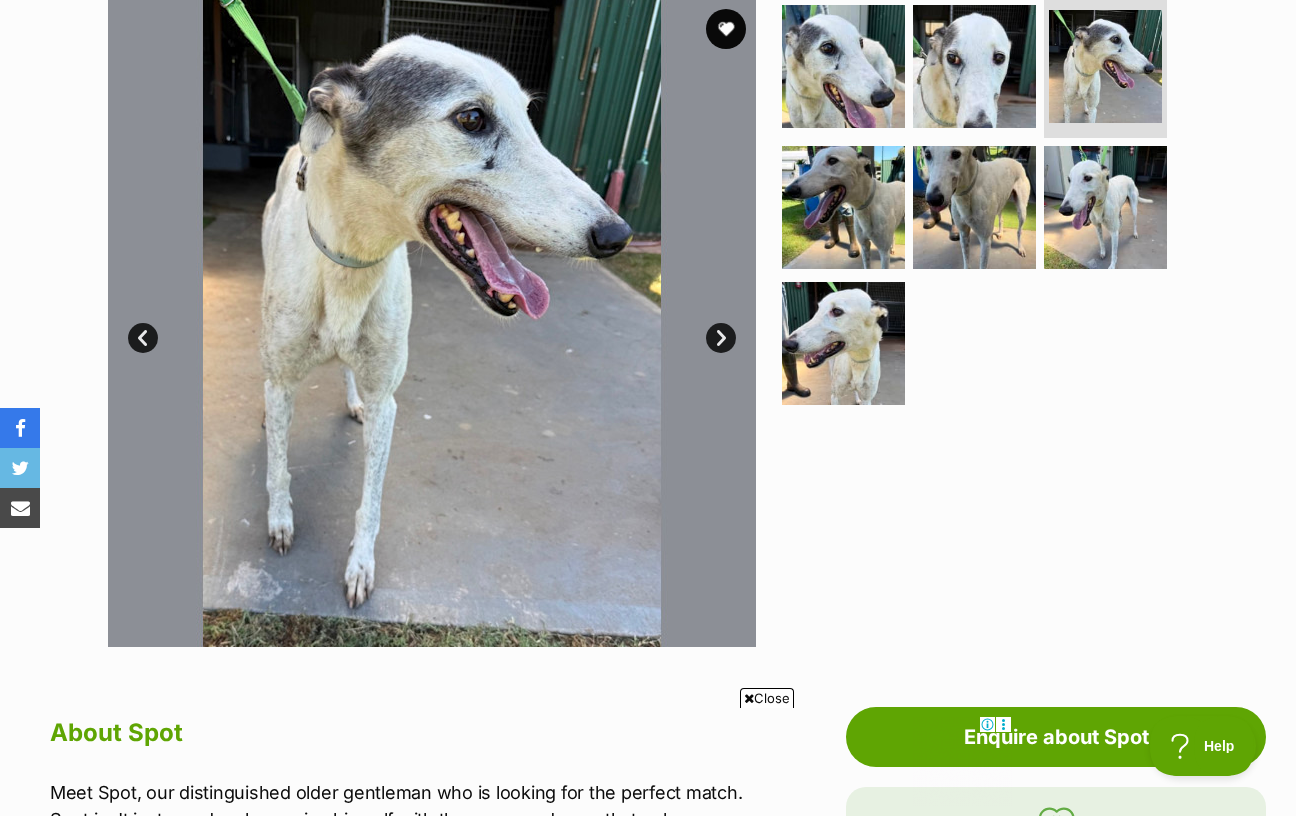 click on "Next" at bounding box center [721, 338] 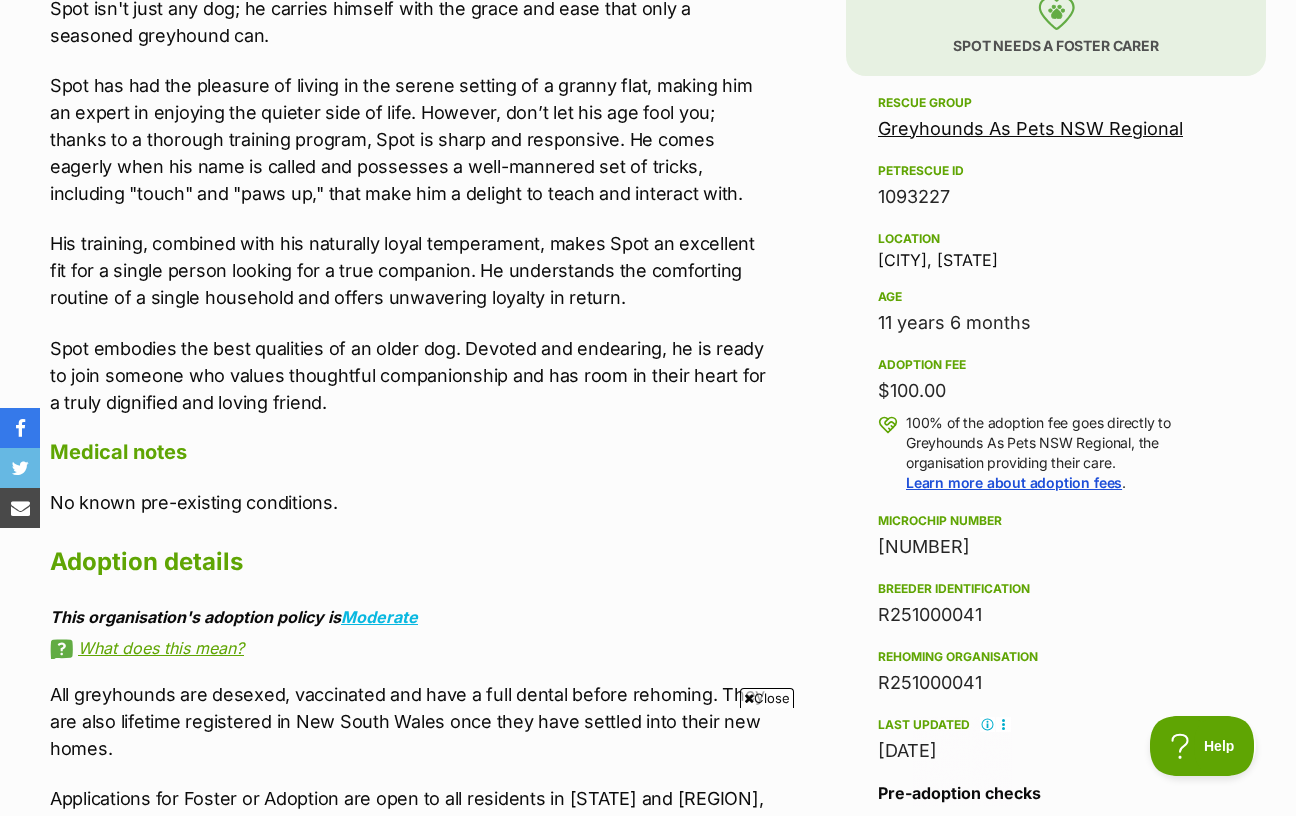 scroll, scrollTop: 1227, scrollLeft: 0, axis: vertical 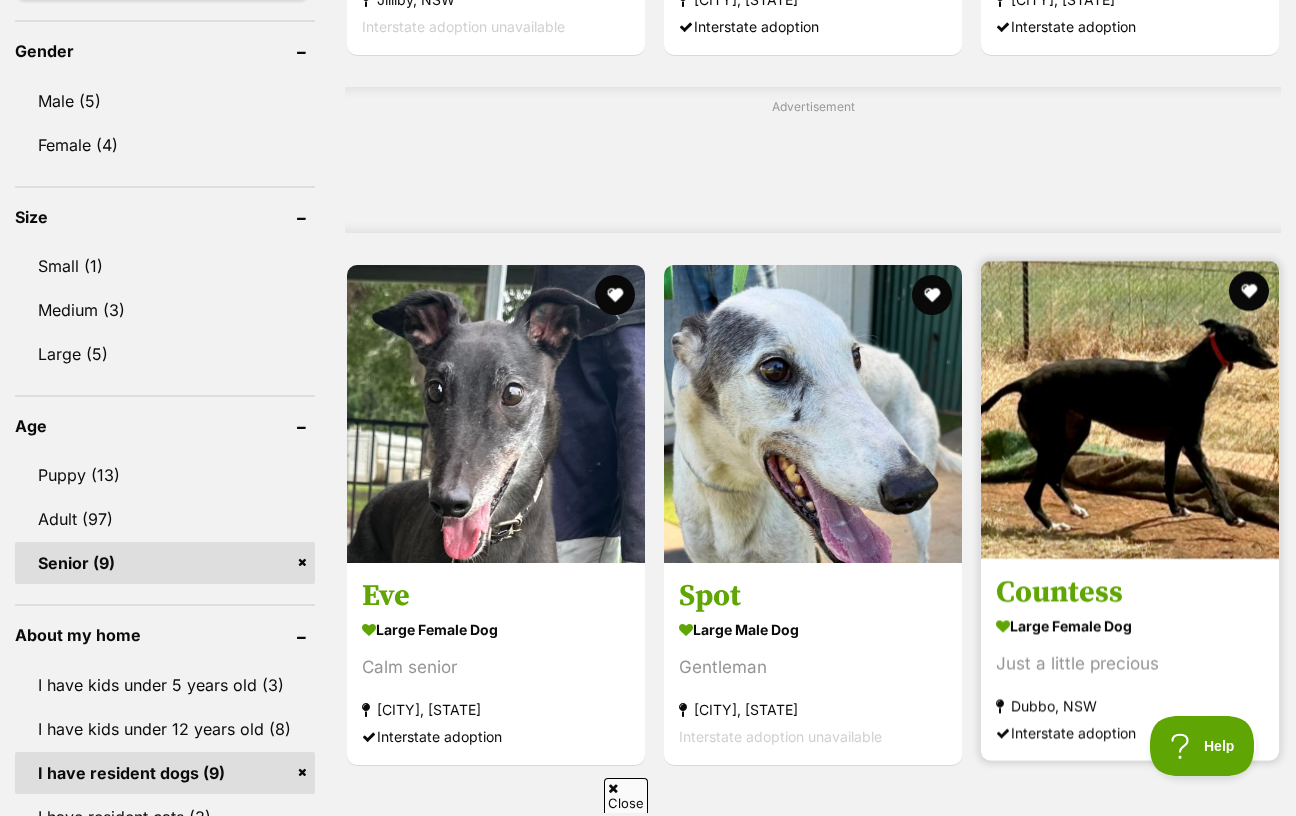 click at bounding box center (1130, 410) 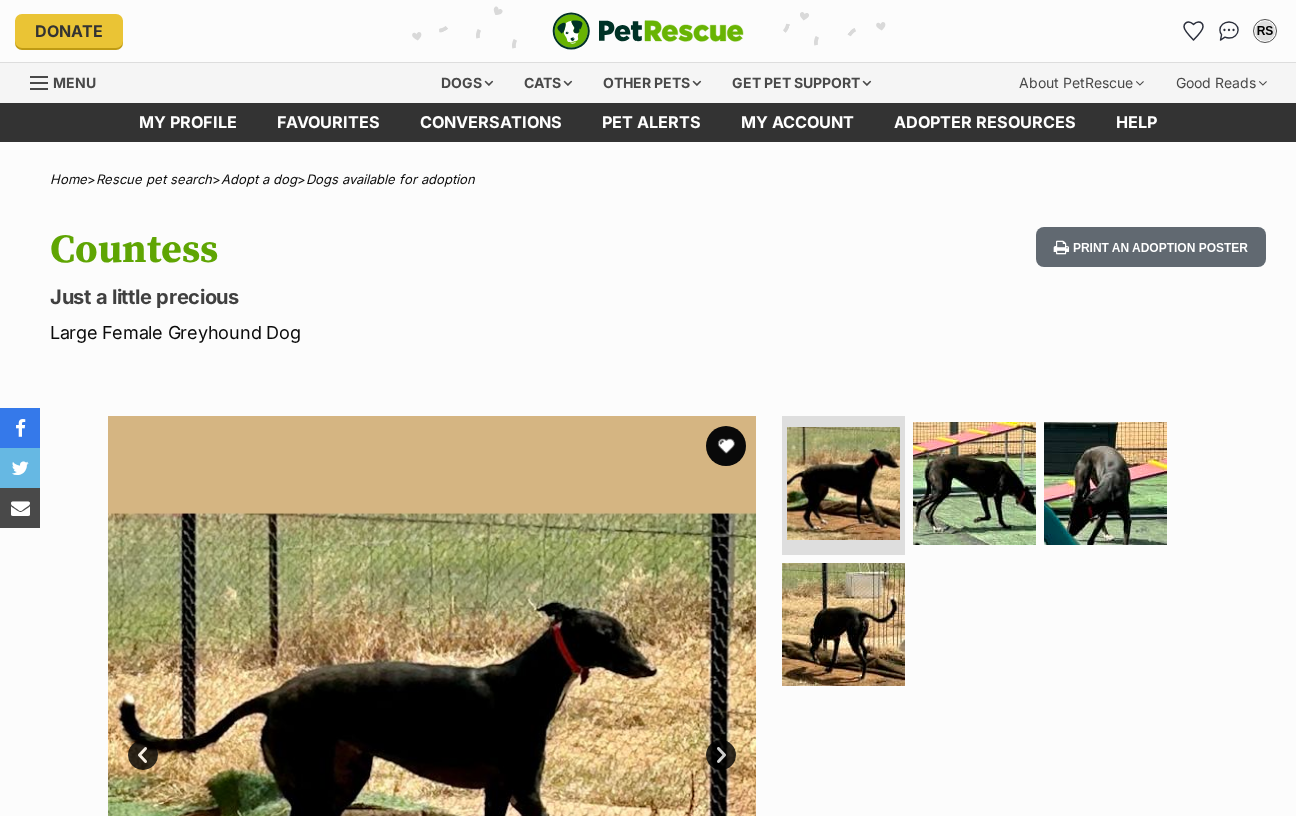 scroll, scrollTop: 0, scrollLeft: 0, axis: both 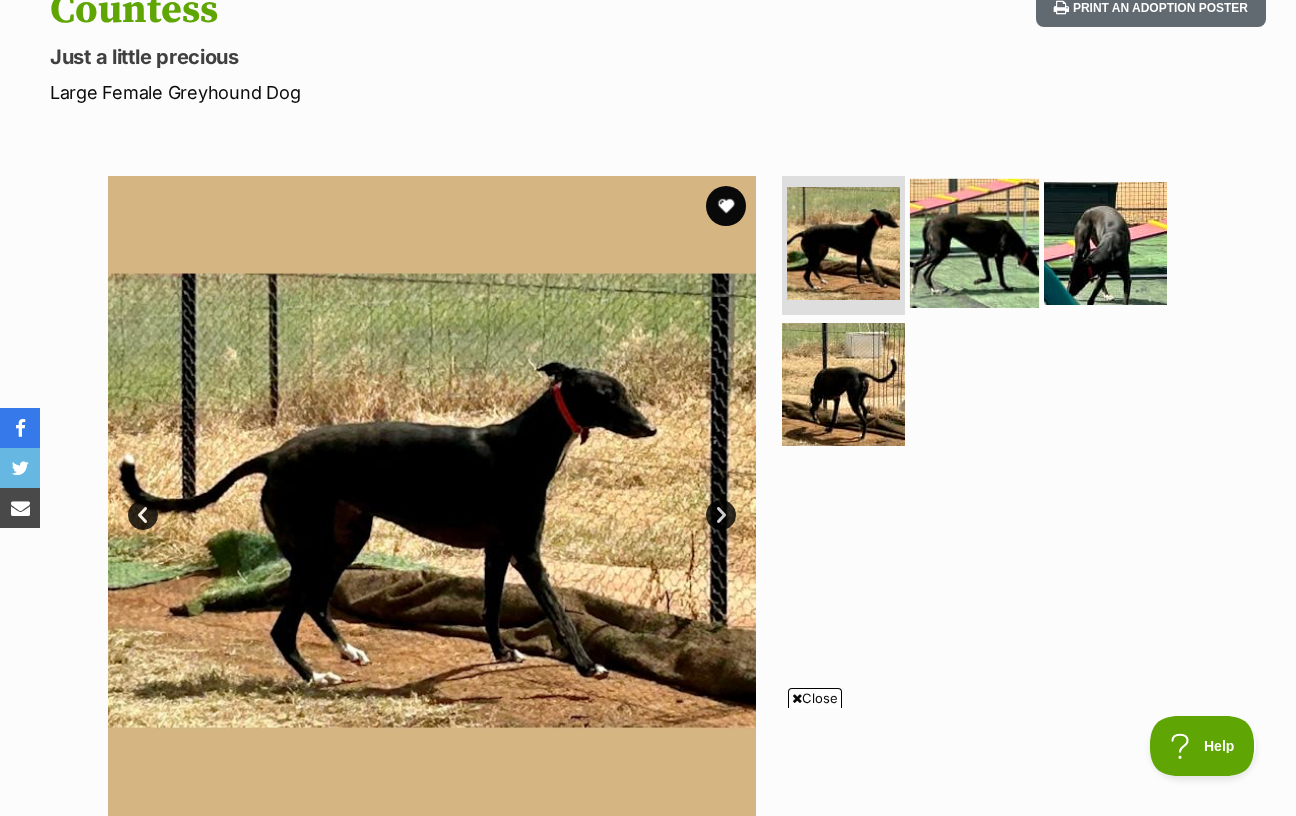 click at bounding box center (974, 242) 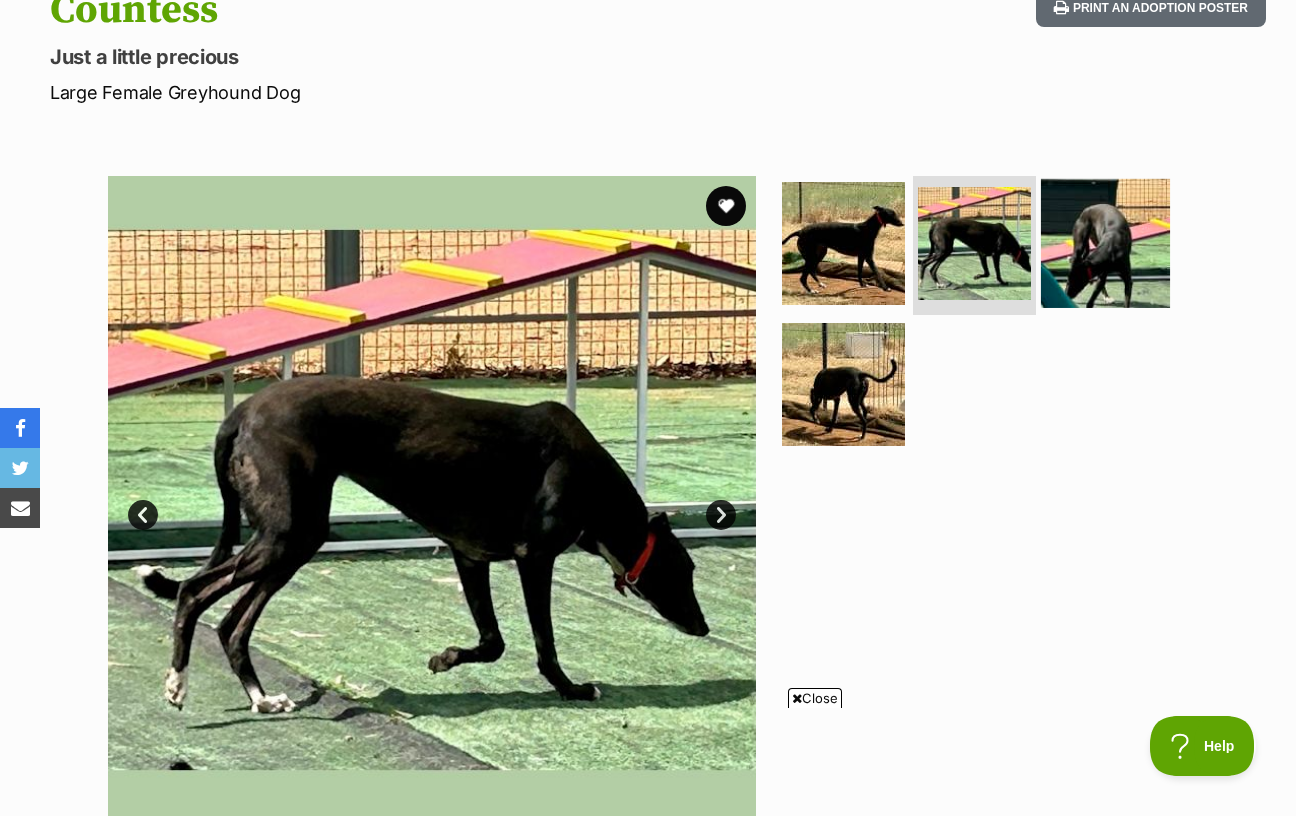click at bounding box center (1105, 242) 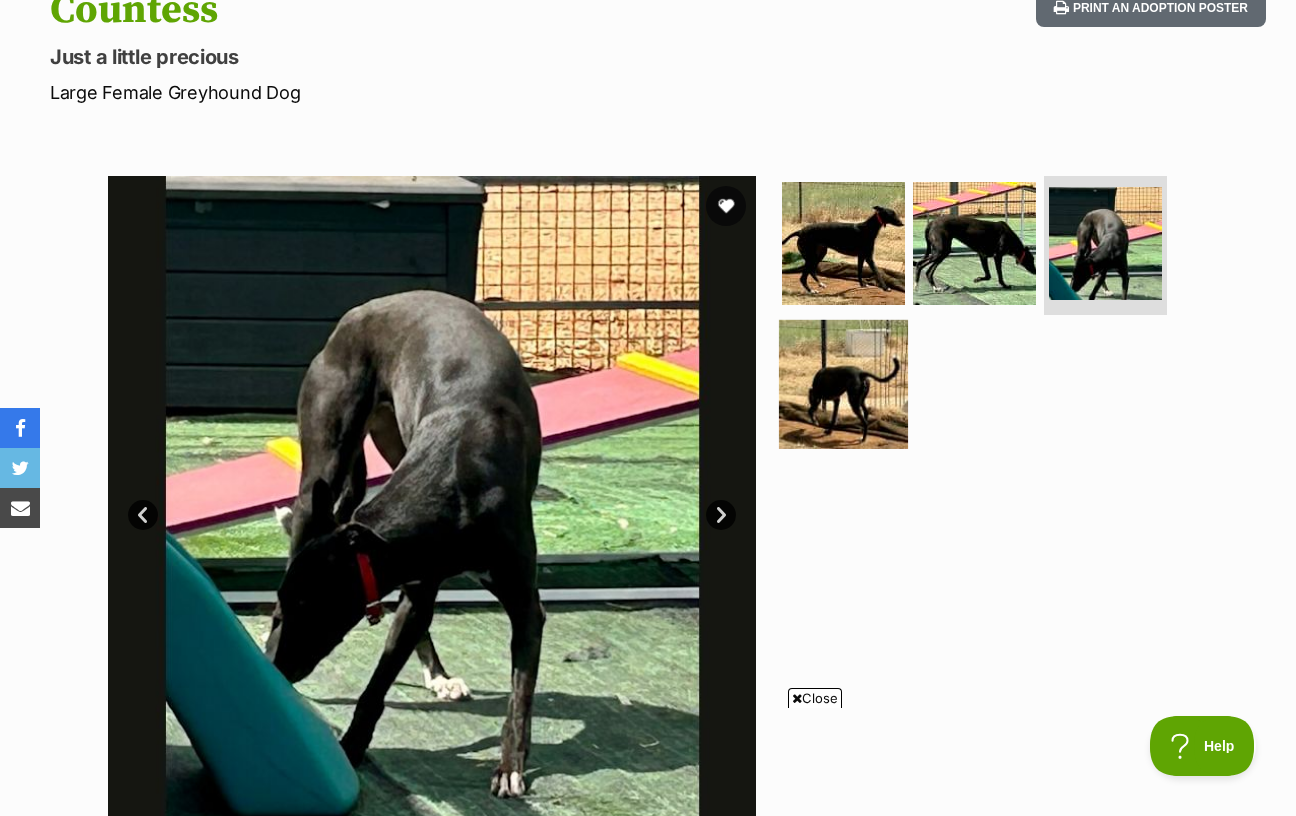 click at bounding box center (843, 384) 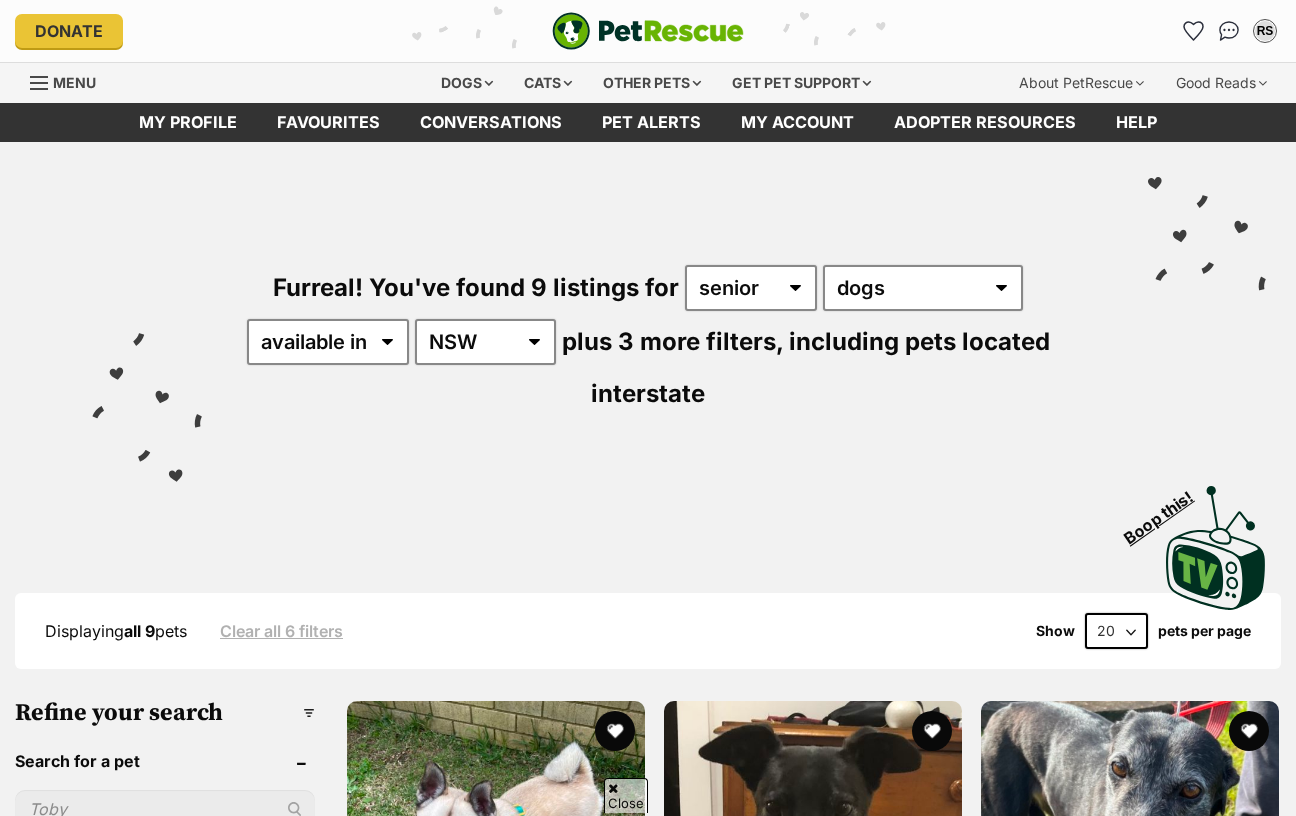 scroll, scrollTop: 1666, scrollLeft: 0, axis: vertical 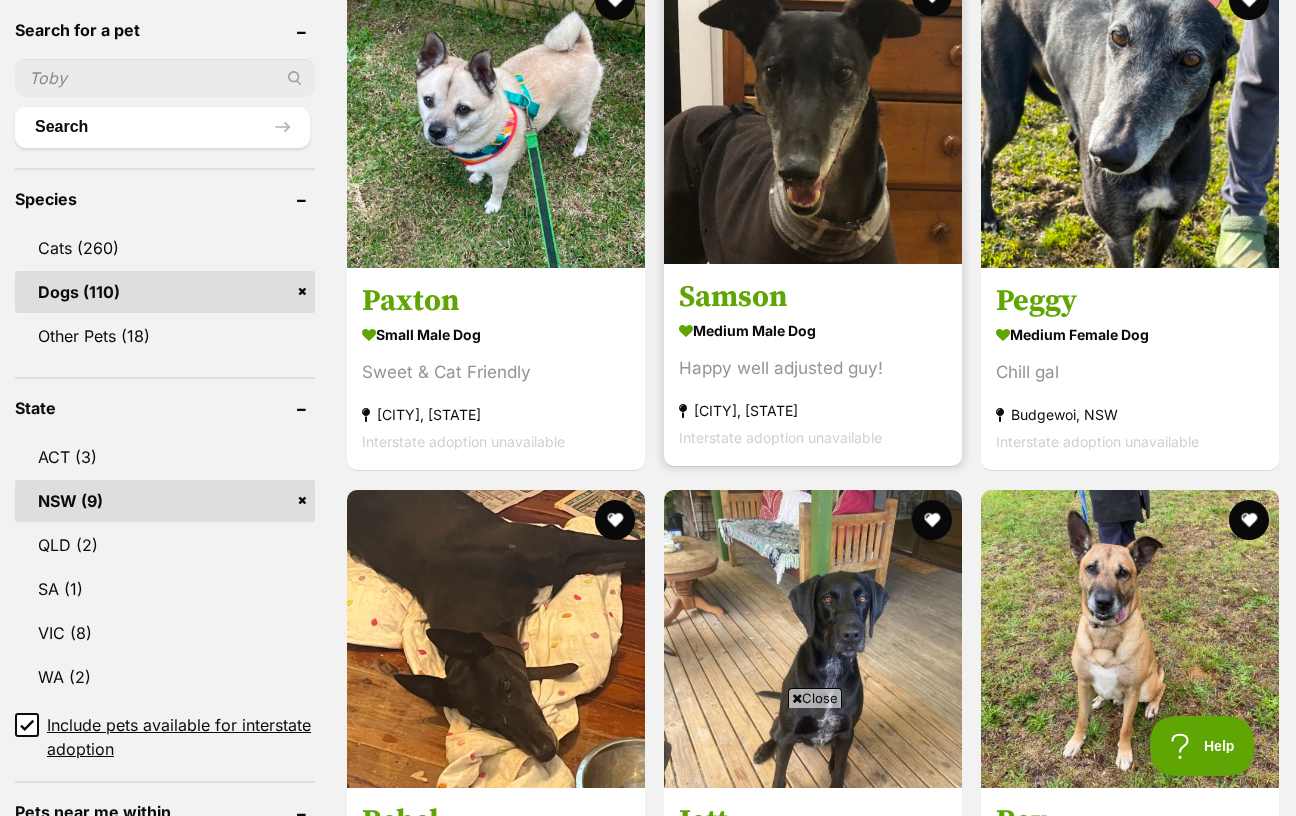 click on "Happy well adjusted guy!" at bounding box center [813, 369] 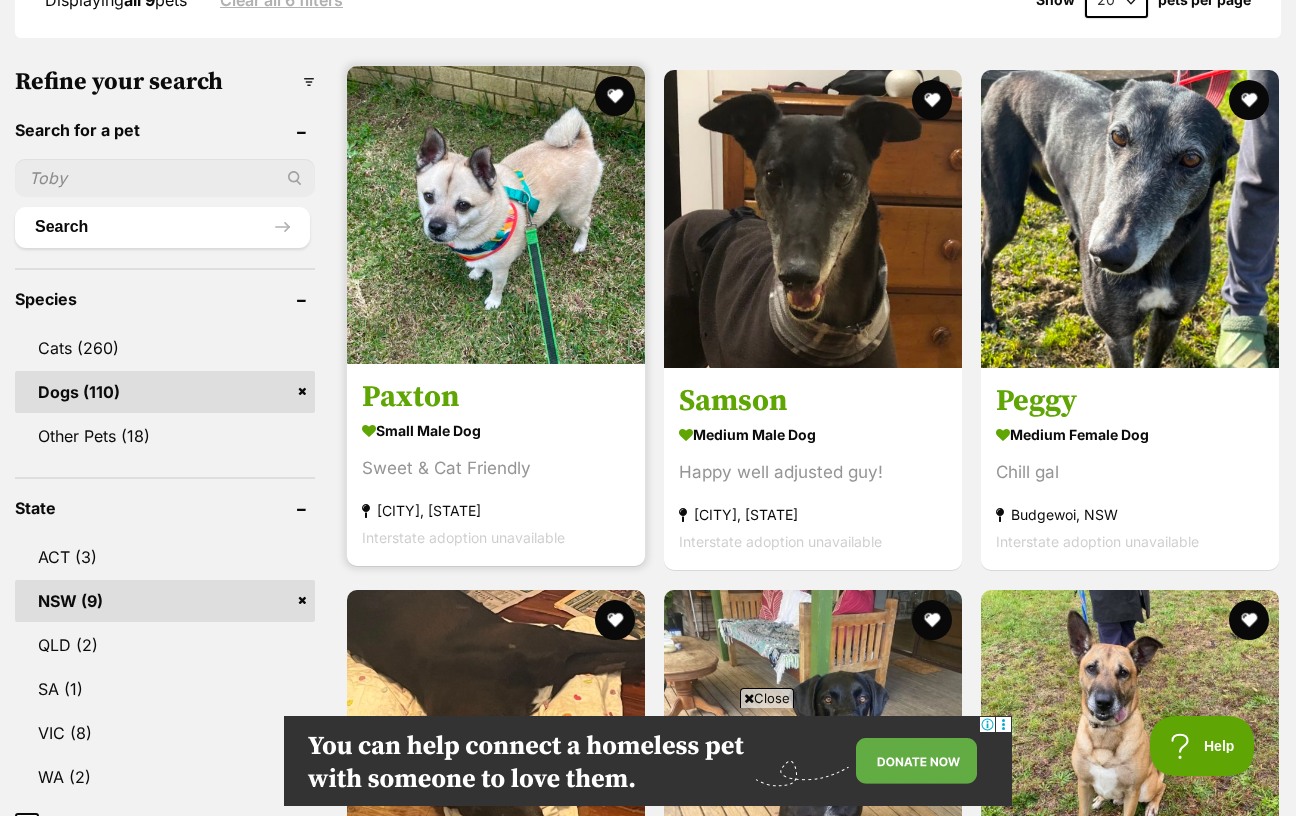 scroll, scrollTop: 0, scrollLeft: 0, axis: both 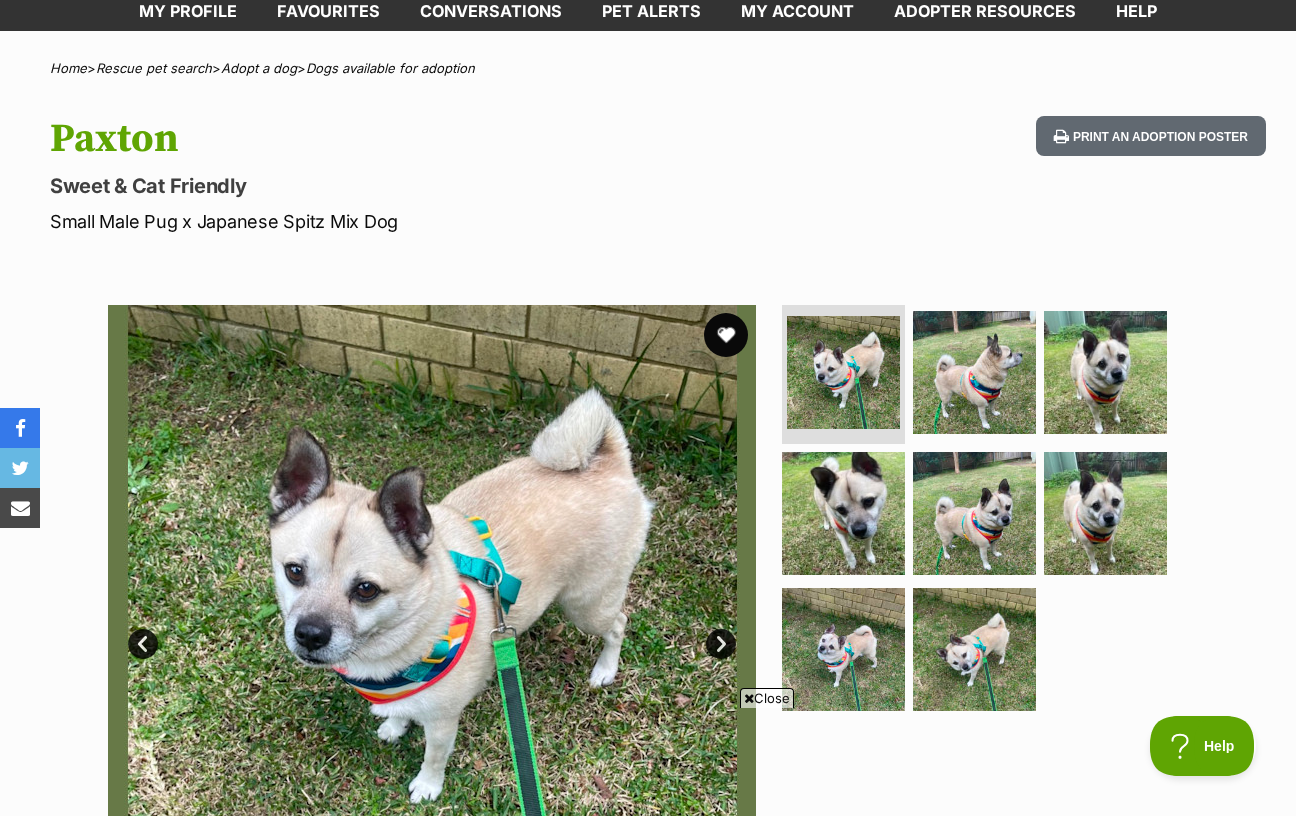 click at bounding box center [726, 335] 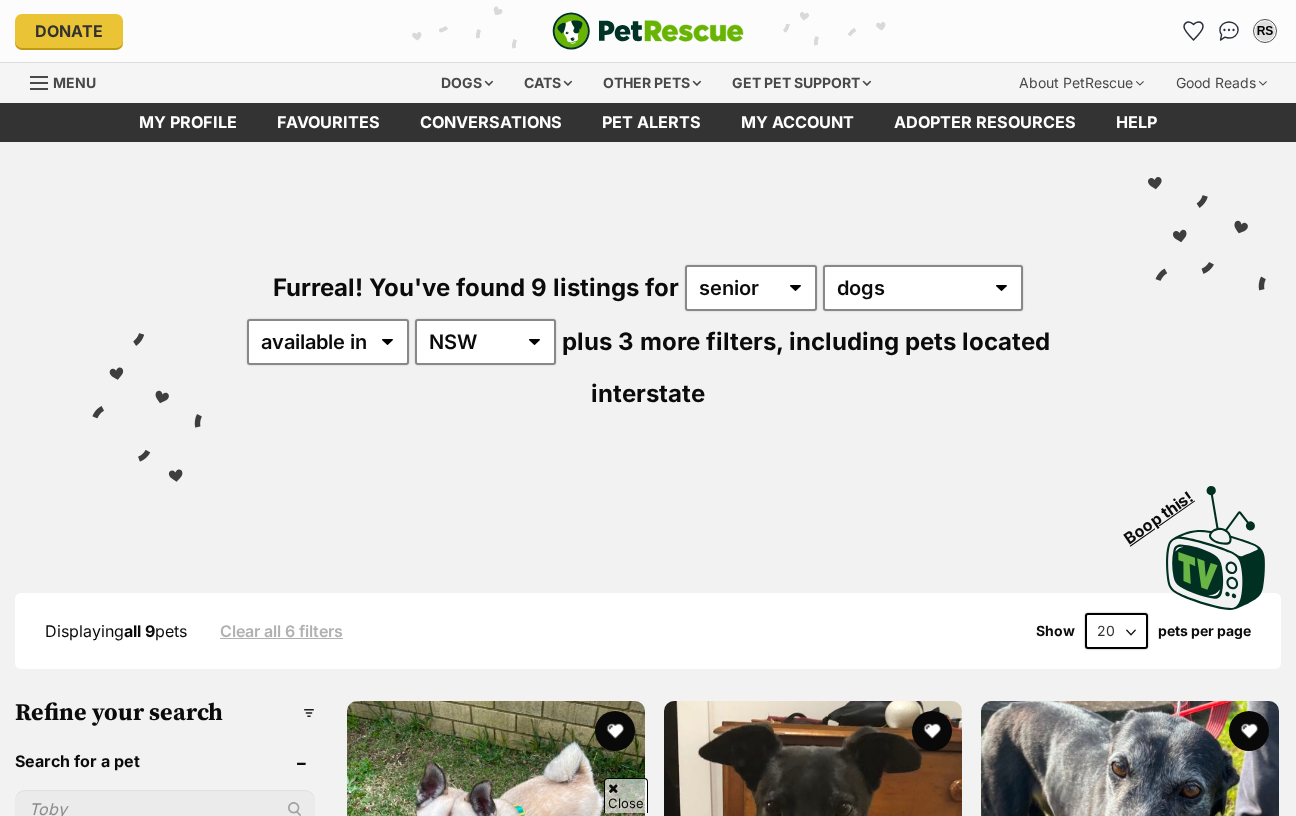 scroll, scrollTop: 631, scrollLeft: 0, axis: vertical 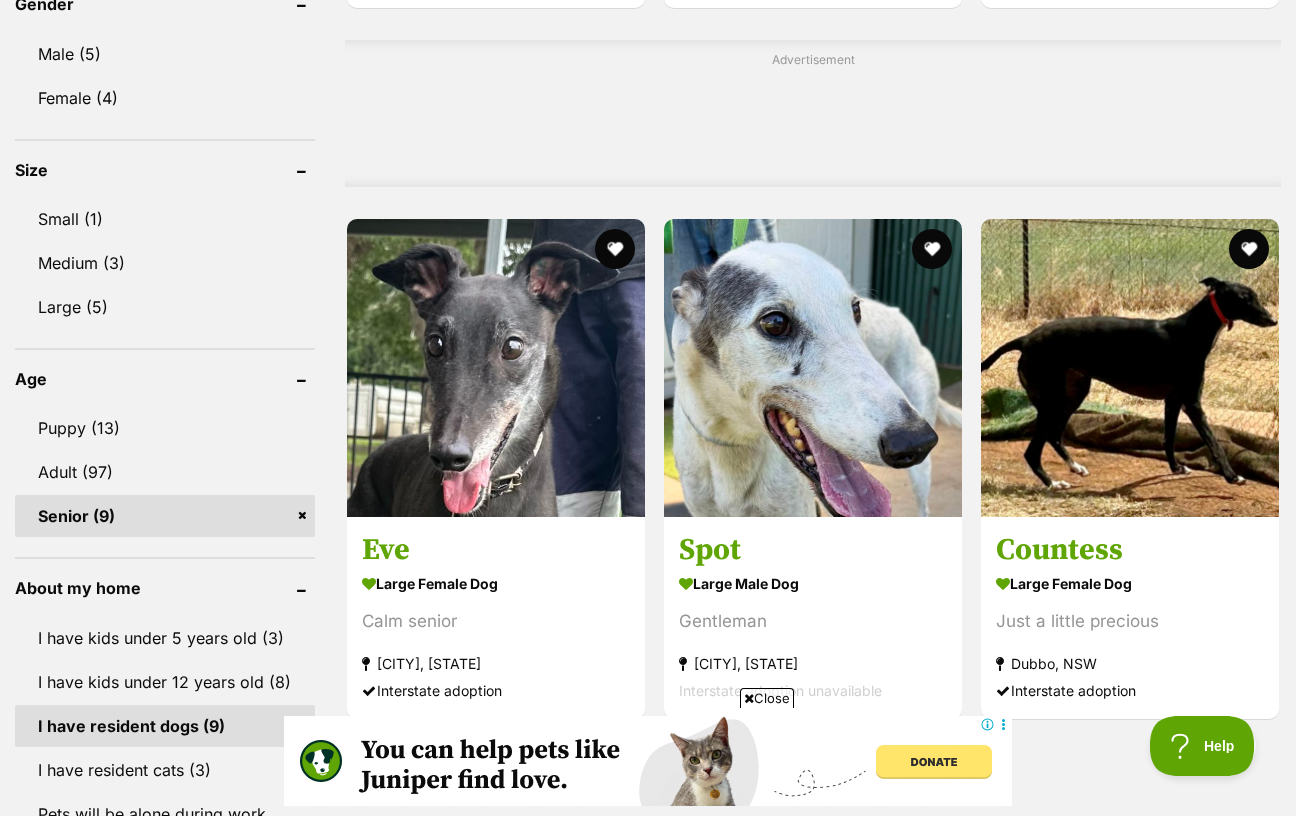 click on "Senior (9)" at bounding box center (165, 516) 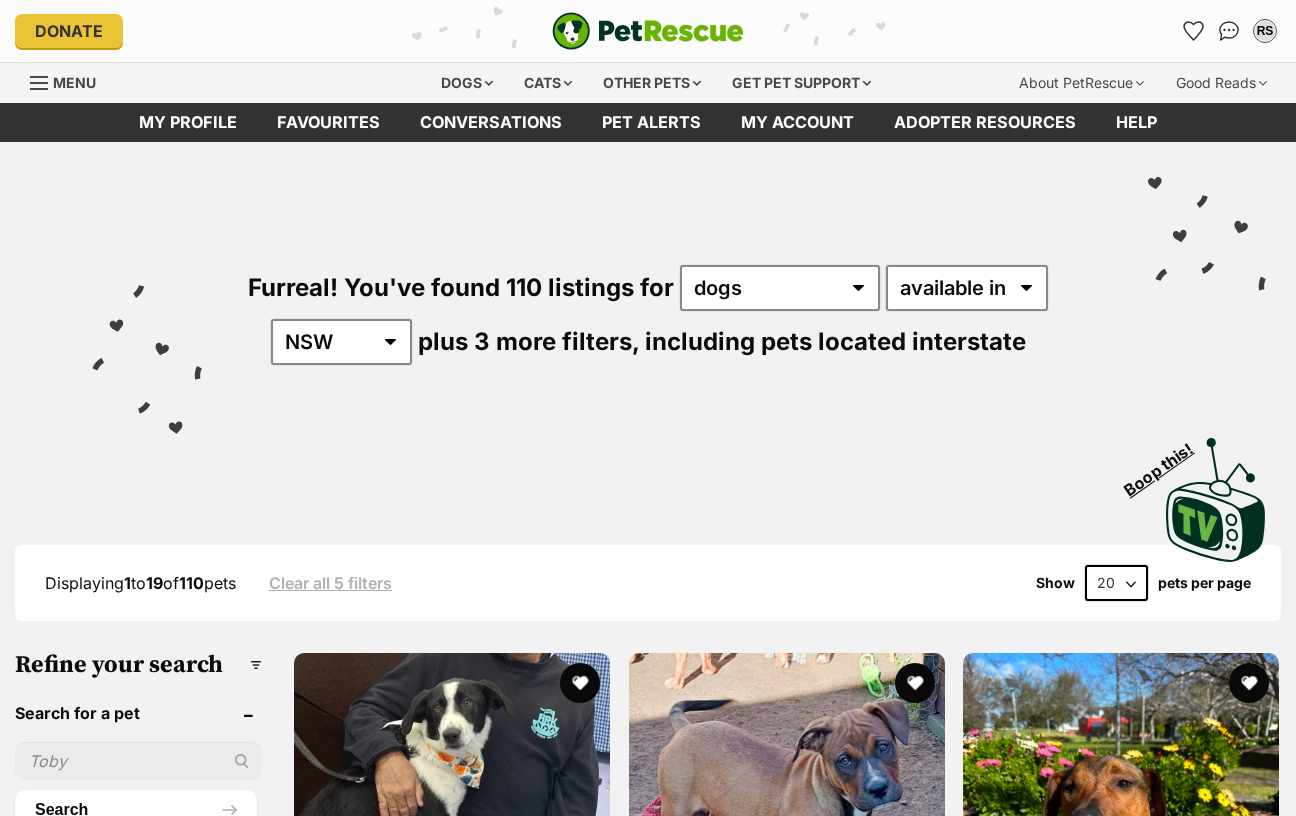 scroll, scrollTop: 0, scrollLeft: 0, axis: both 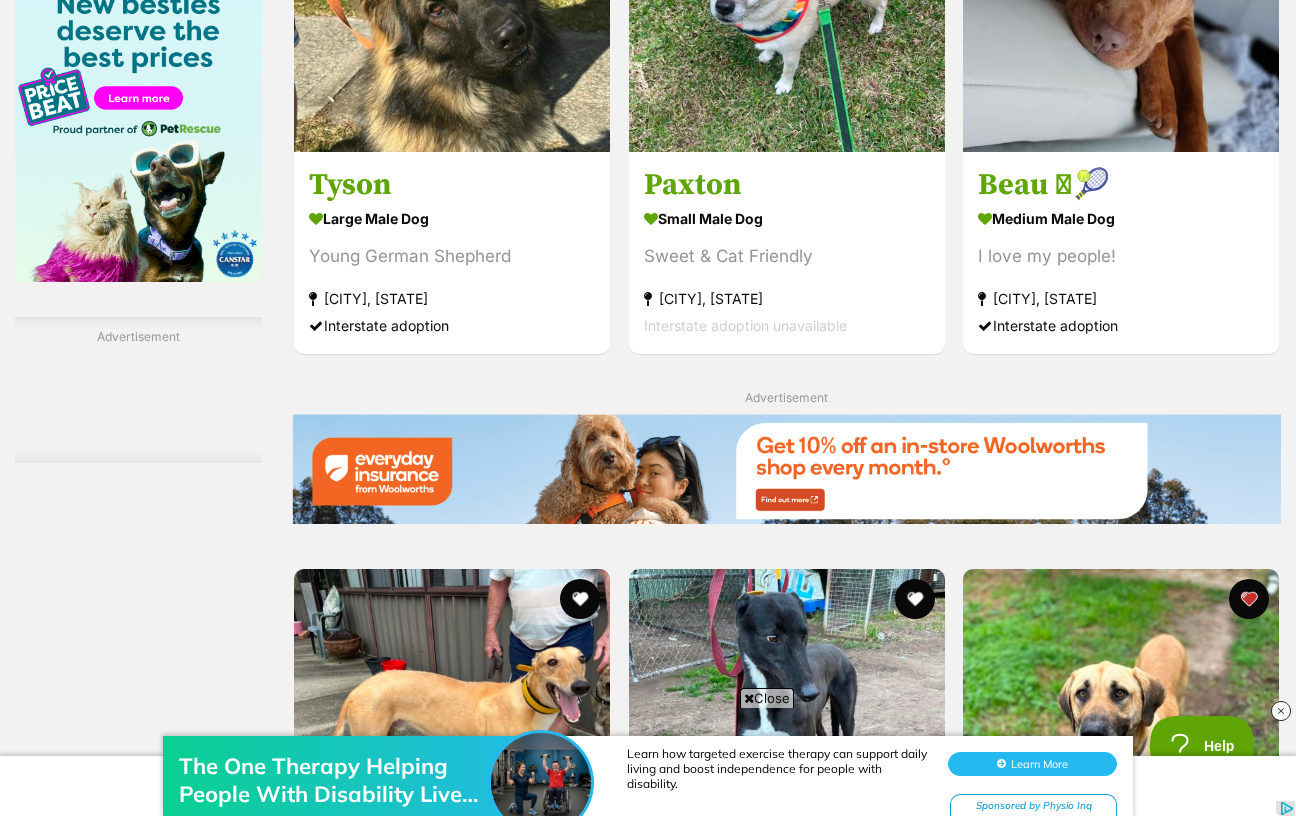 click on "Next" at bounding box center (787, 1859) 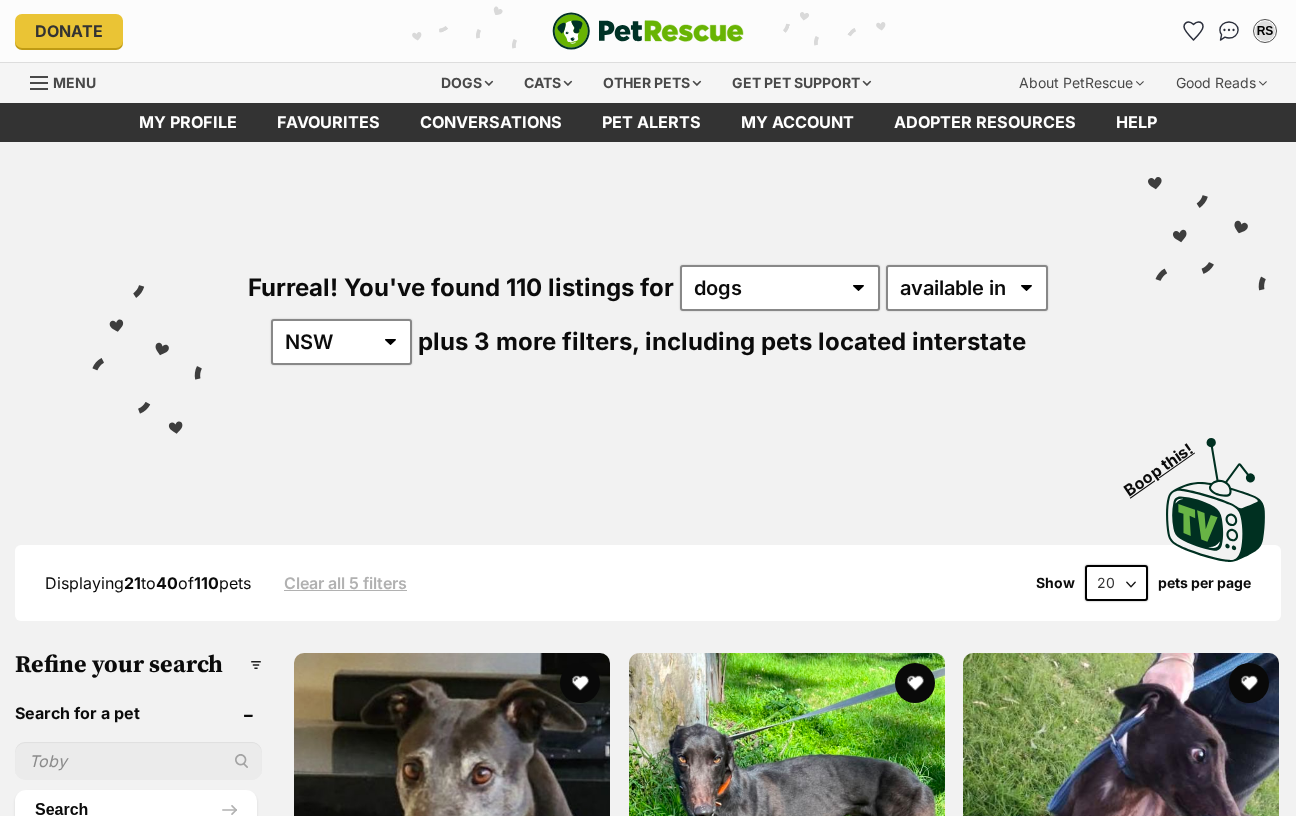 scroll, scrollTop: 0, scrollLeft: 0, axis: both 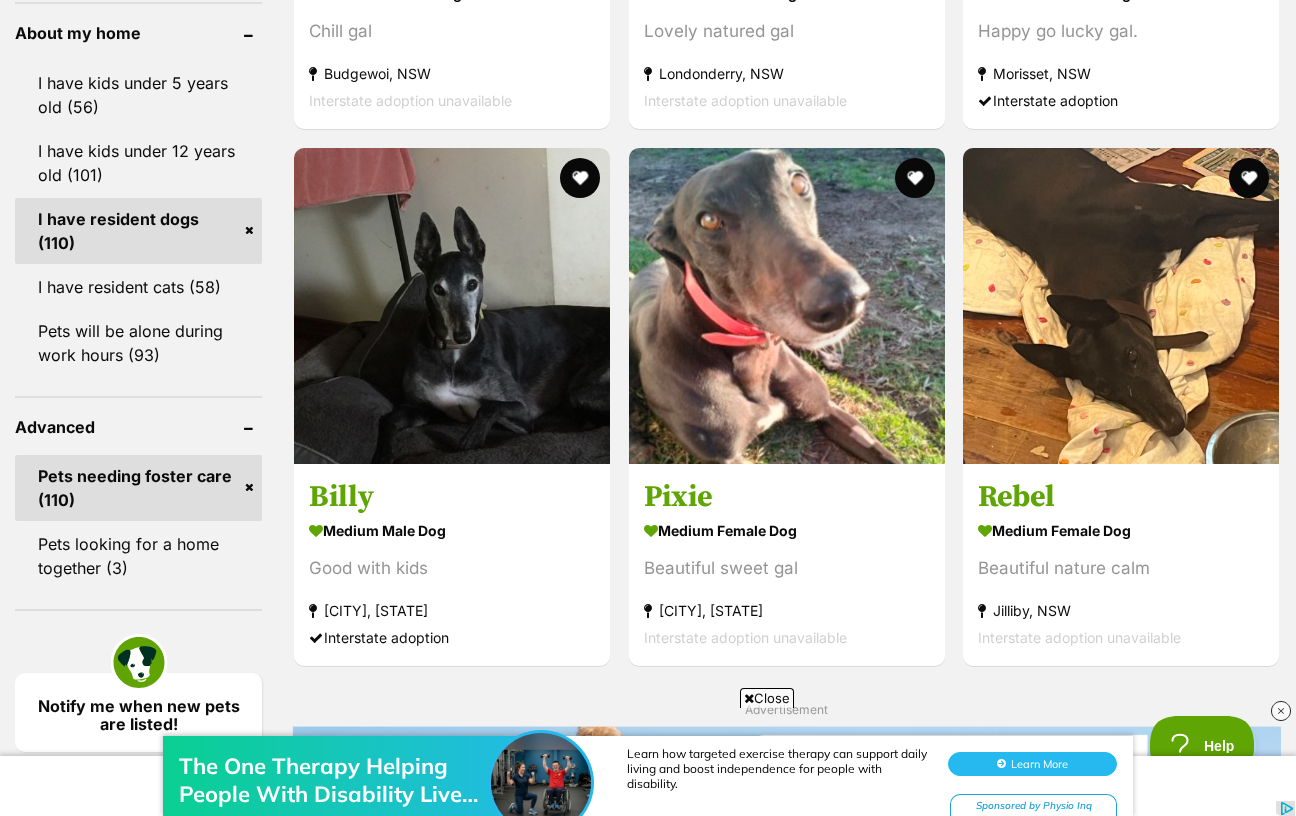 click on "Hunter" at bounding box center [1121, 1226] 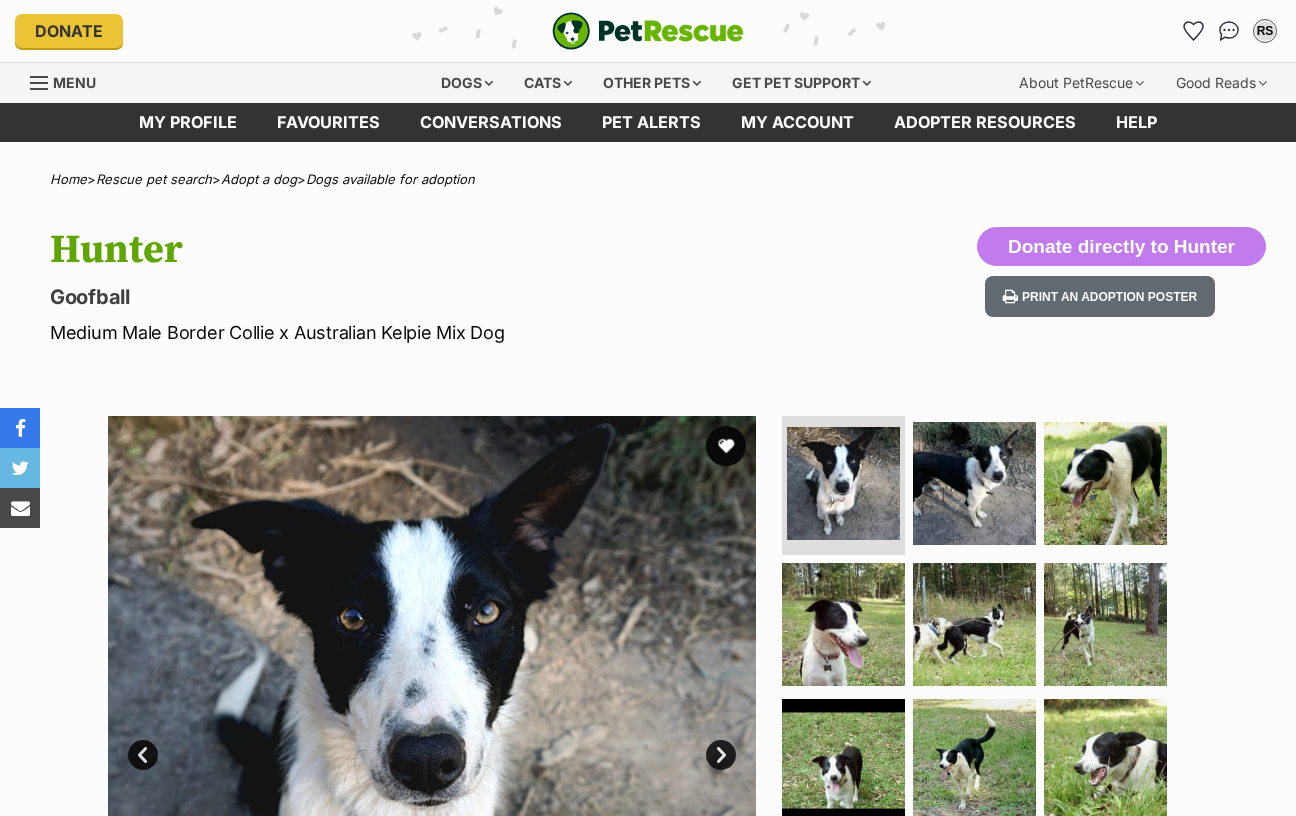 scroll, scrollTop: 0, scrollLeft: 0, axis: both 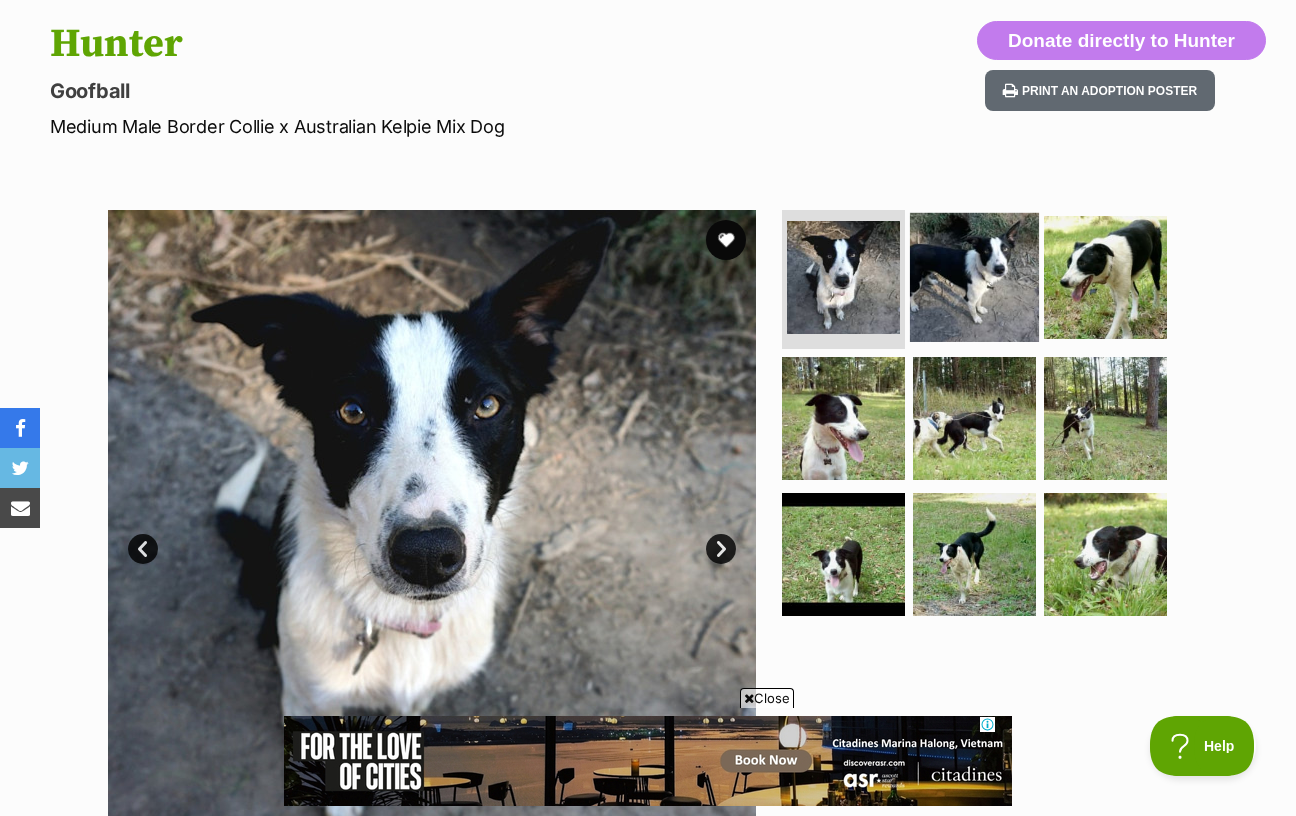 click at bounding box center [974, 276] 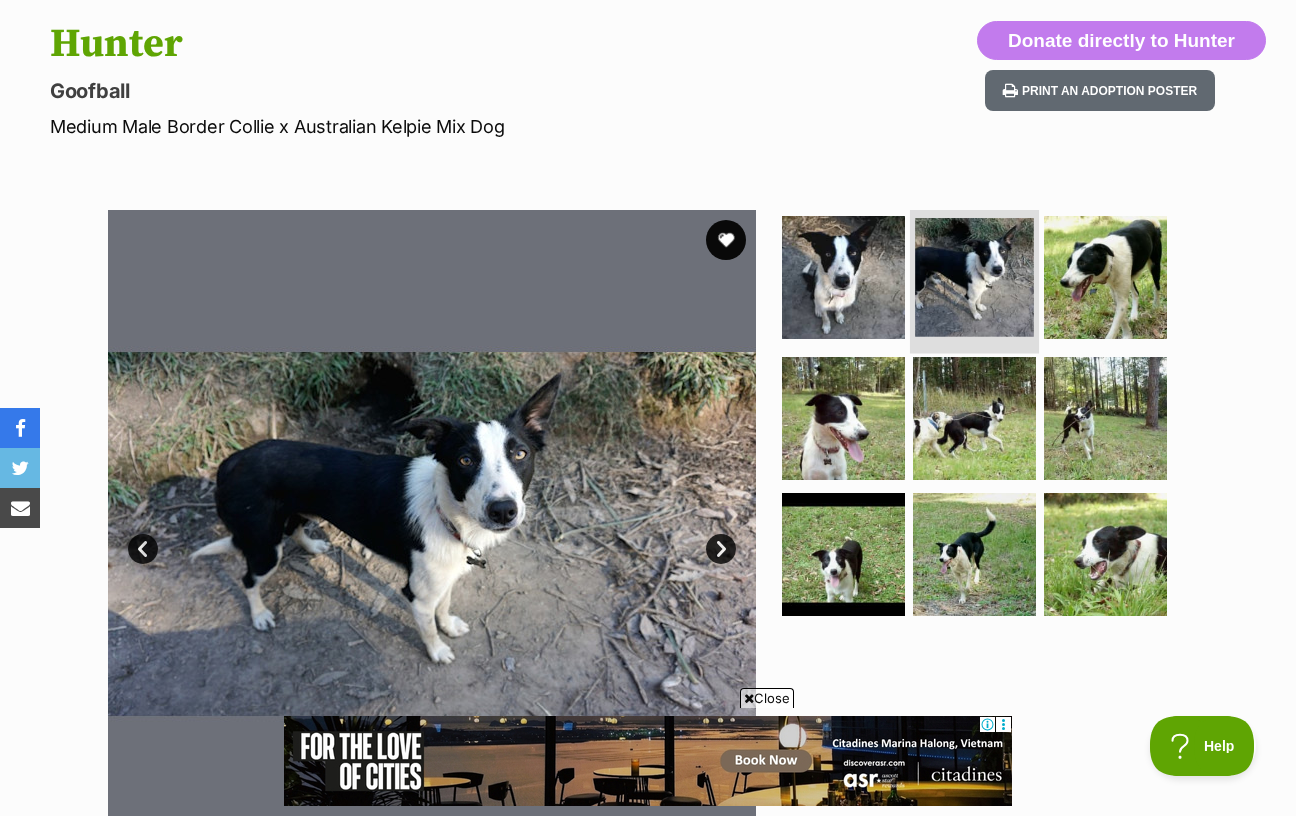 scroll, scrollTop: 0, scrollLeft: 0, axis: both 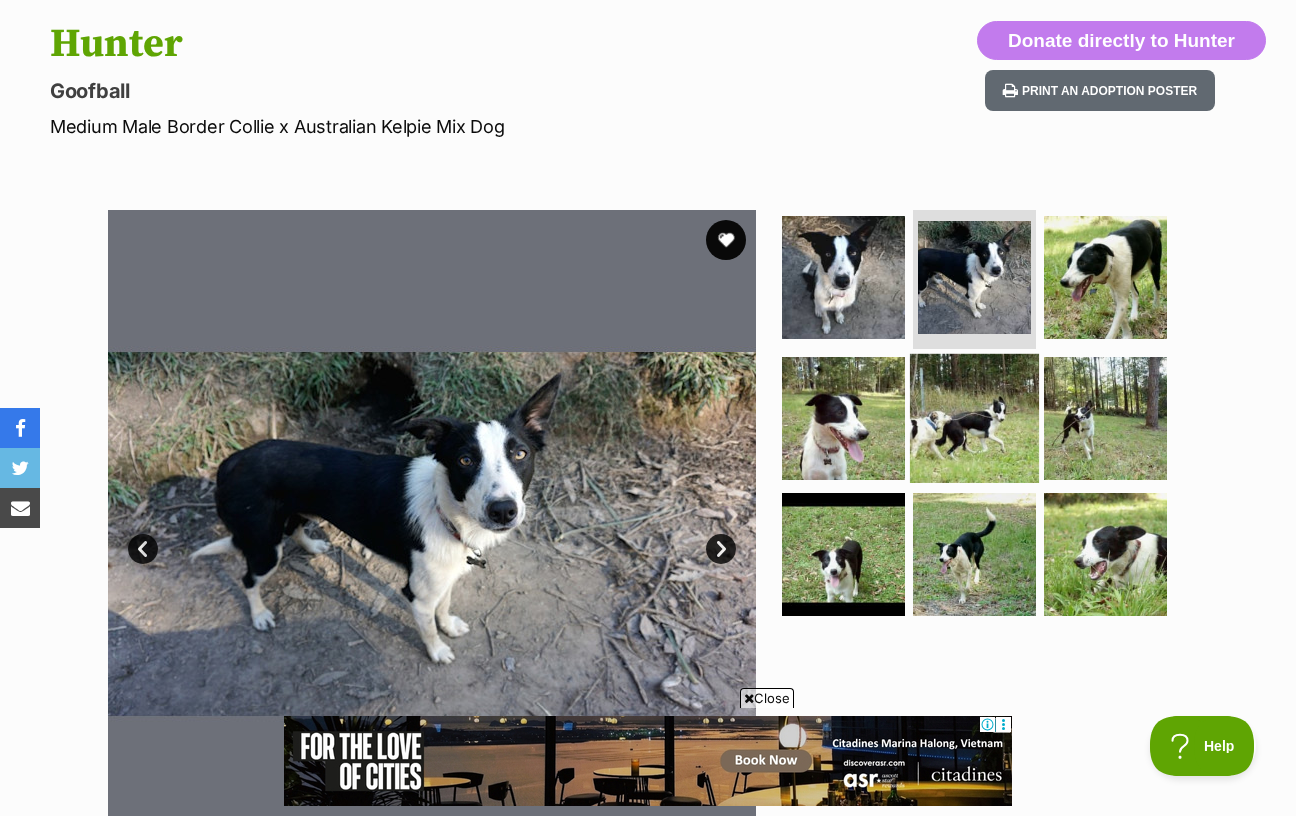 click at bounding box center (974, 418) 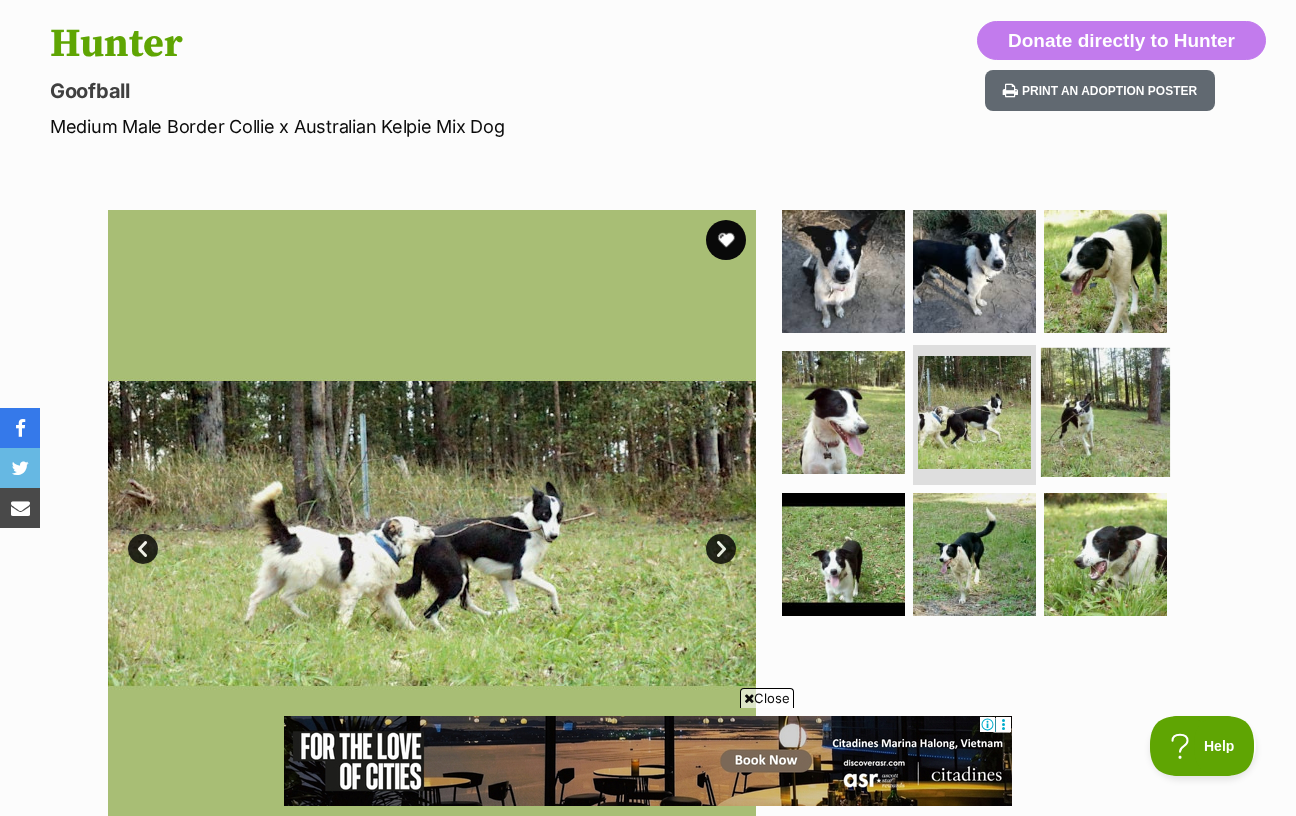 click at bounding box center [1105, 412] 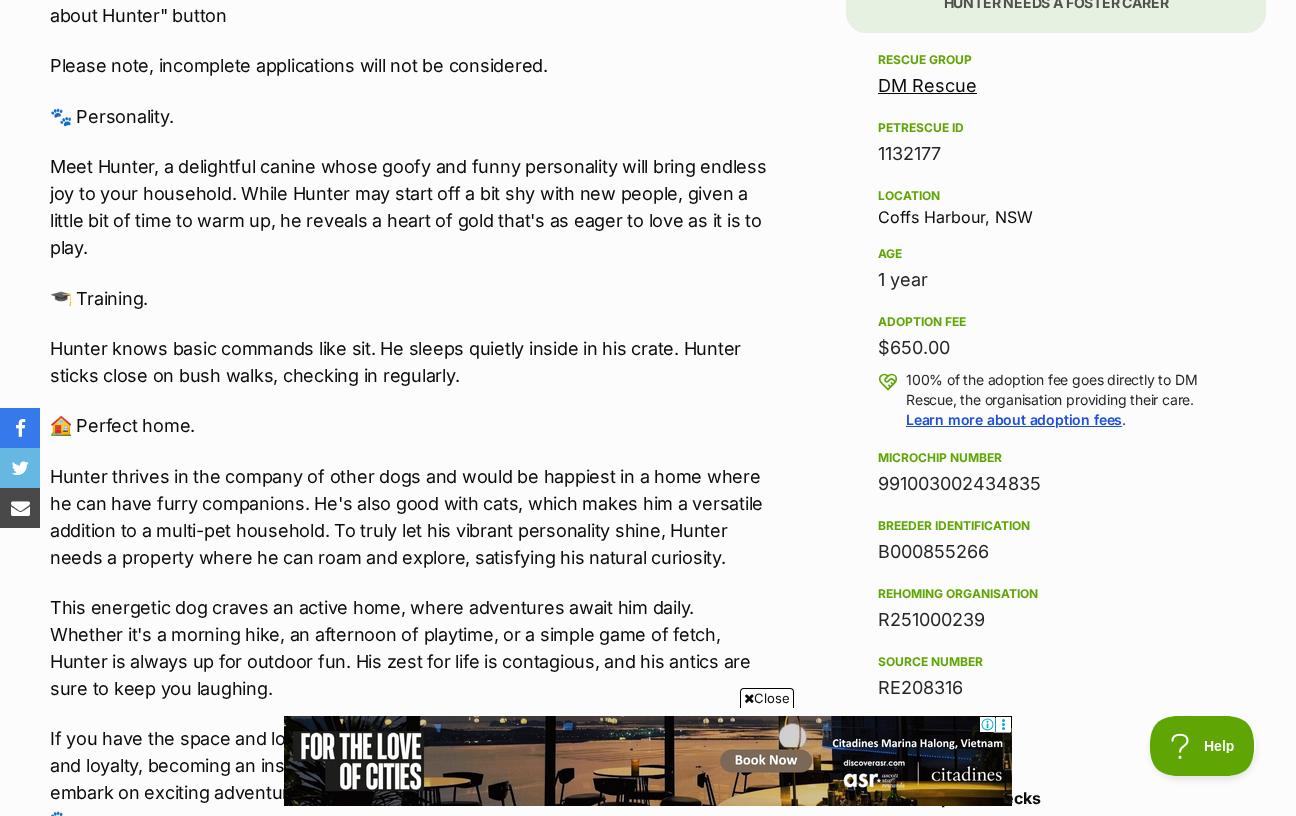 scroll, scrollTop: 1272, scrollLeft: 0, axis: vertical 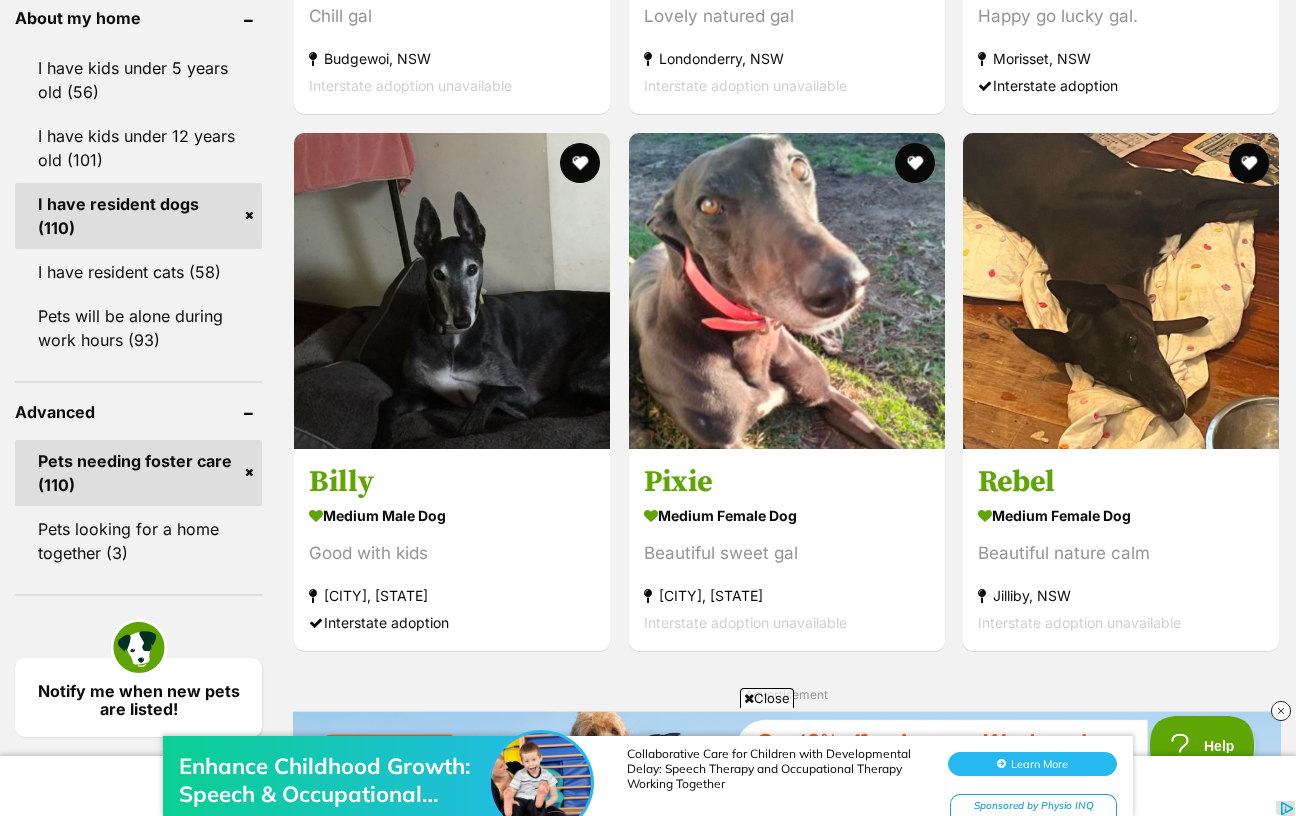 click on "Young Shepherd" at bounding box center [787, 1282] 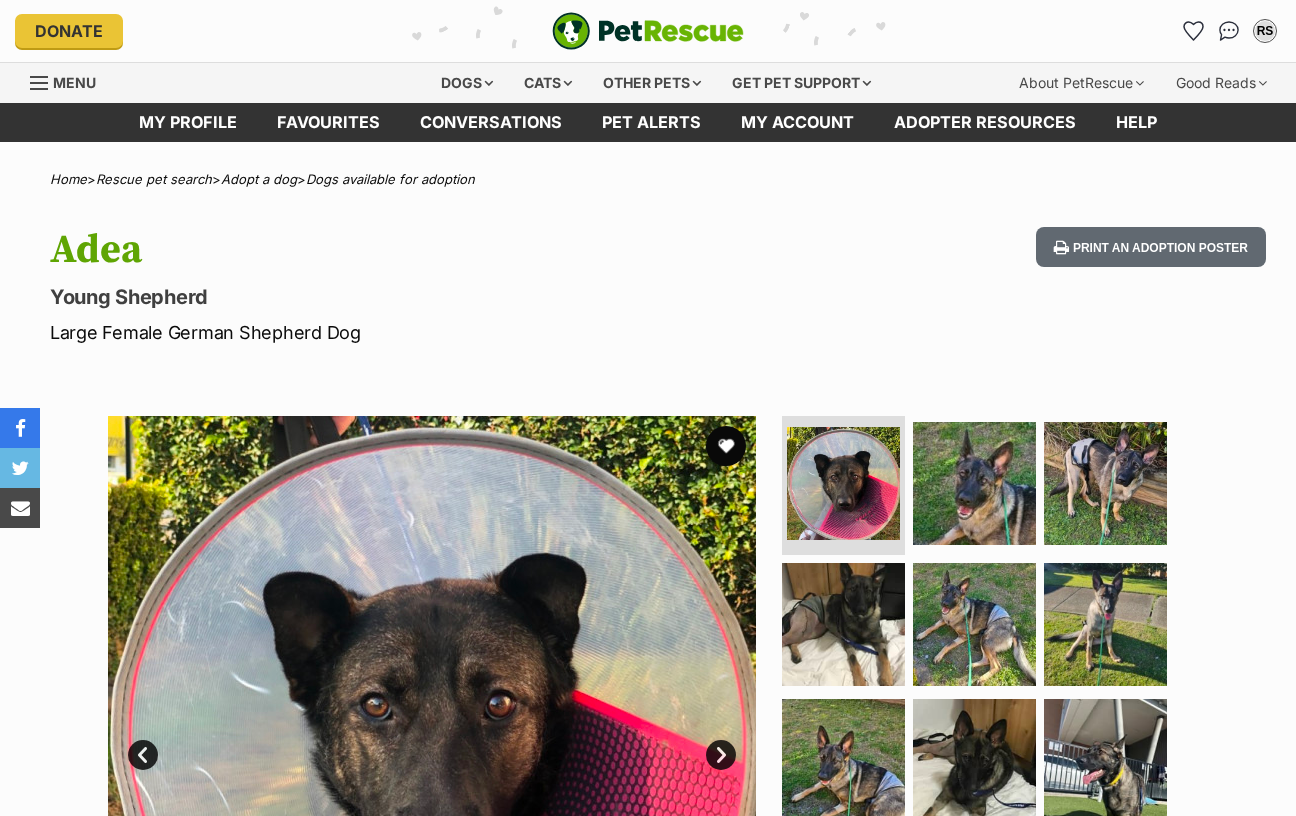 scroll, scrollTop: 0, scrollLeft: 0, axis: both 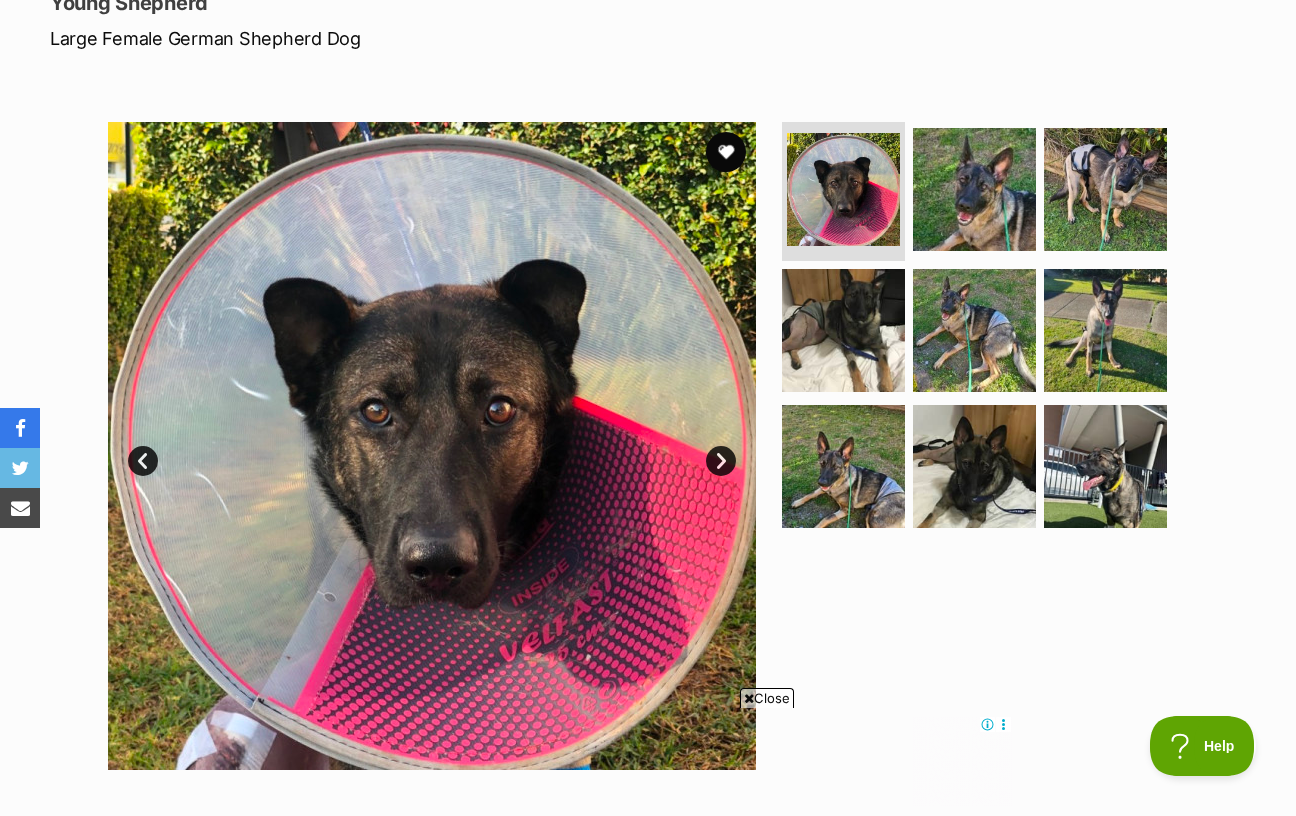 click on "Next" at bounding box center (721, 461) 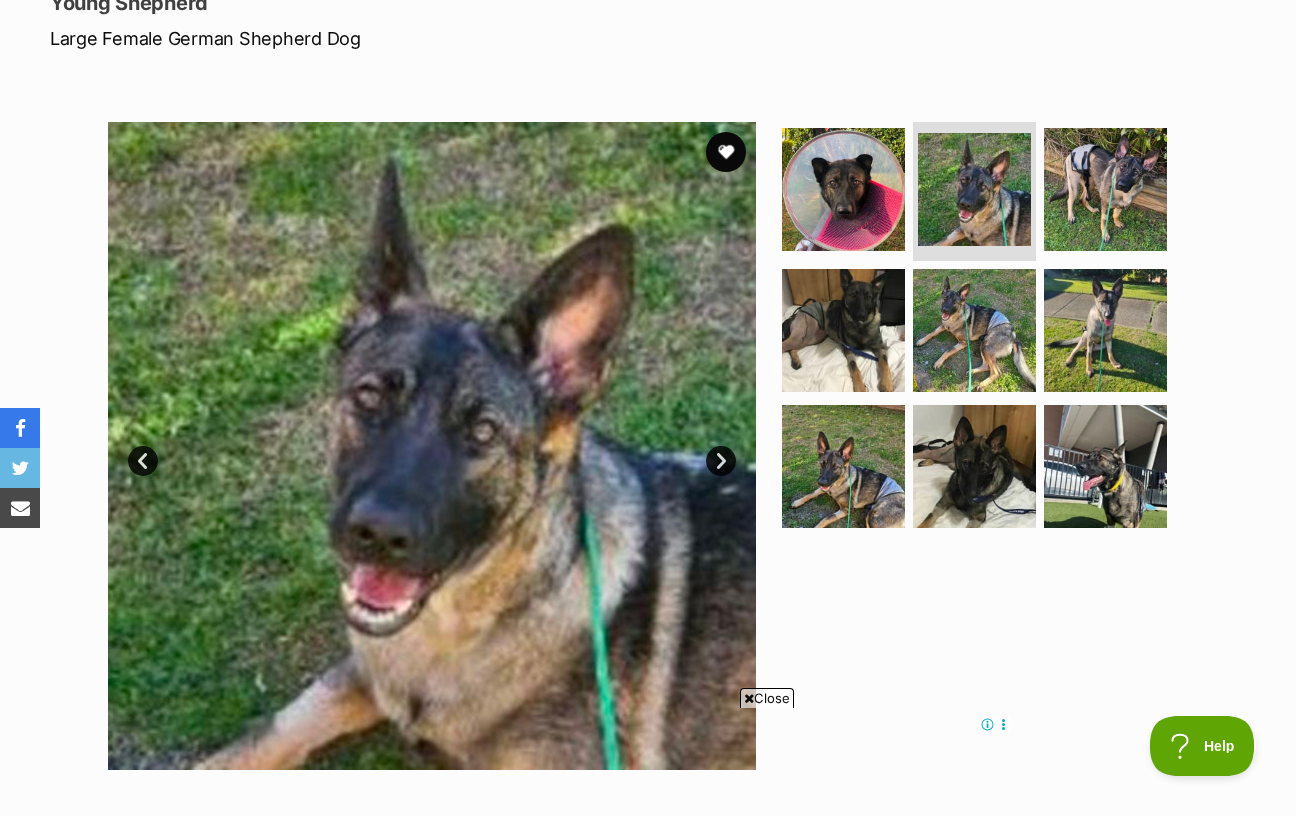 click at bounding box center (432, 446) 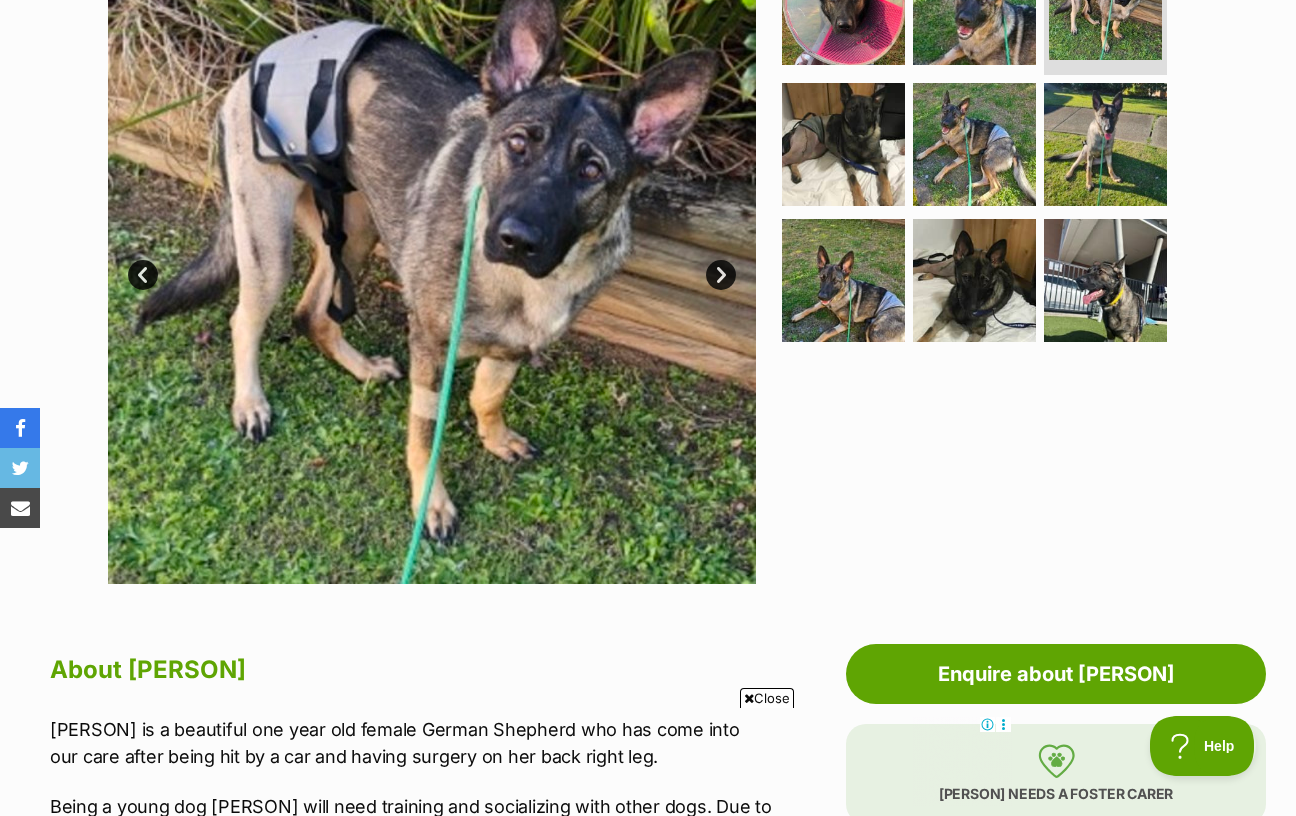 scroll, scrollTop: 523, scrollLeft: 0, axis: vertical 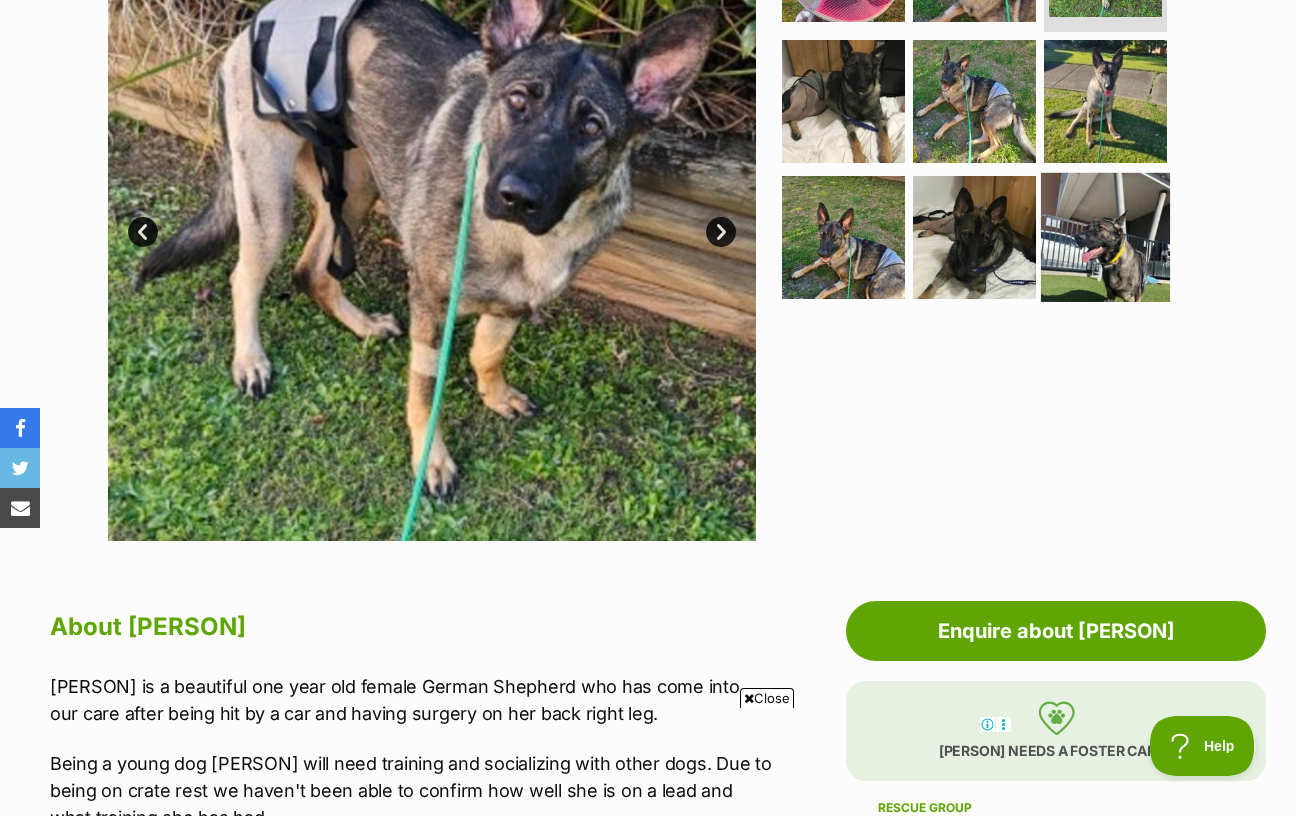 click at bounding box center (1105, 237) 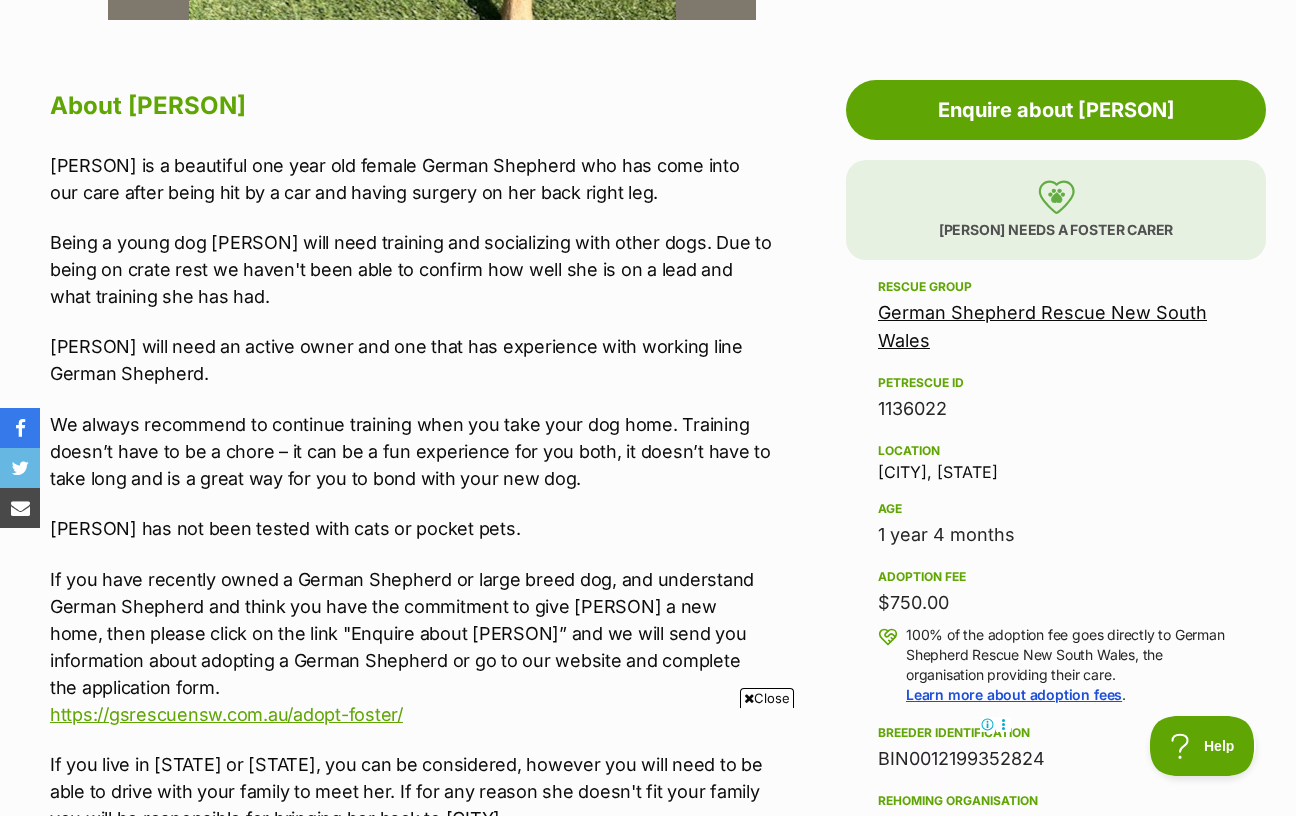 scroll, scrollTop: 0, scrollLeft: 0, axis: both 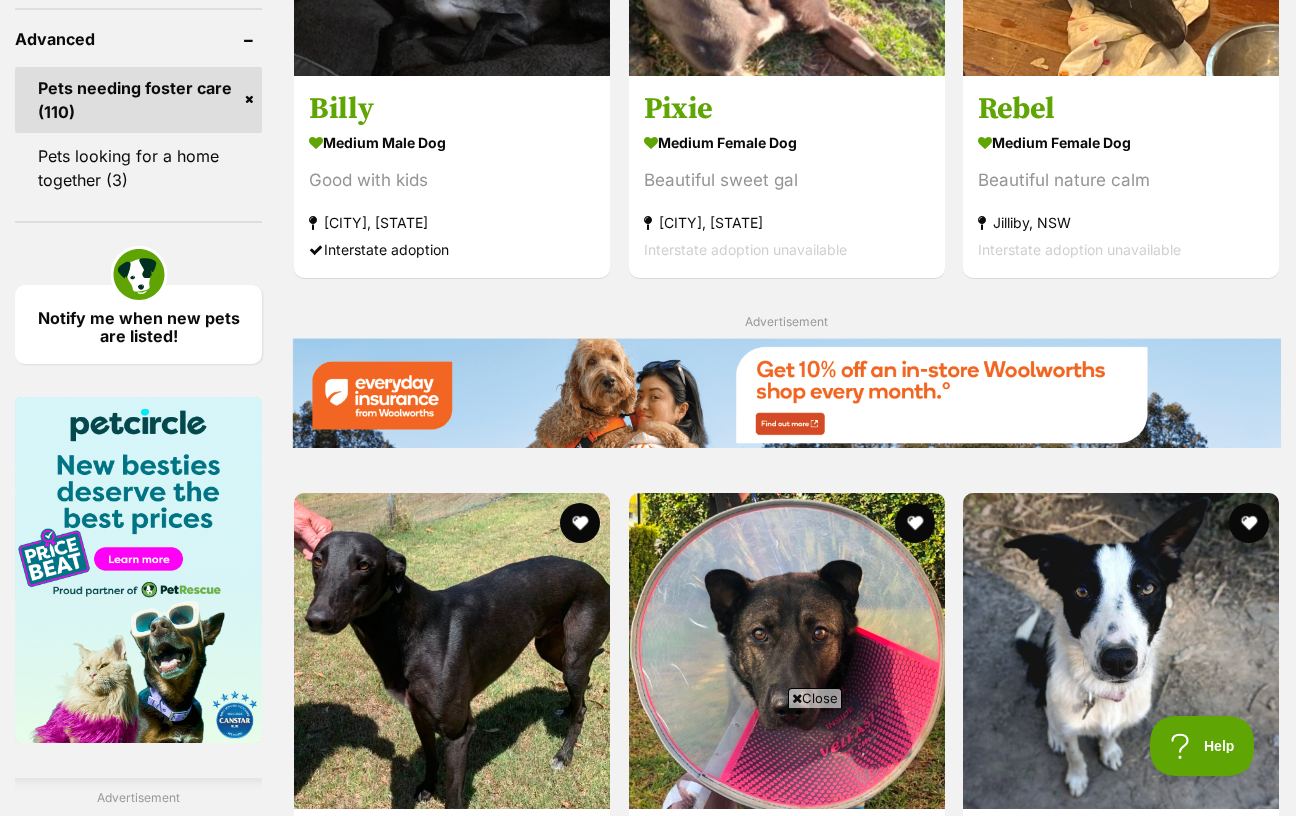click at bounding box center [787, 1912] 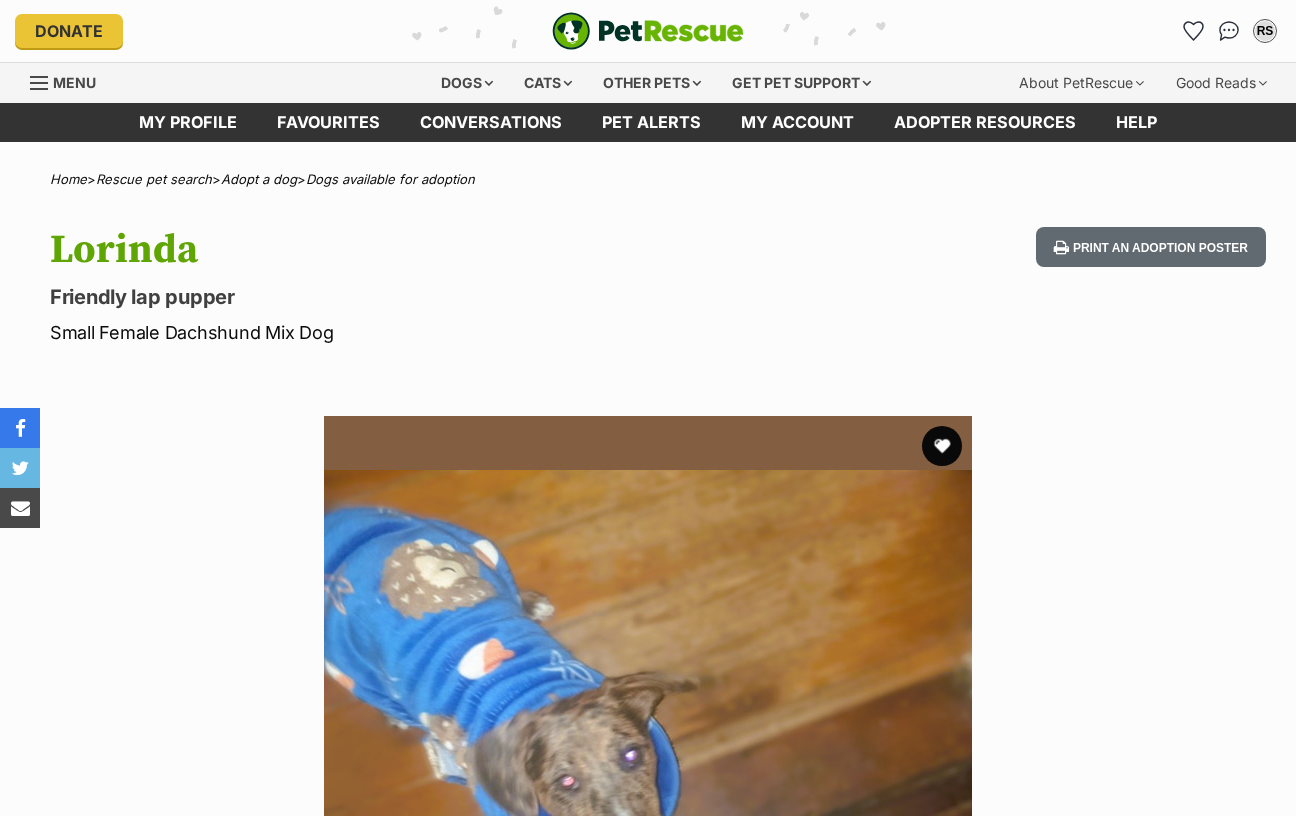 scroll, scrollTop: 0, scrollLeft: 0, axis: both 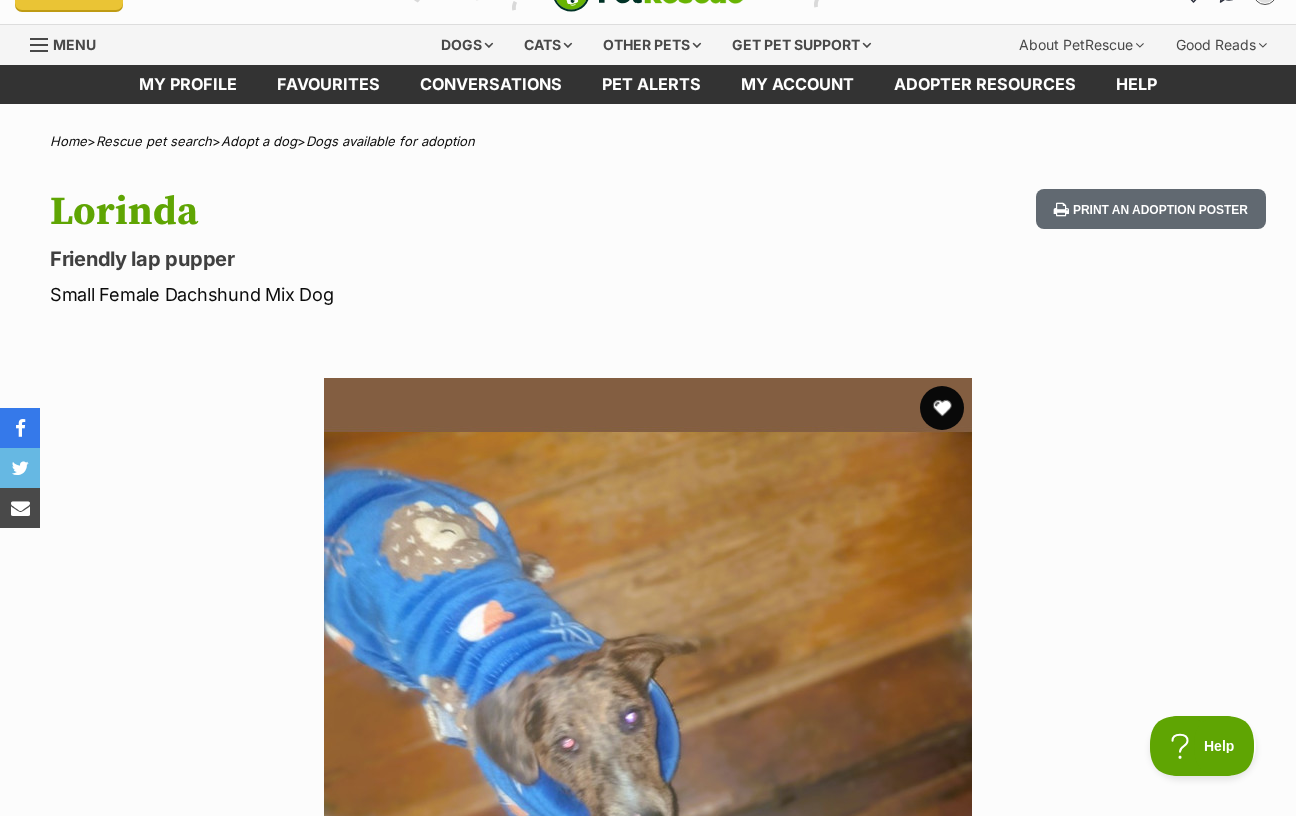 click at bounding box center (942, 408) 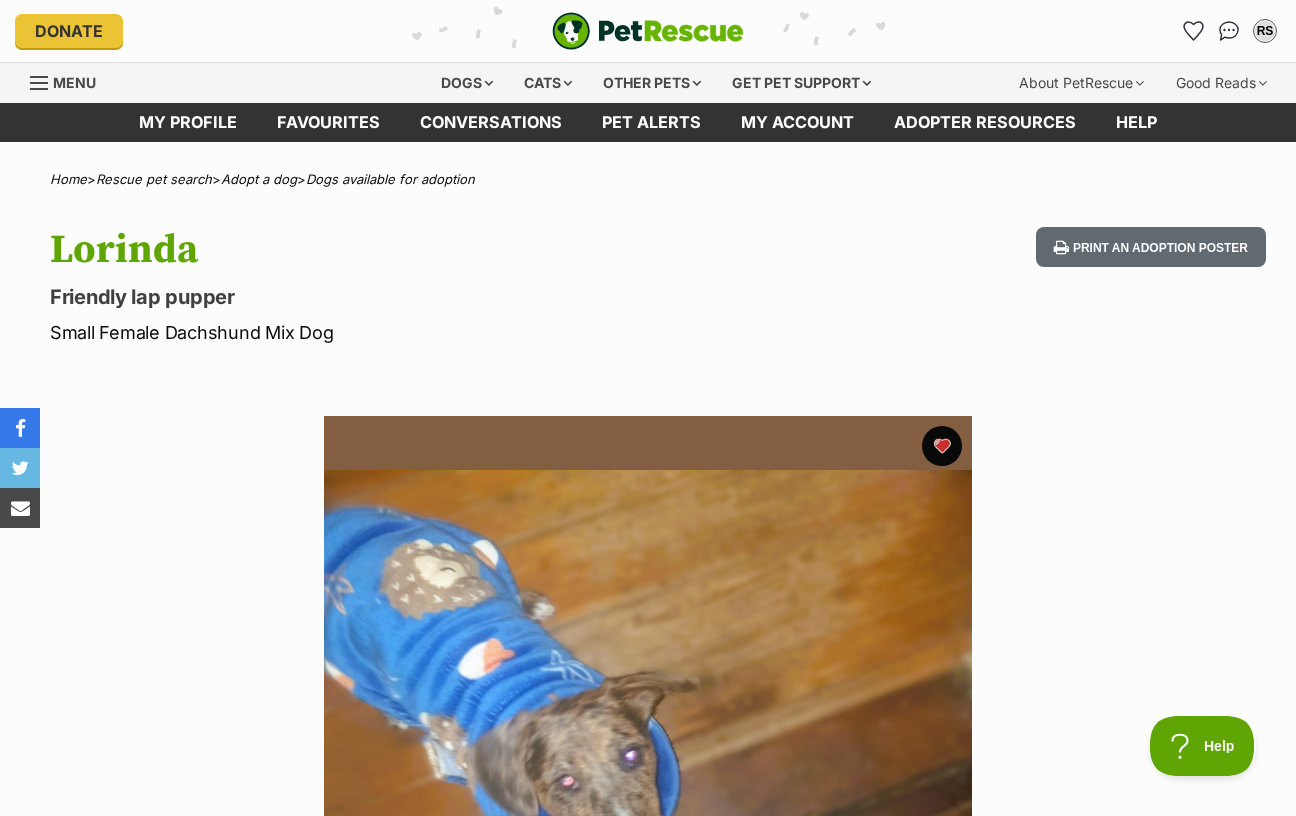 scroll, scrollTop: 0, scrollLeft: 0, axis: both 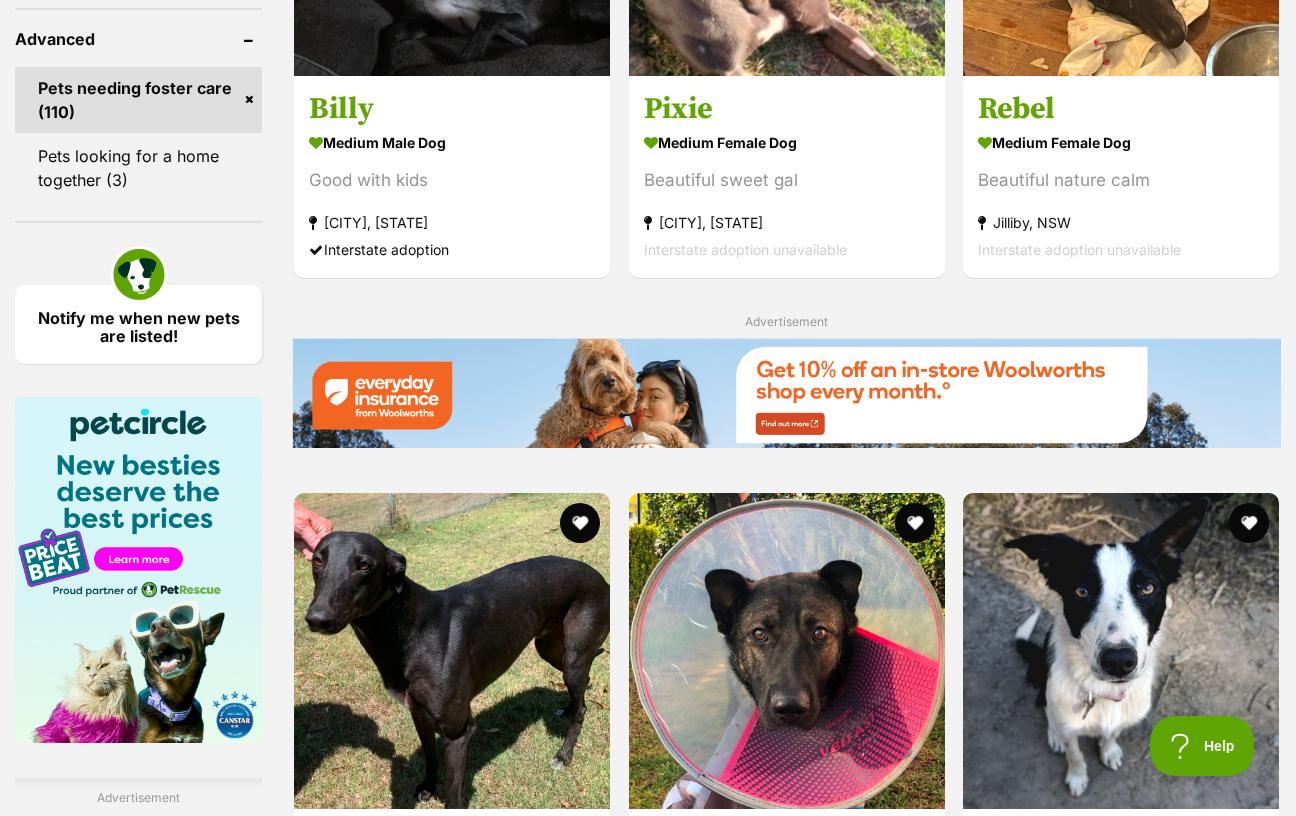 click on "Elfie" at bounding box center (452, 2103) 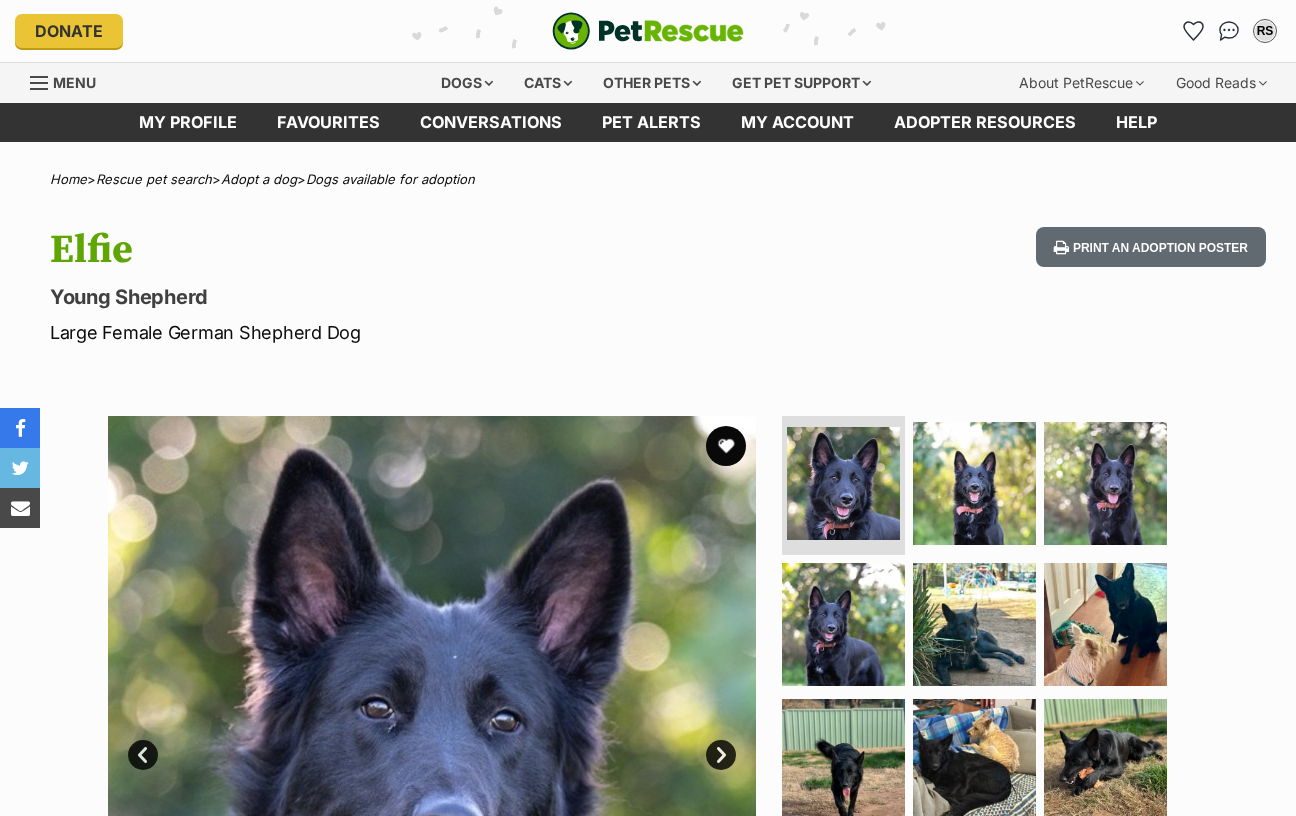 scroll, scrollTop: 0, scrollLeft: 0, axis: both 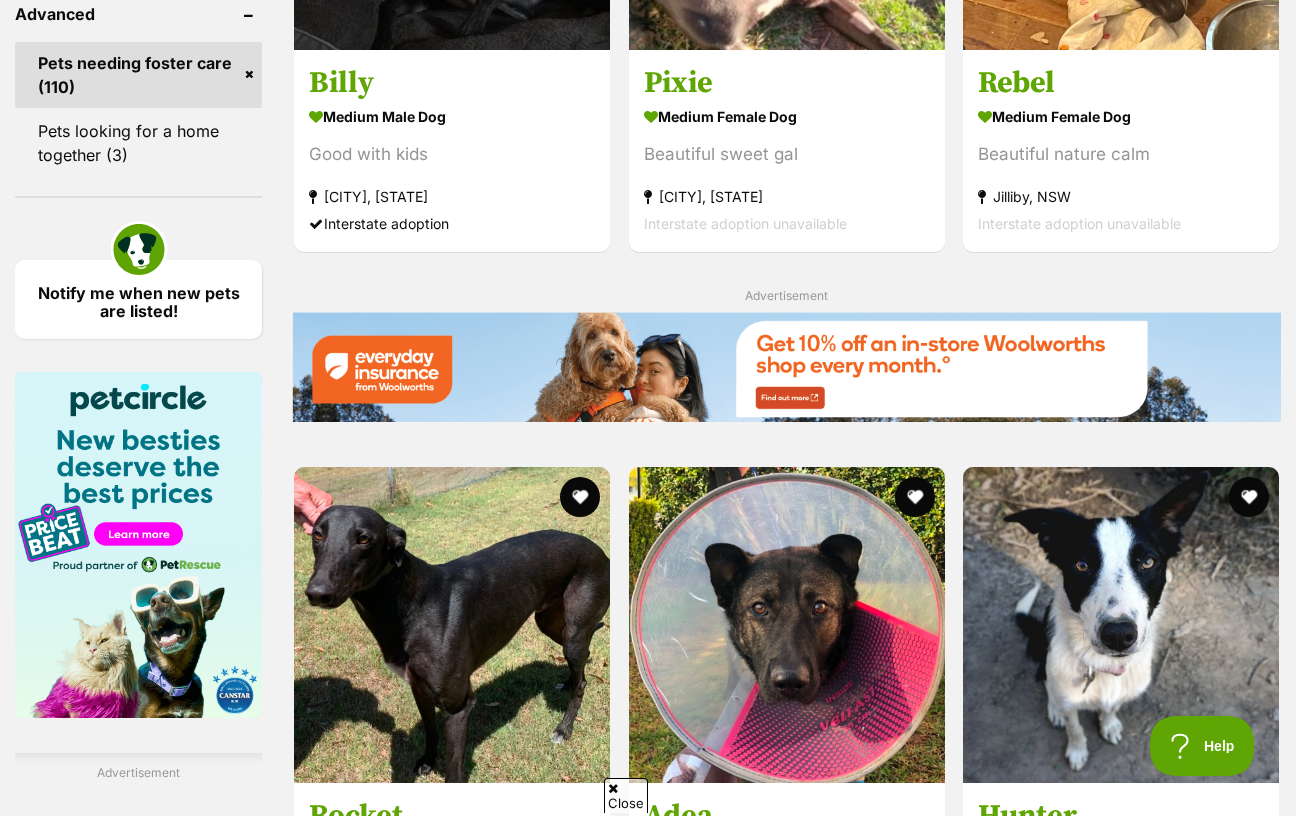 click on "Biggest lap dog" at bounding box center (787, 1420) 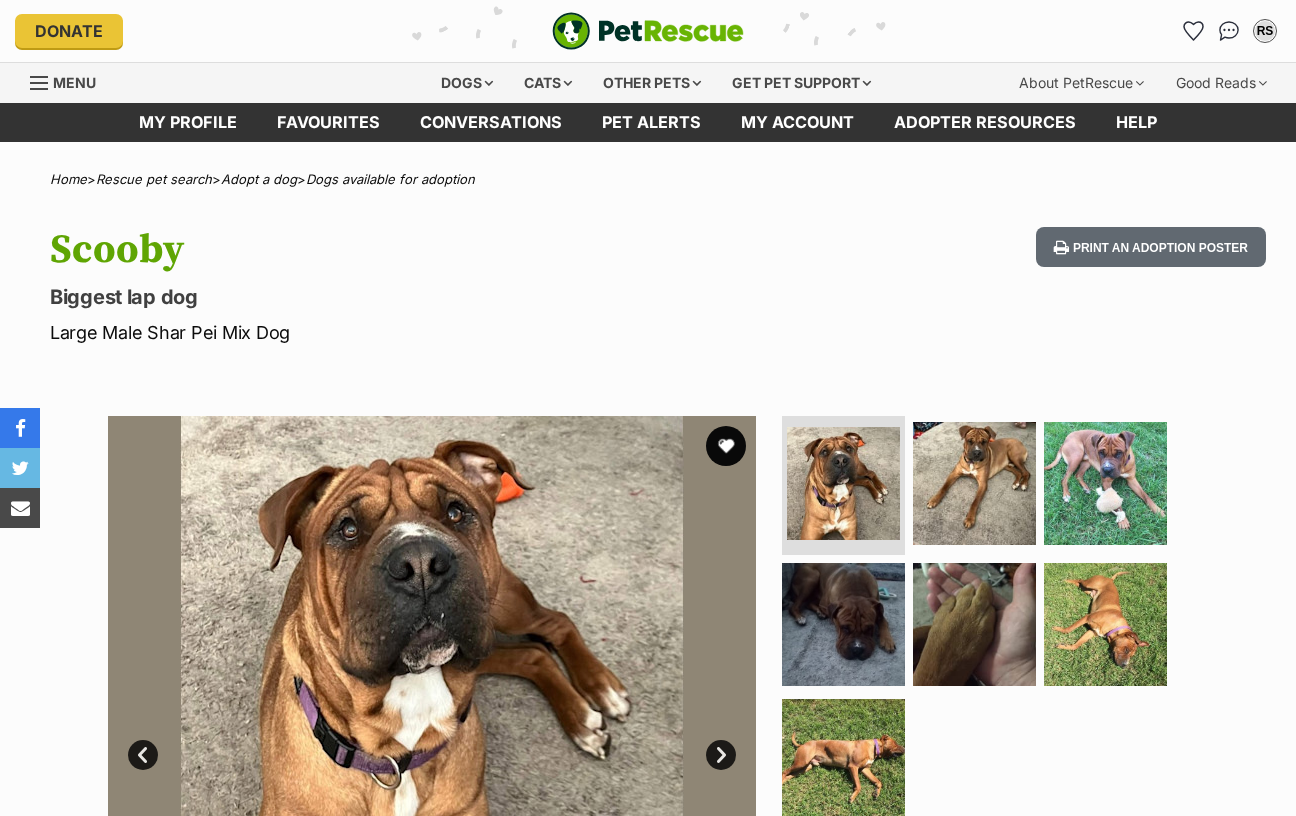 scroll, scrollTop: 0, scrollLeft: 0, axis: both 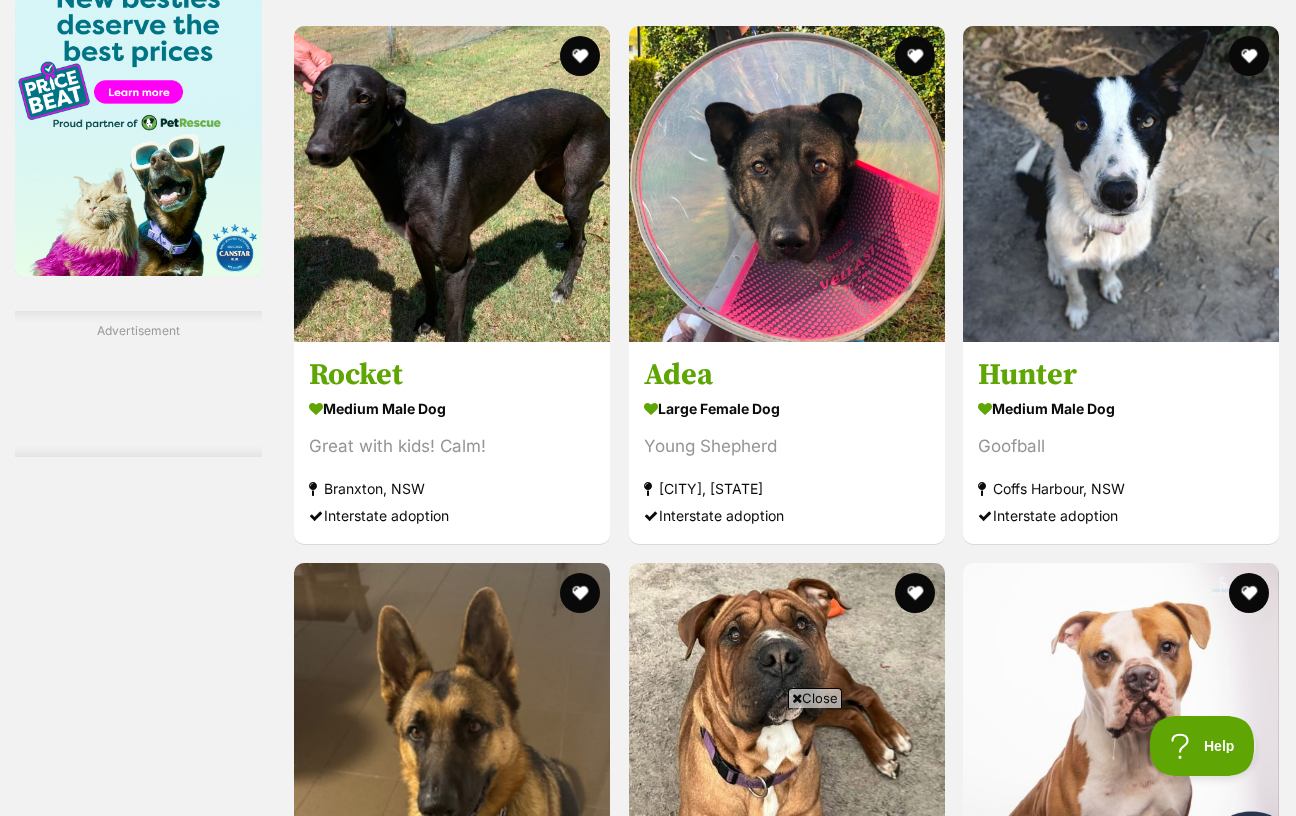 click at bounding box center (890, 1853) 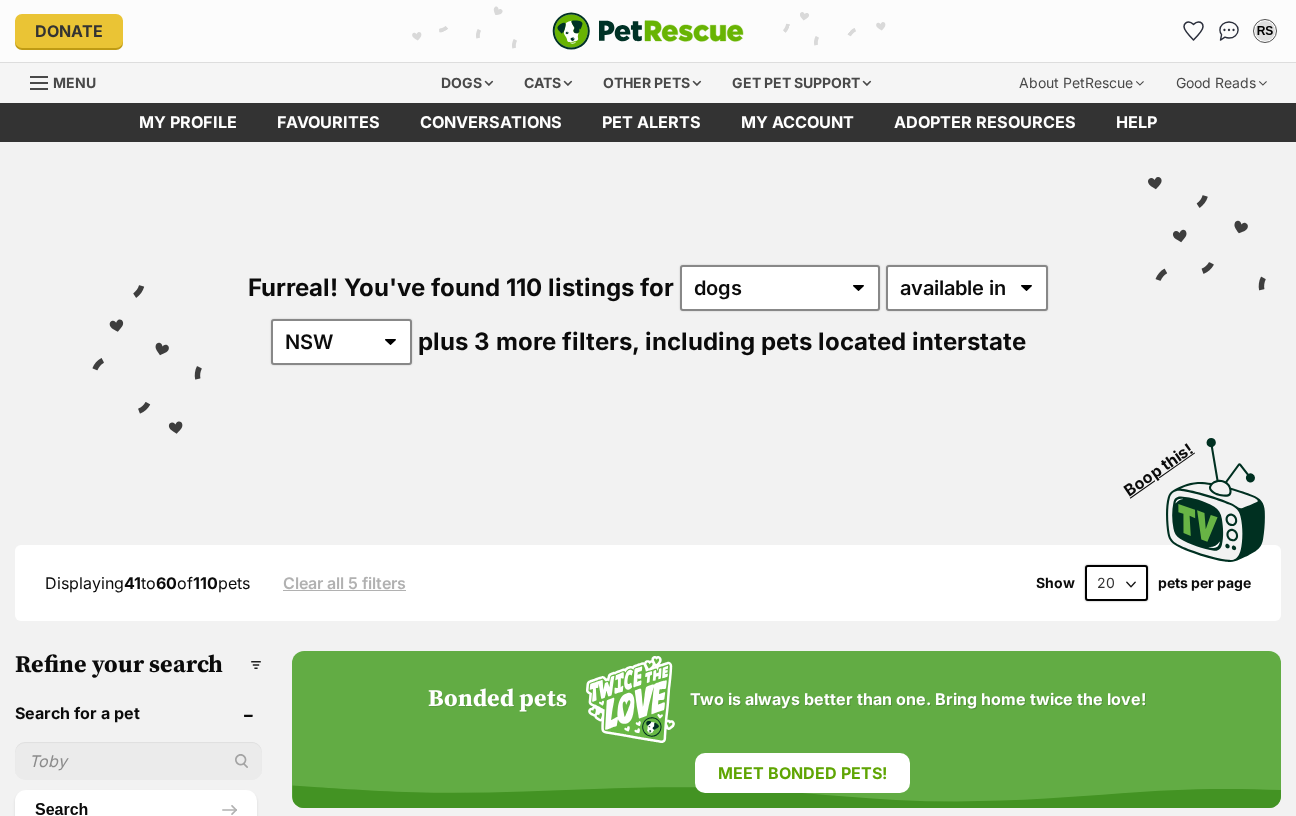 scroll, scrollTop: 0, scrollLeft: 0, axis: both 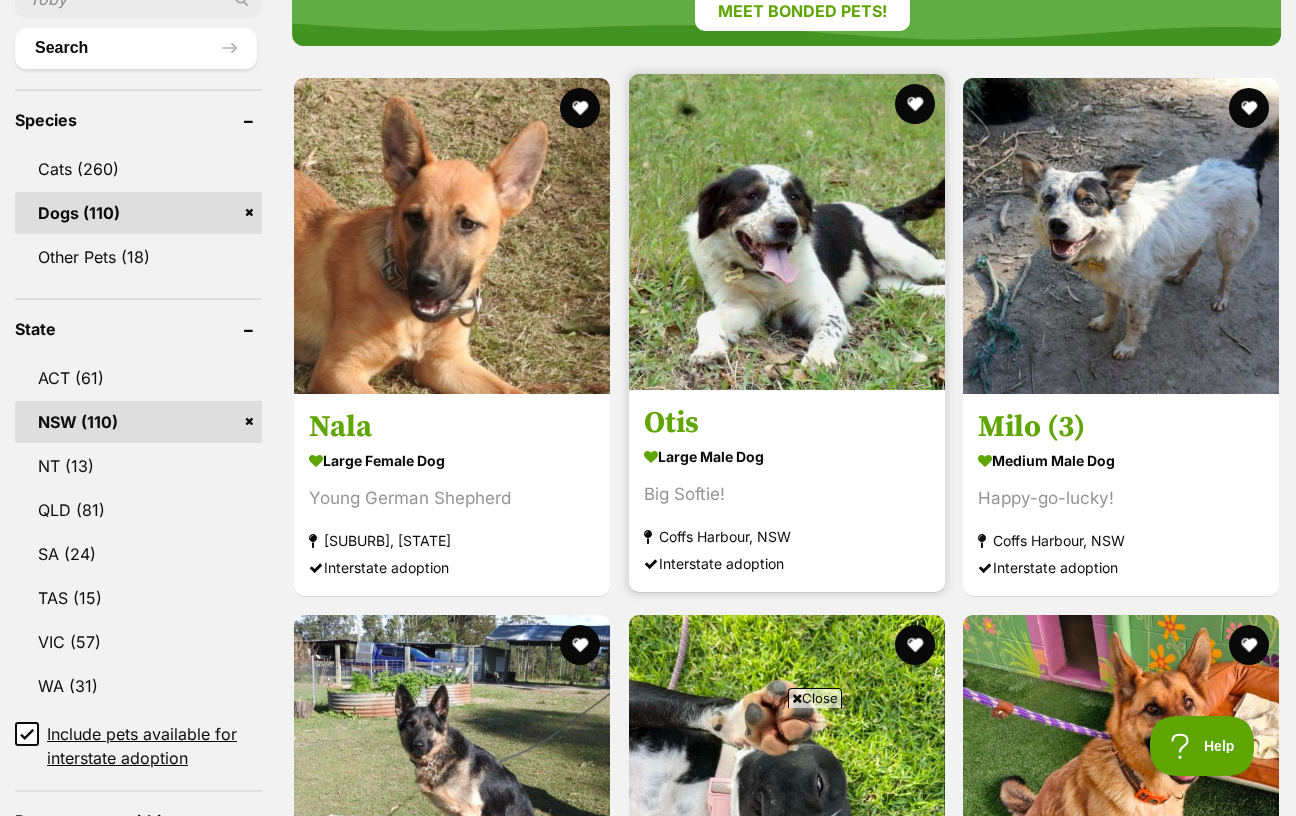 click on "Big Softie!" at bounding box center [787, 494] 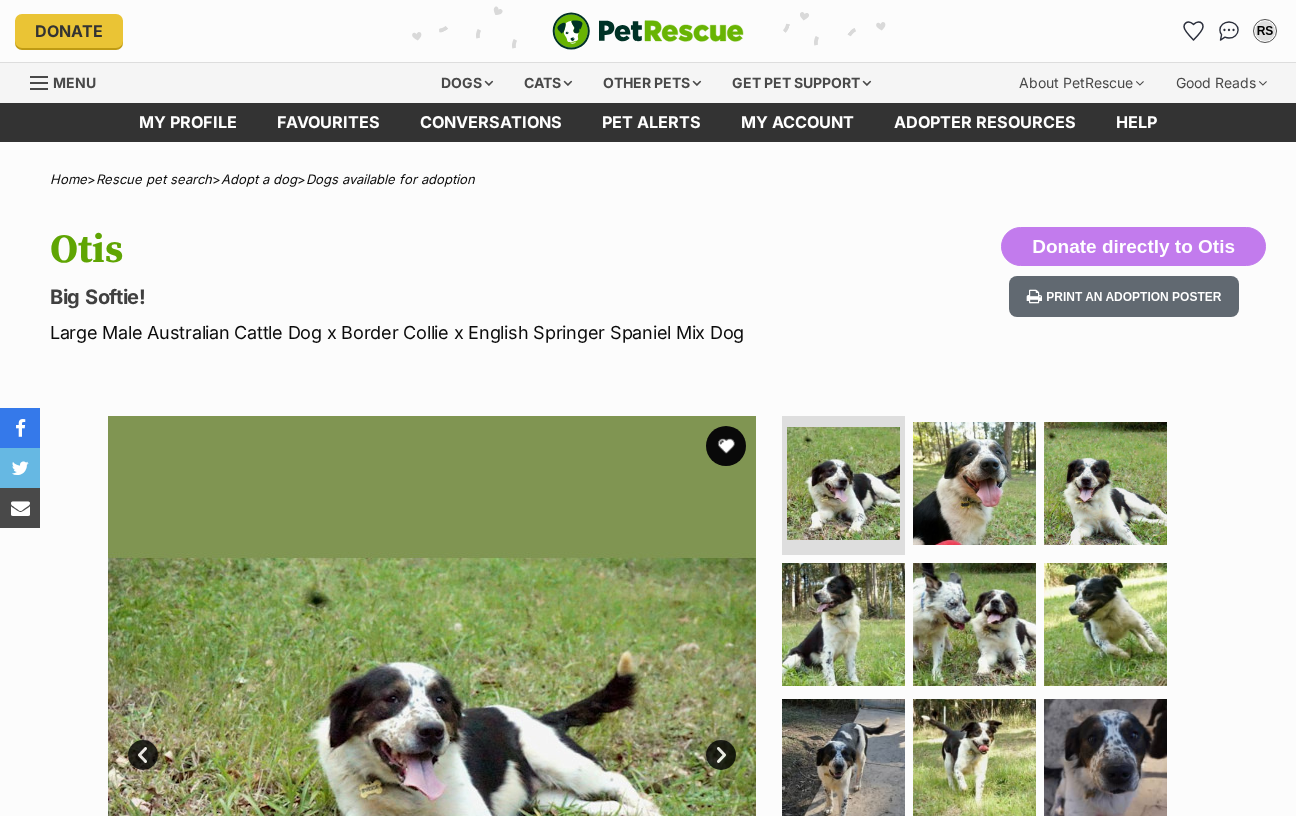 scroll, scrollTop: 0, scrollLeft: 0, axis: both 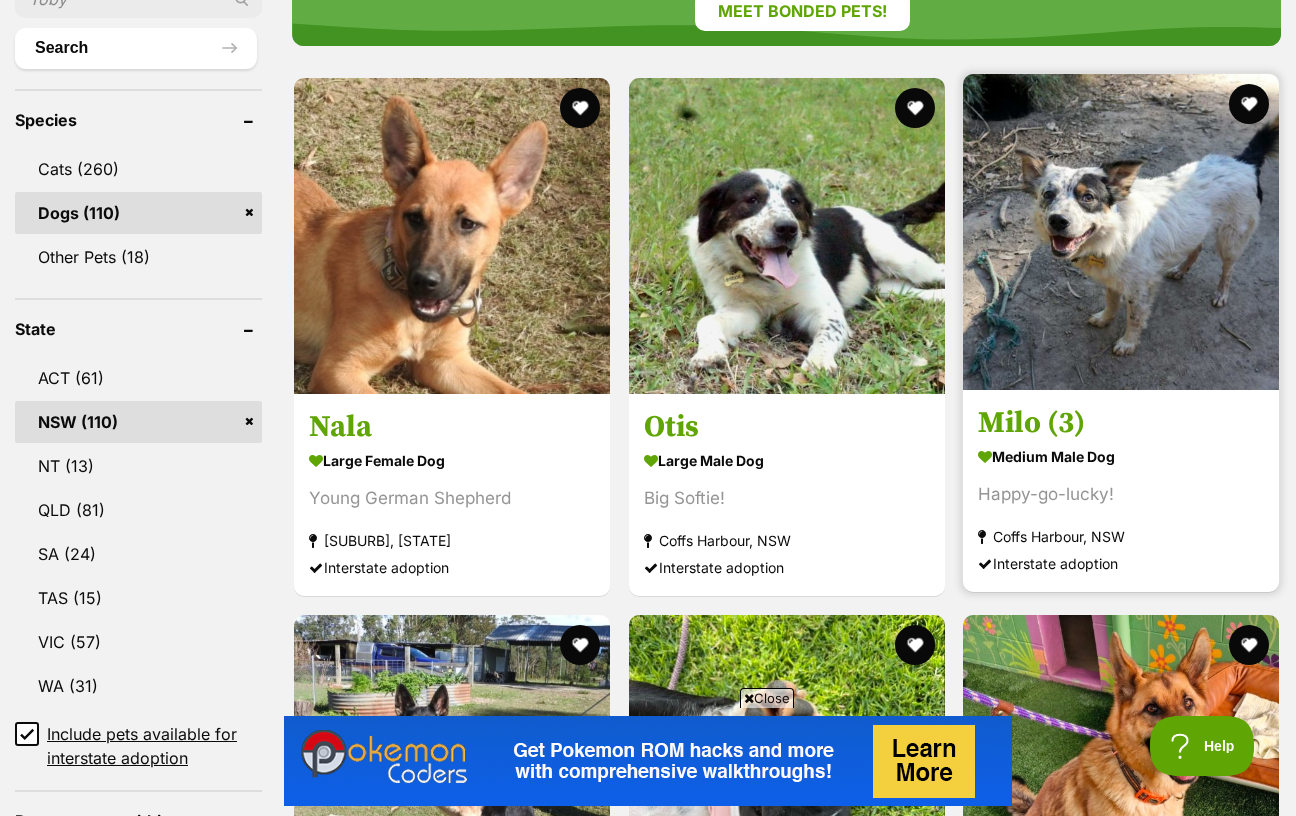 click on "Happy-go-lucky!" at bounding box center [1121, 494] 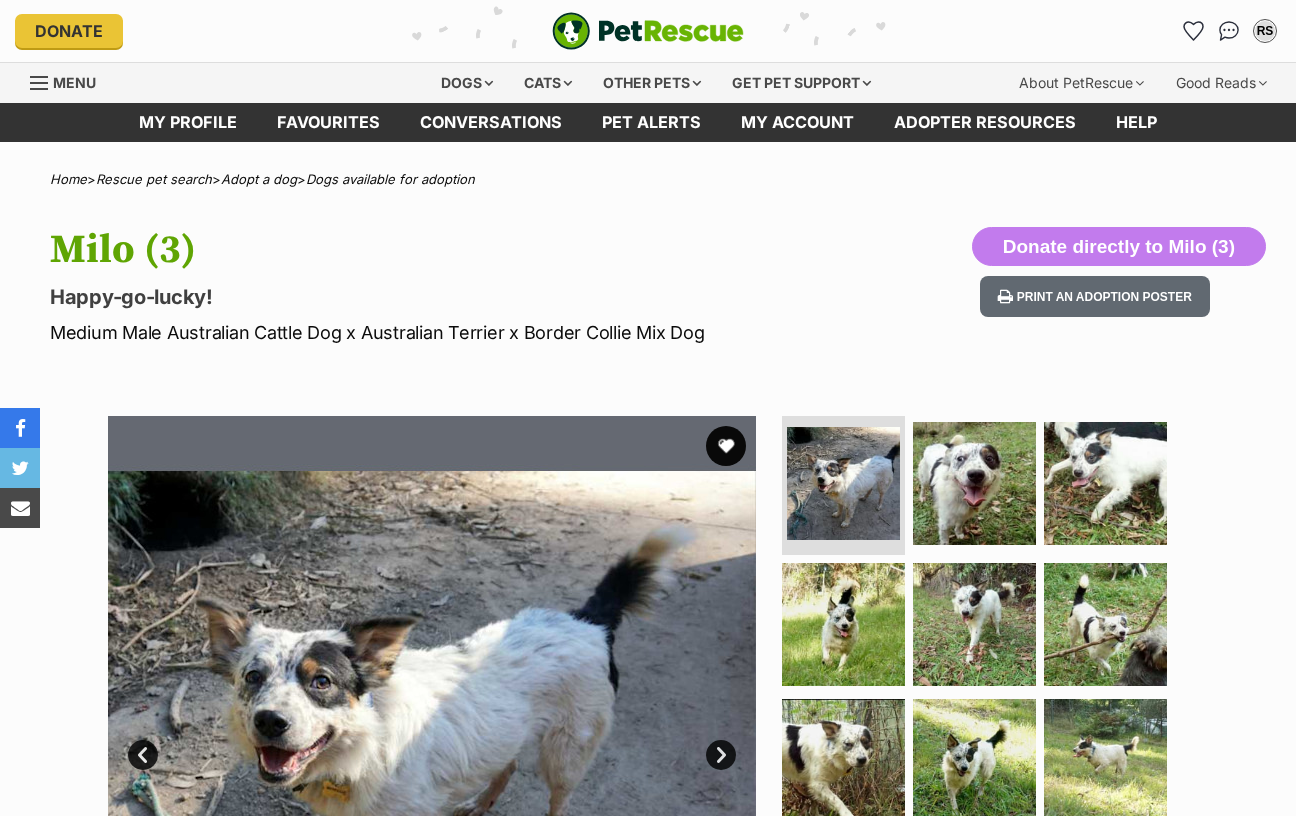 scroll, scrollTop: 0, scrollLeft: 0, axis: both 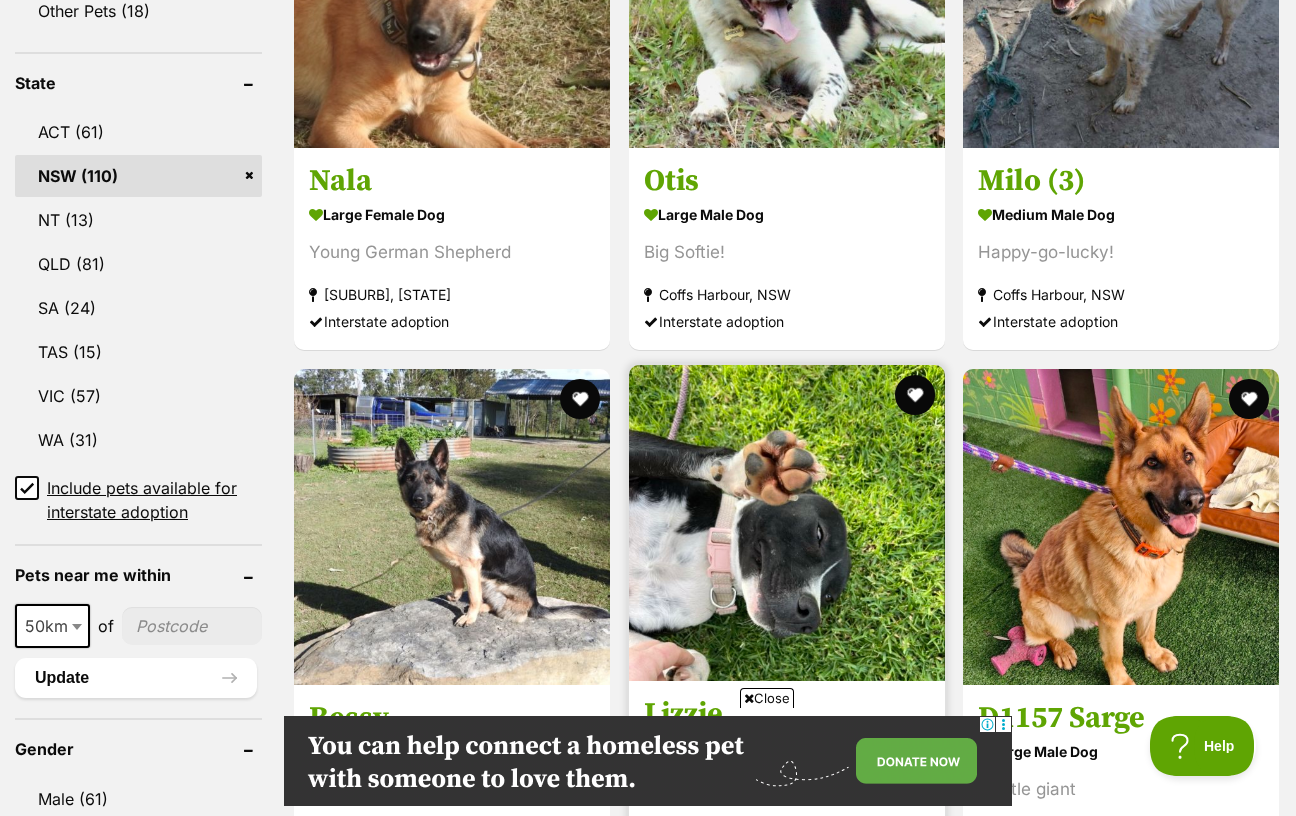 click at bounding box center [787, 523] 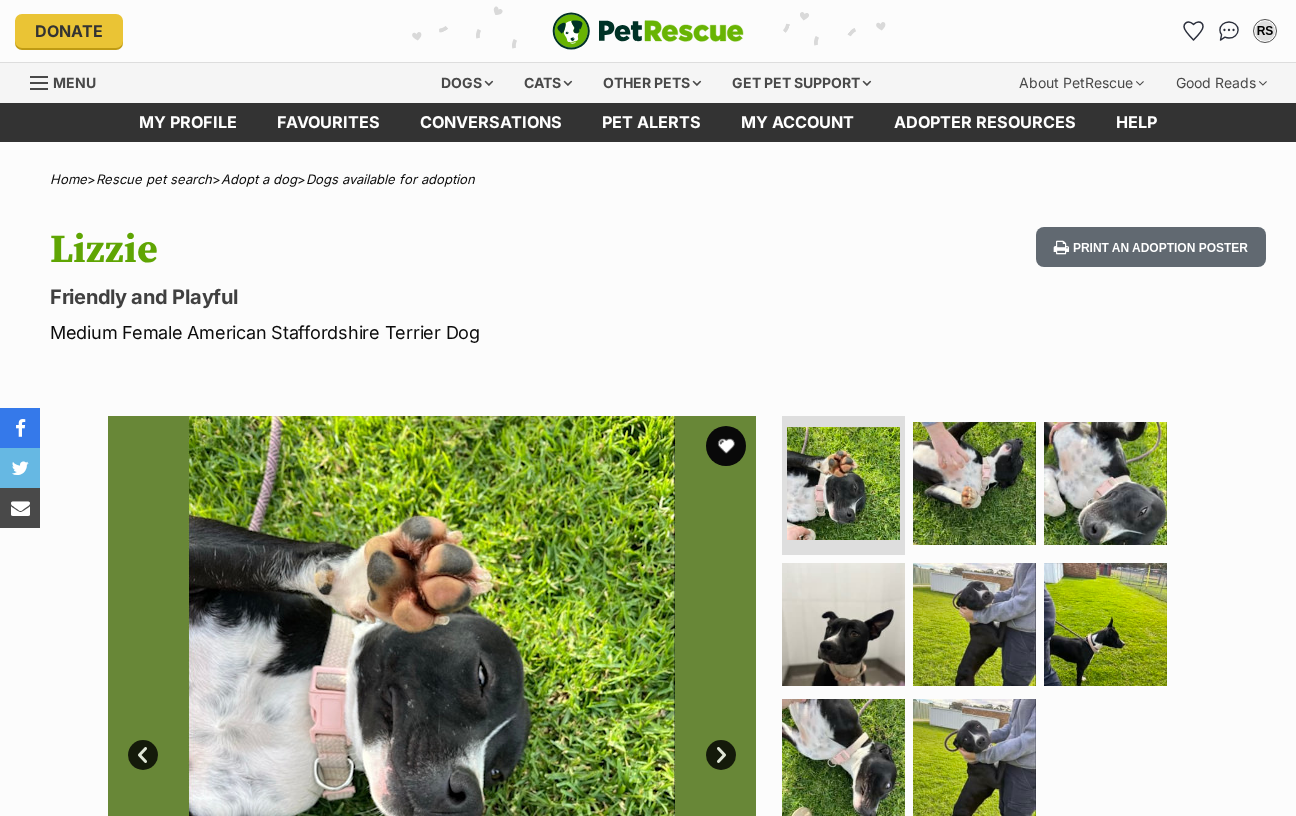 scroll, scrollTop: 0, scrollLeft: 0, axis: both 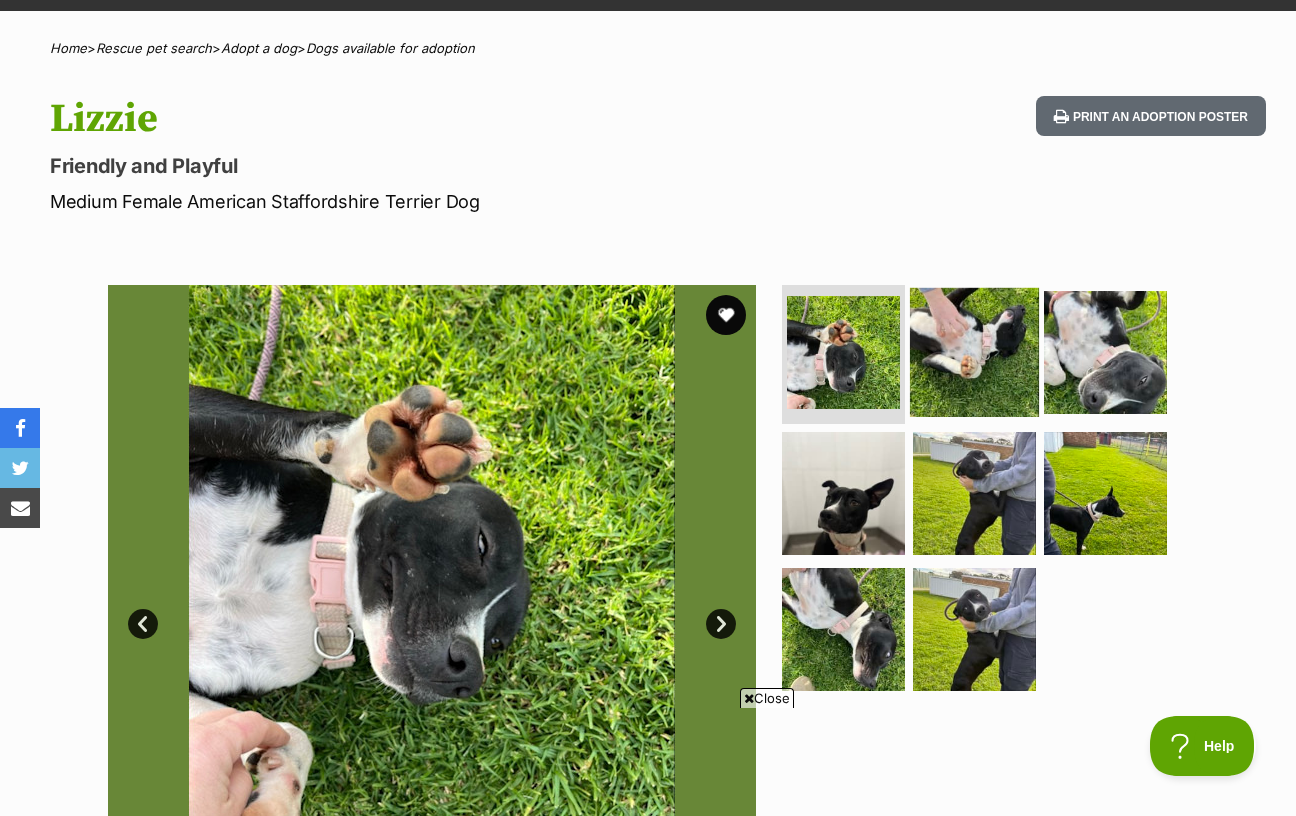 click at bounding box center [974, 351] 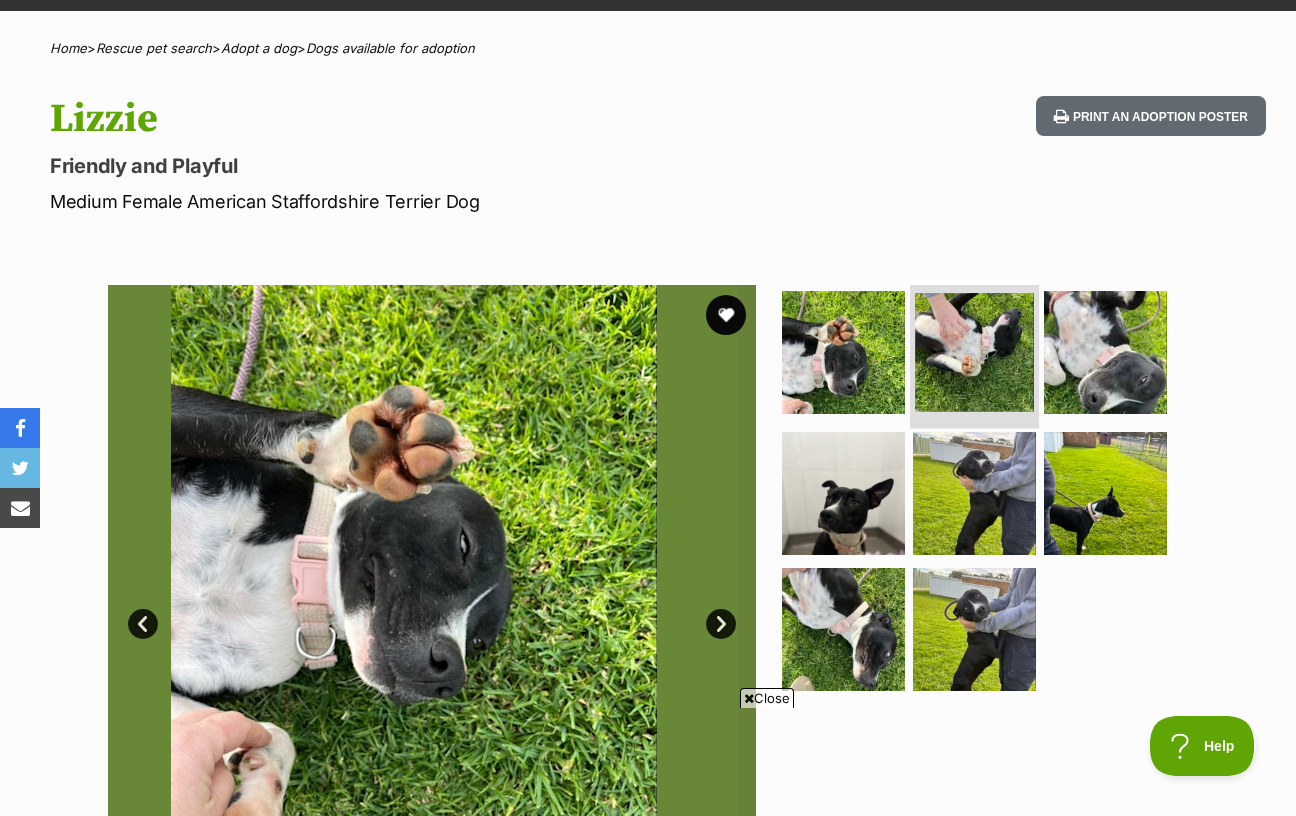 scroll, scrollTop: 0, scrollLeft: 0, axis: both 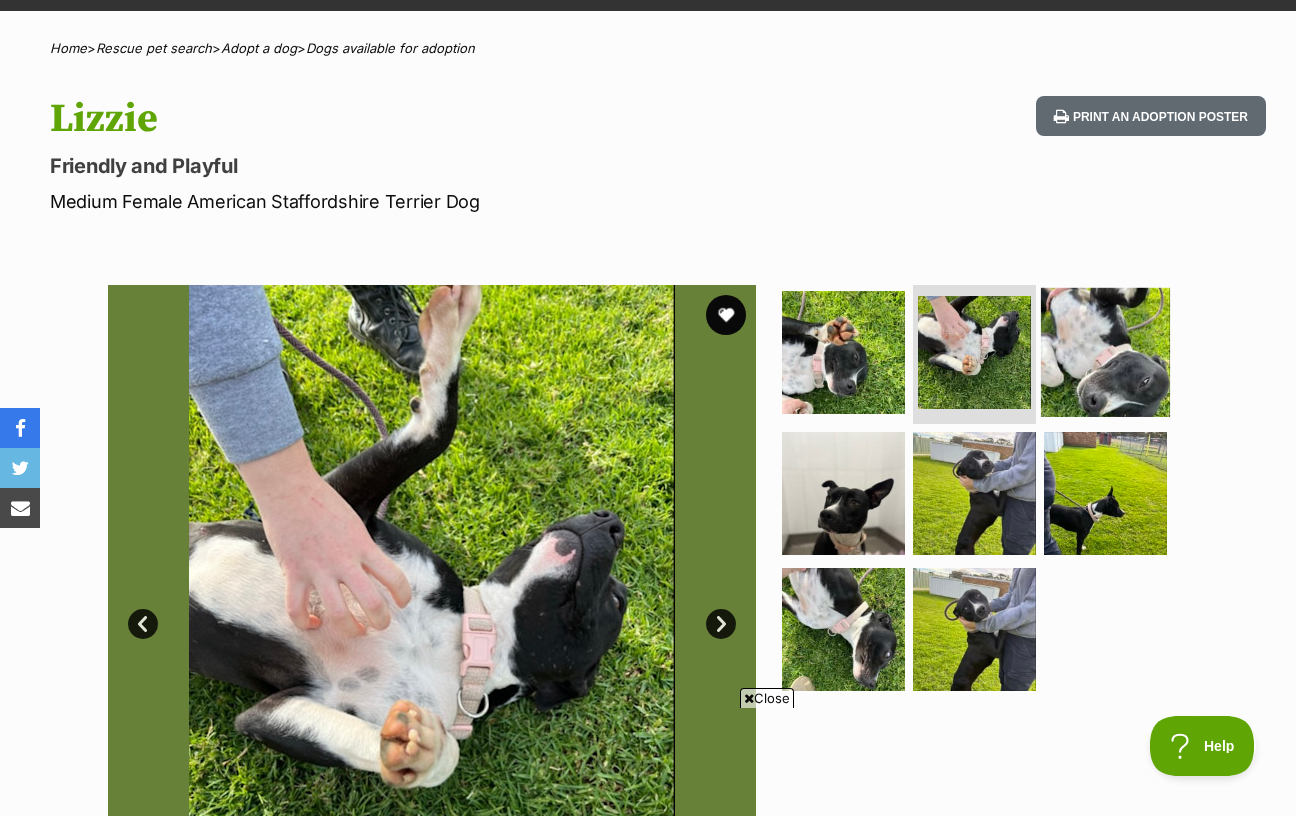click at bounding box center (1105, 351) 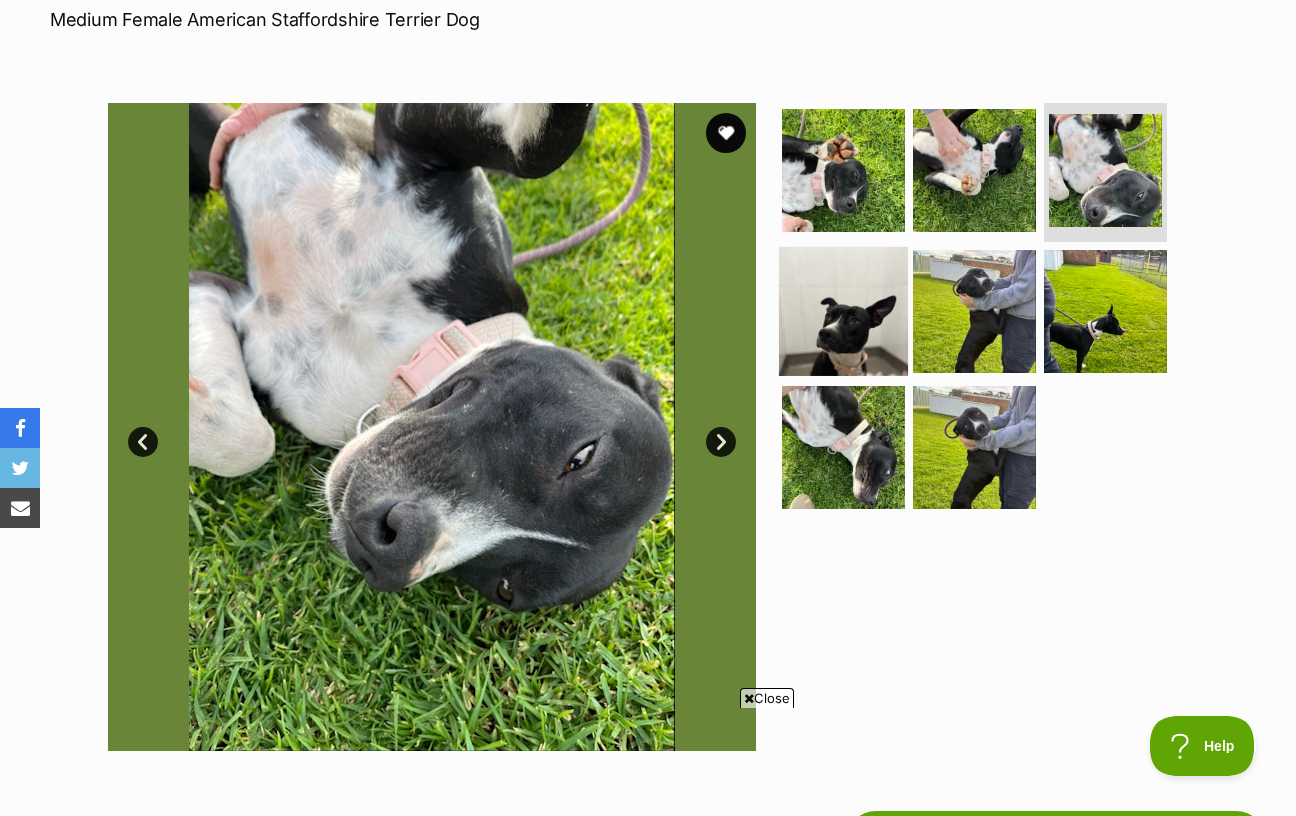scroll, scrollTop: 312, scrollLeft: 0, axis: vertical 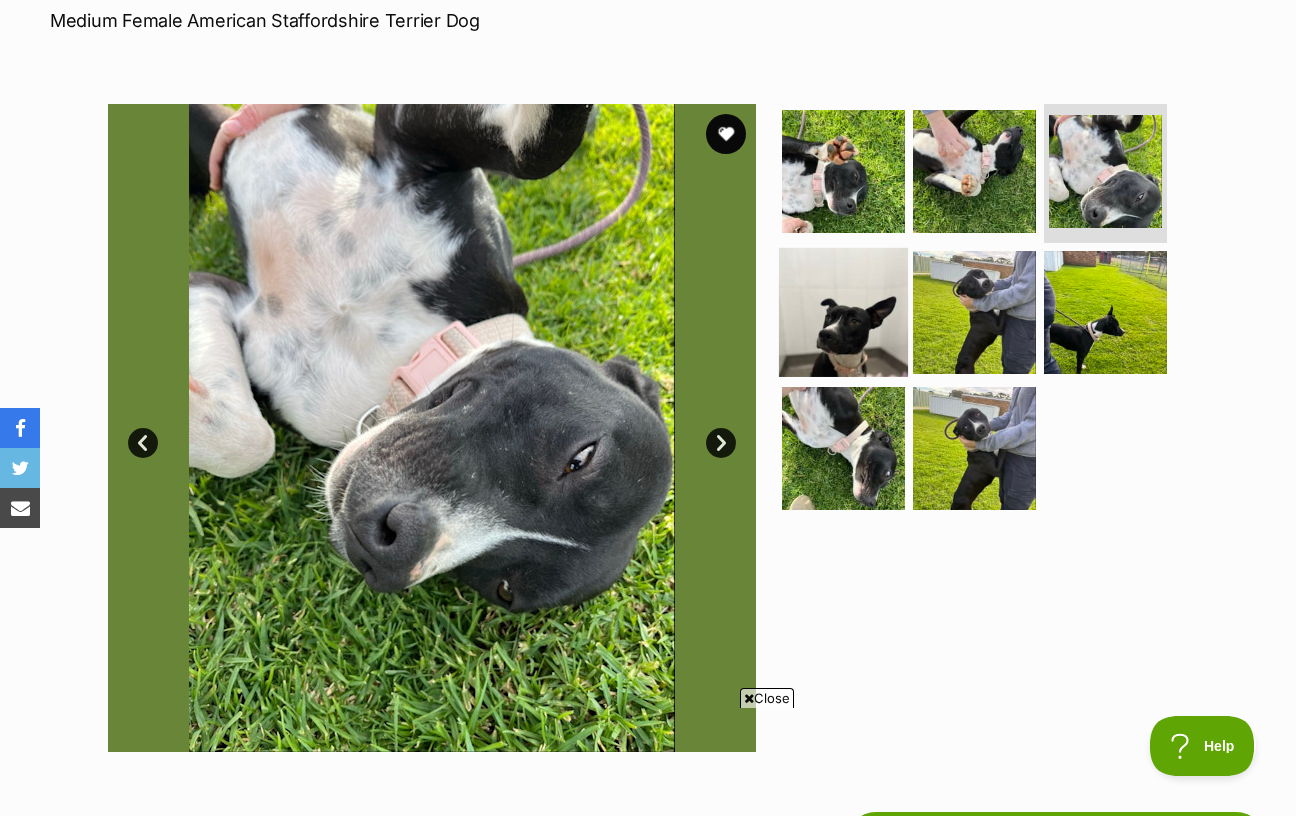 click at bounding box center (843, 312) 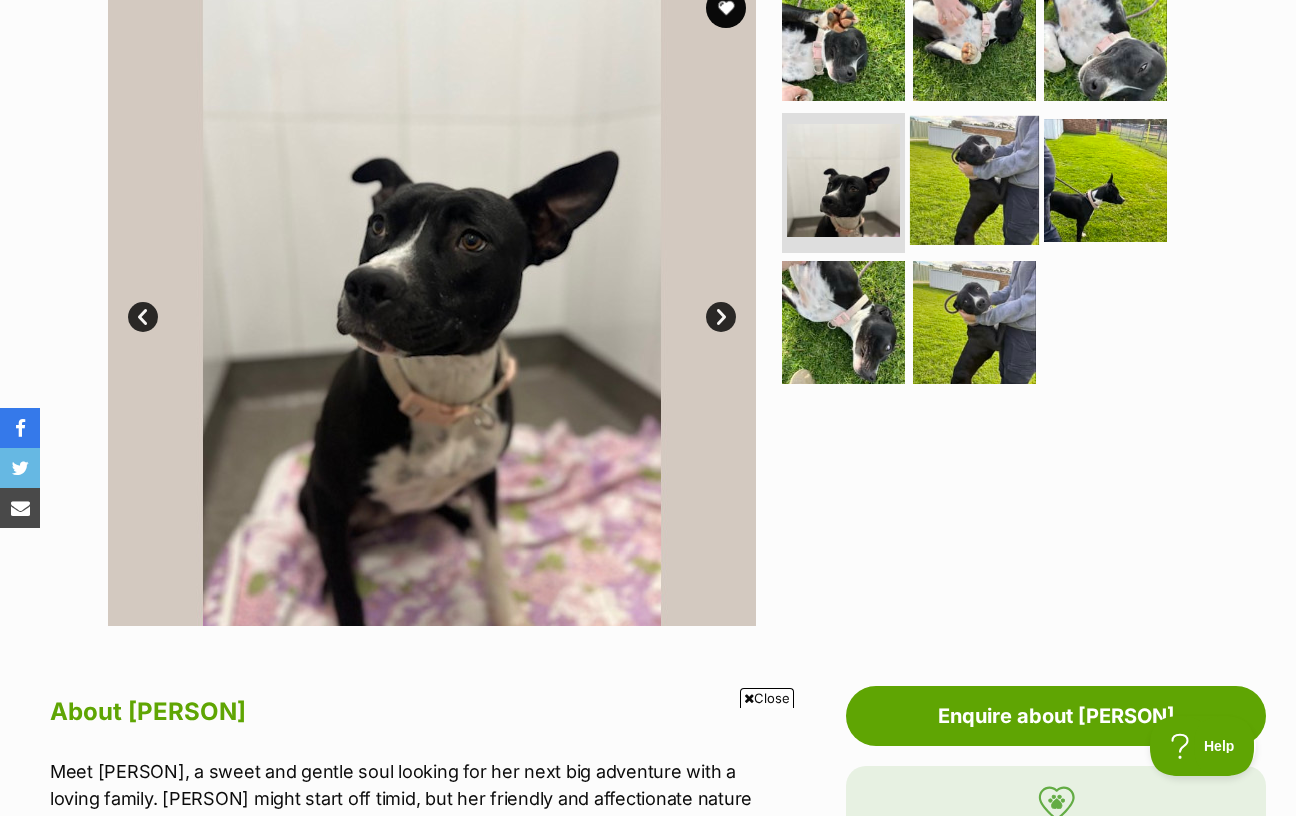scroll, scrollTop: 453, scrollLeft: 0, axis: vertical 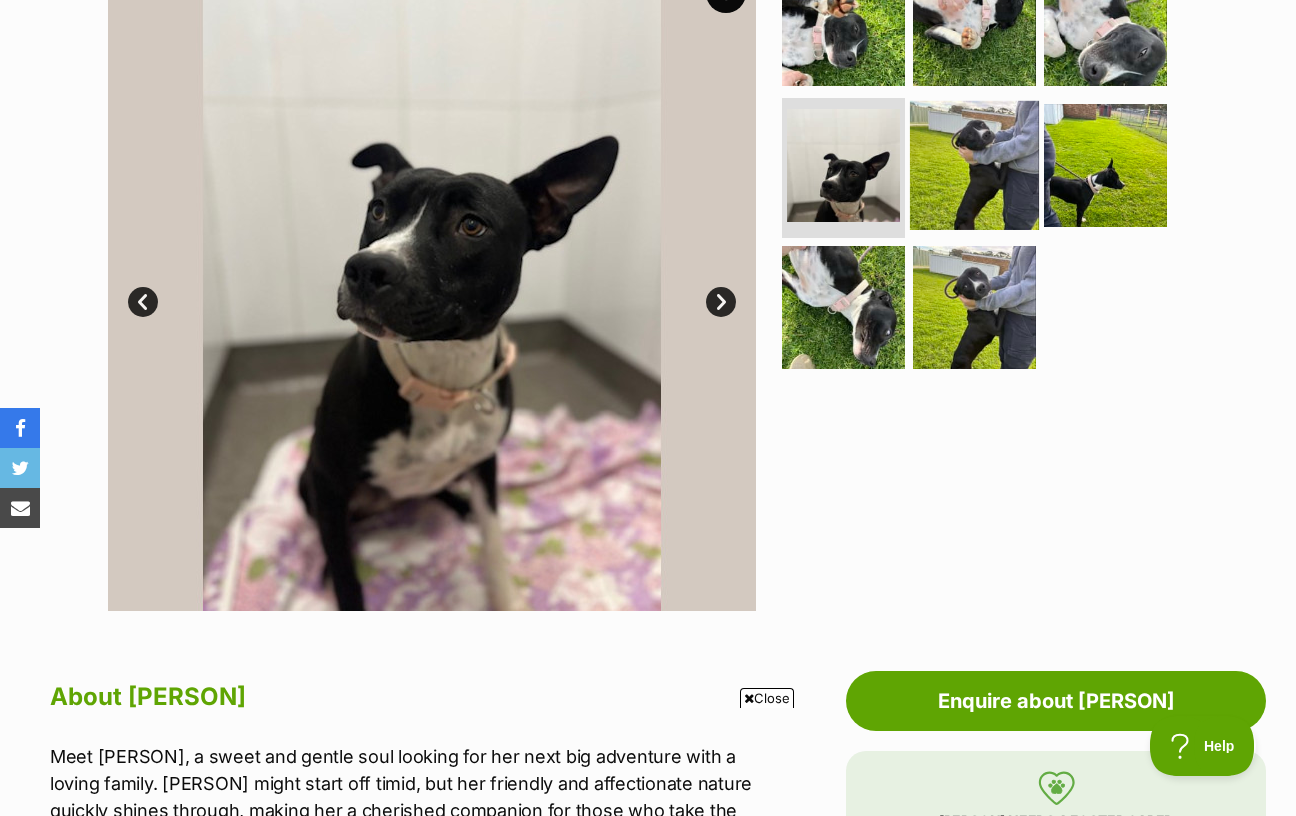 click at bounding box center [974, 165] 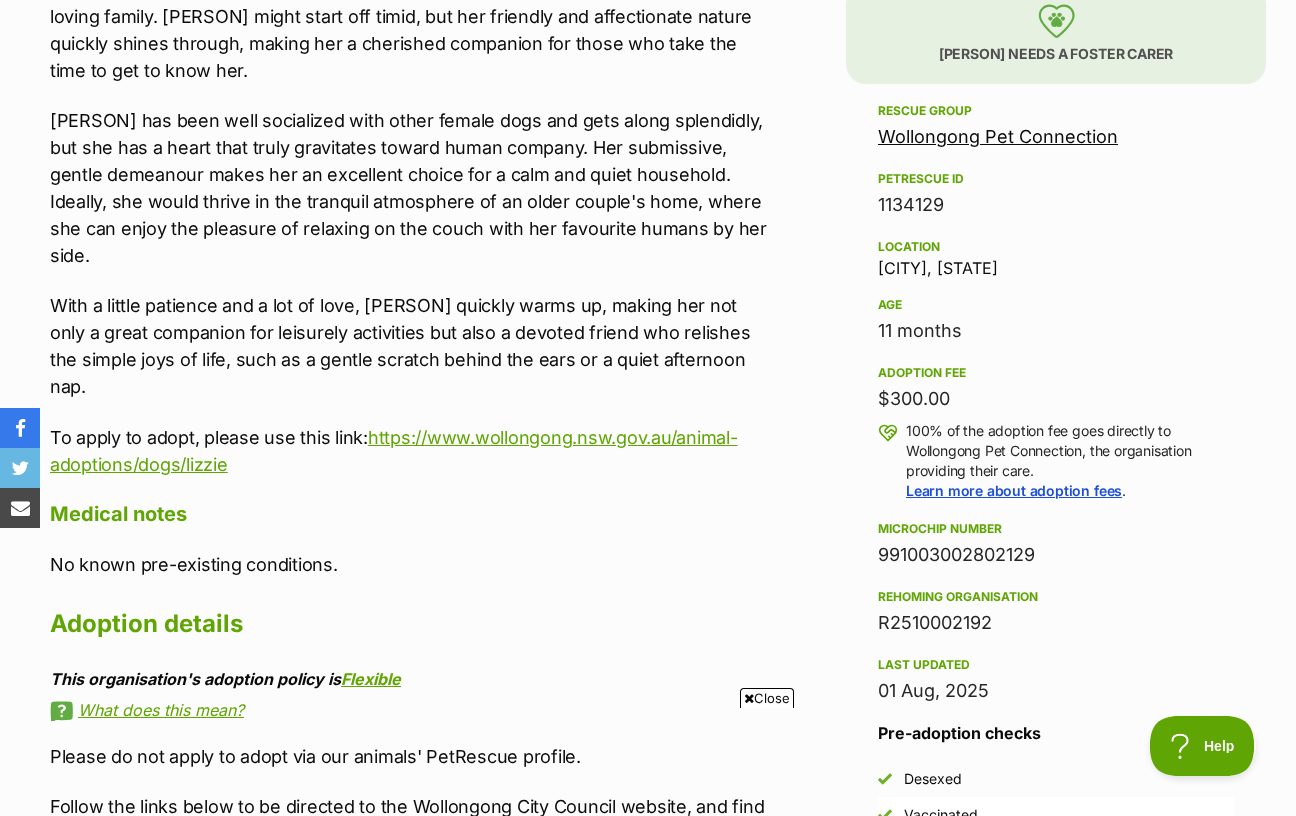 scroll, scrollTop: 1310, scrollLeft: 0, axis: vertical 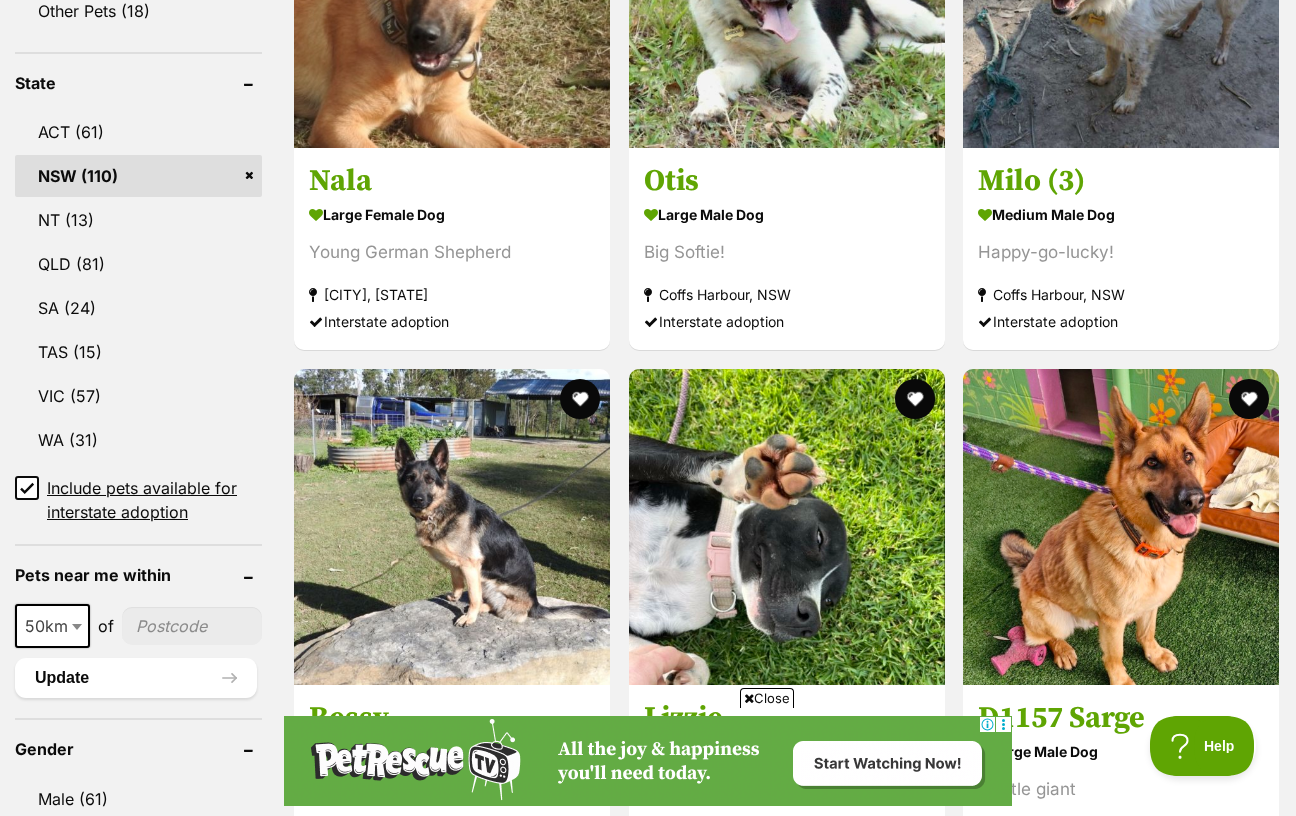 click at bounding box center (452, 1252) 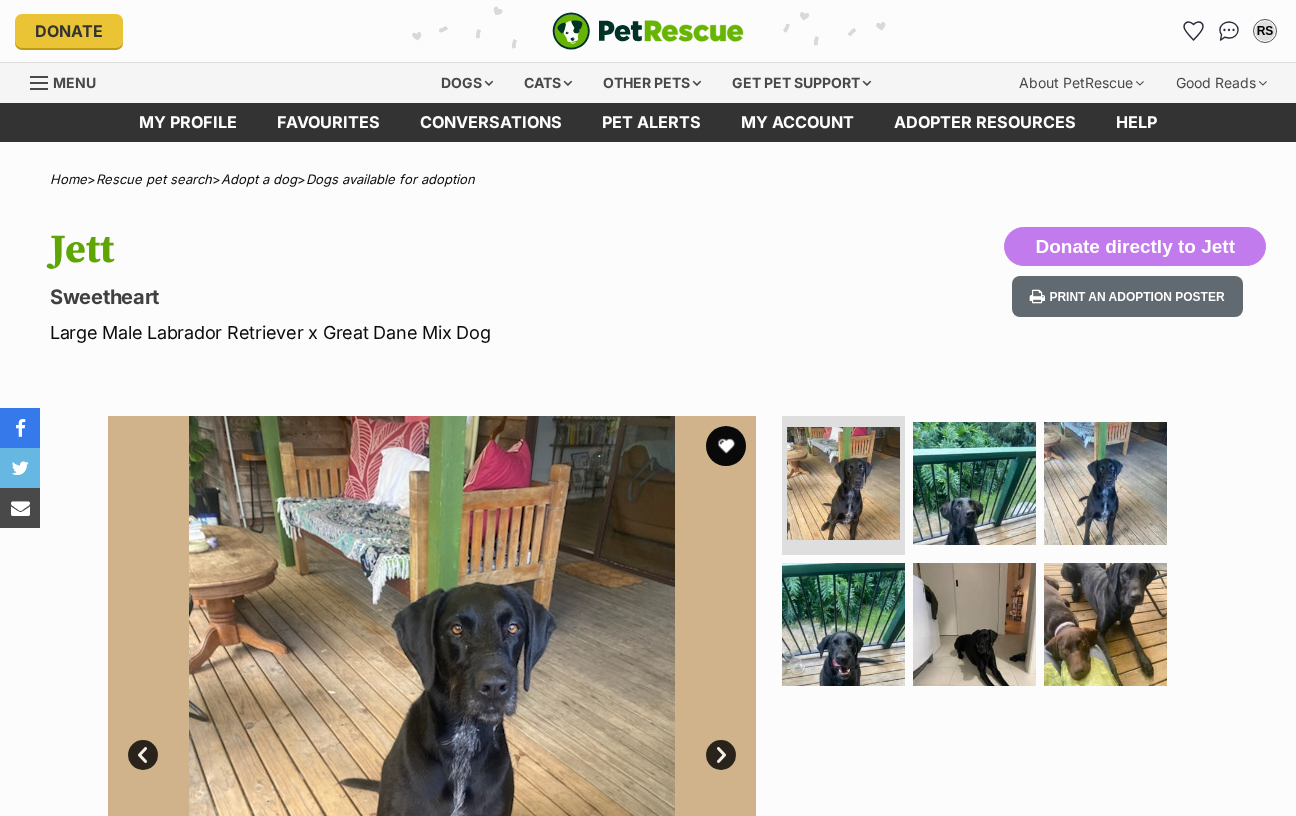 scroll, scrollTop: 367, scrollLeft: 0, axis: vertical 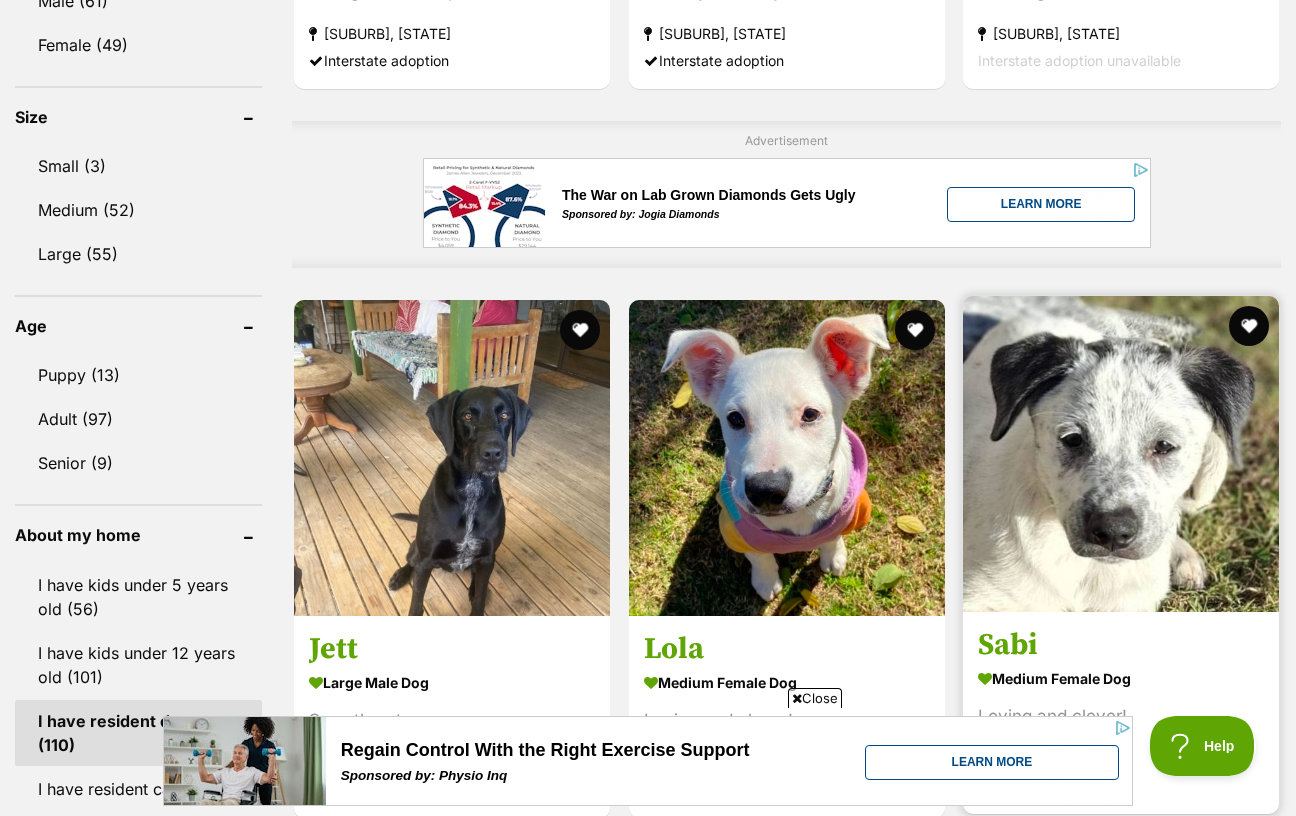 click on "Loving and clever!" at bounding box center [1121, 716] 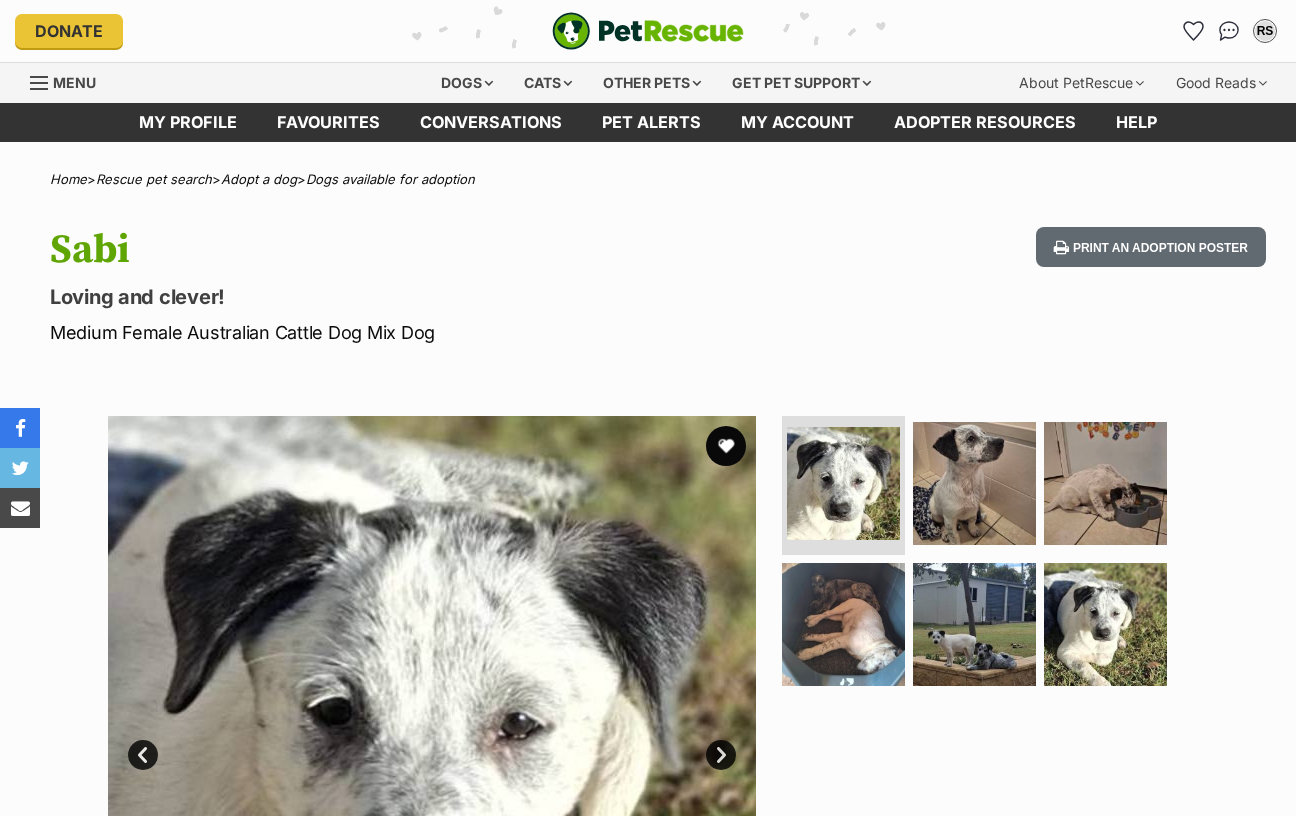 scroll, scrollTop: 0, scrollLeft: 0, axis: both 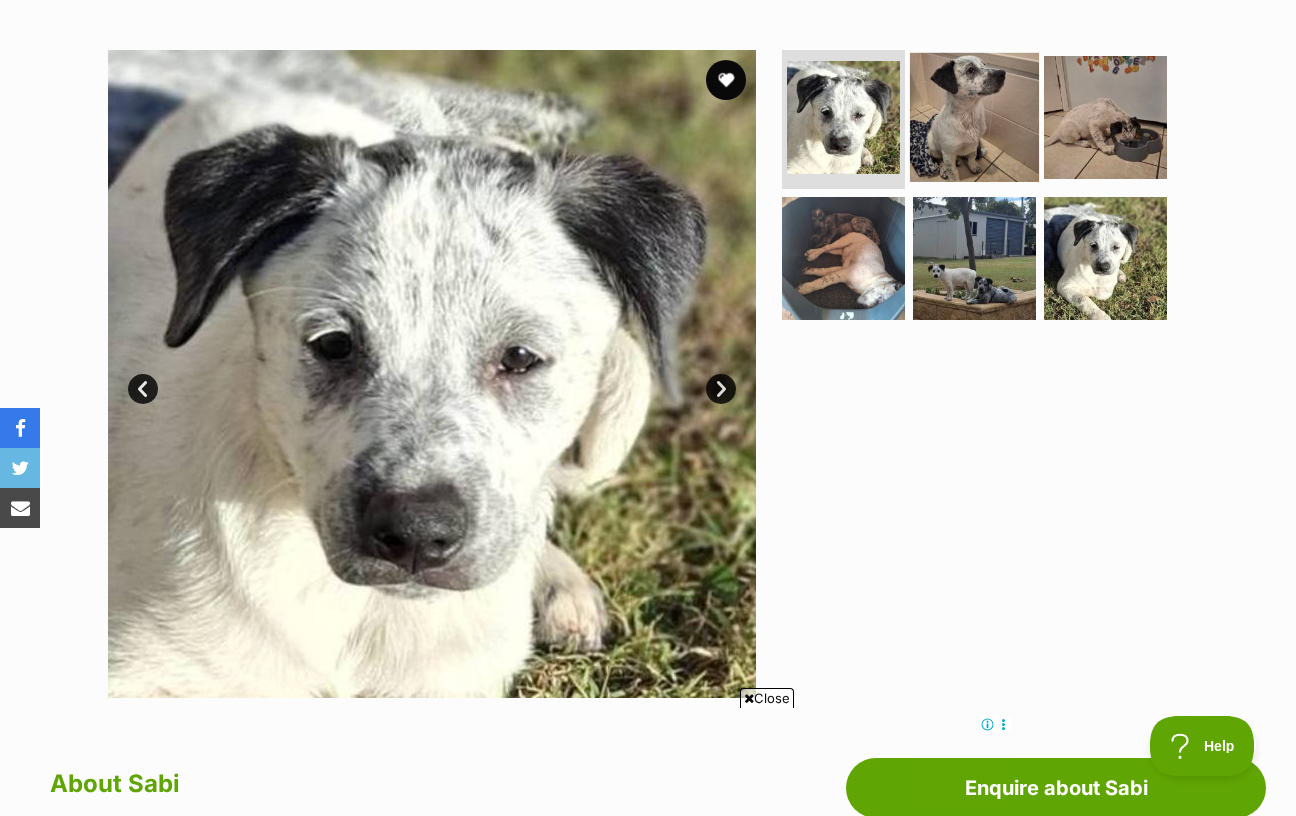 click at bounding box center [974, 116] 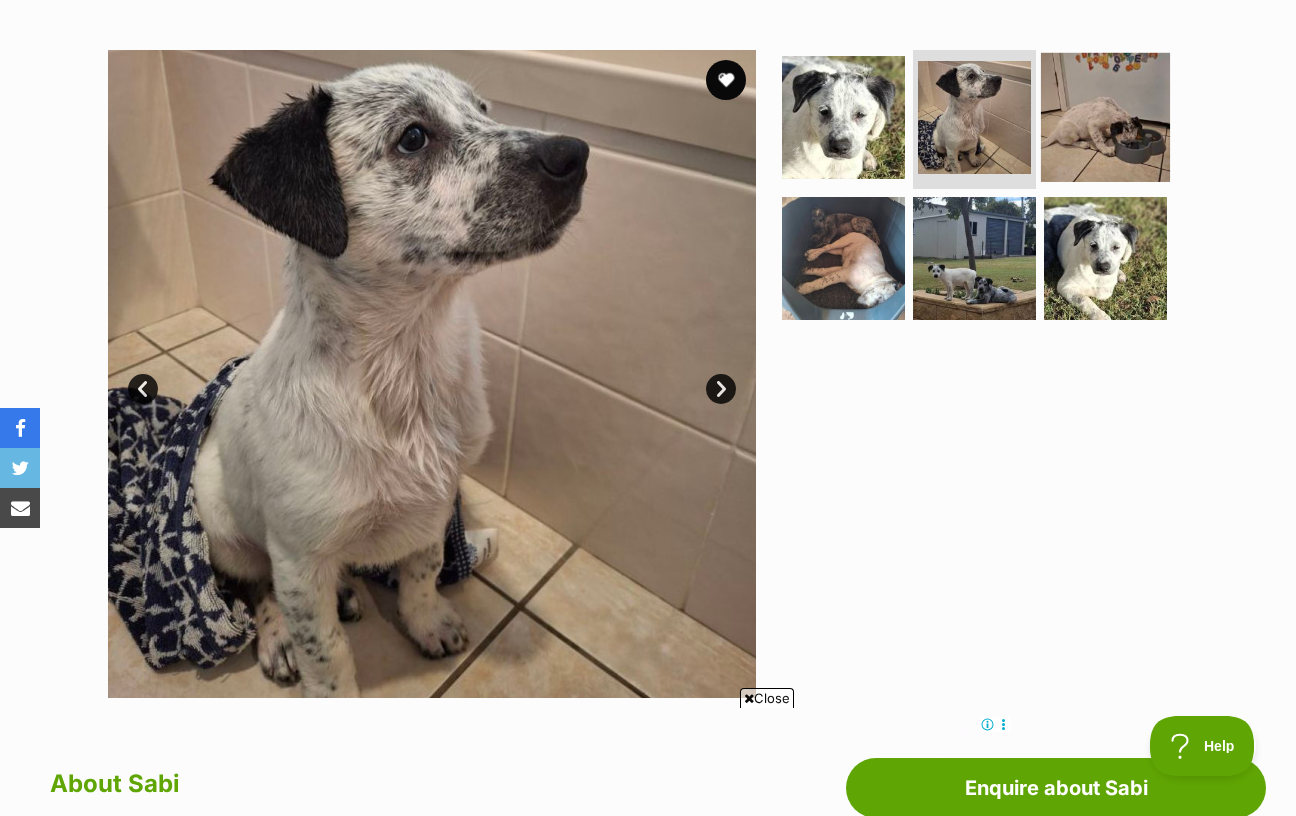 click at bounding box center [1105, 116] 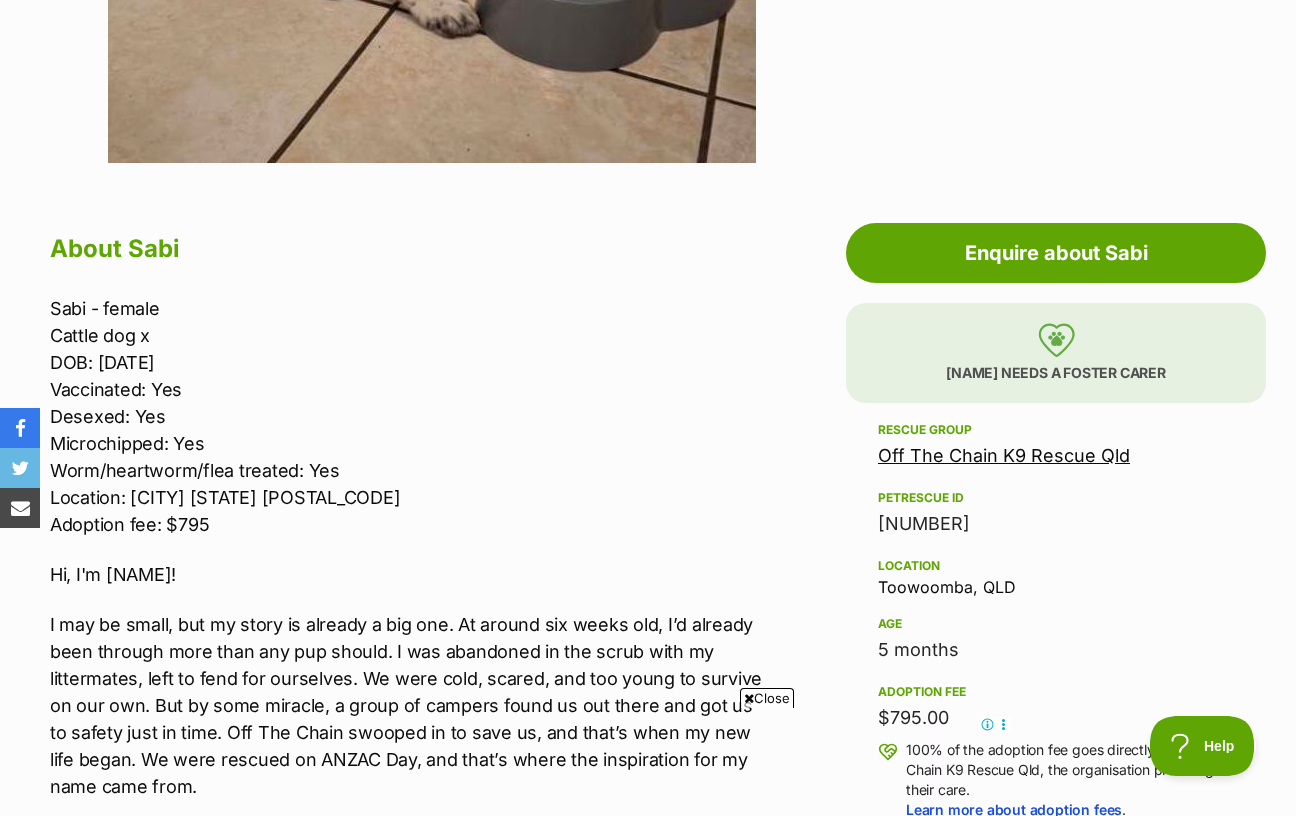 scroll, scrollTop: 934, scrollLeft: 0, axis: vertical 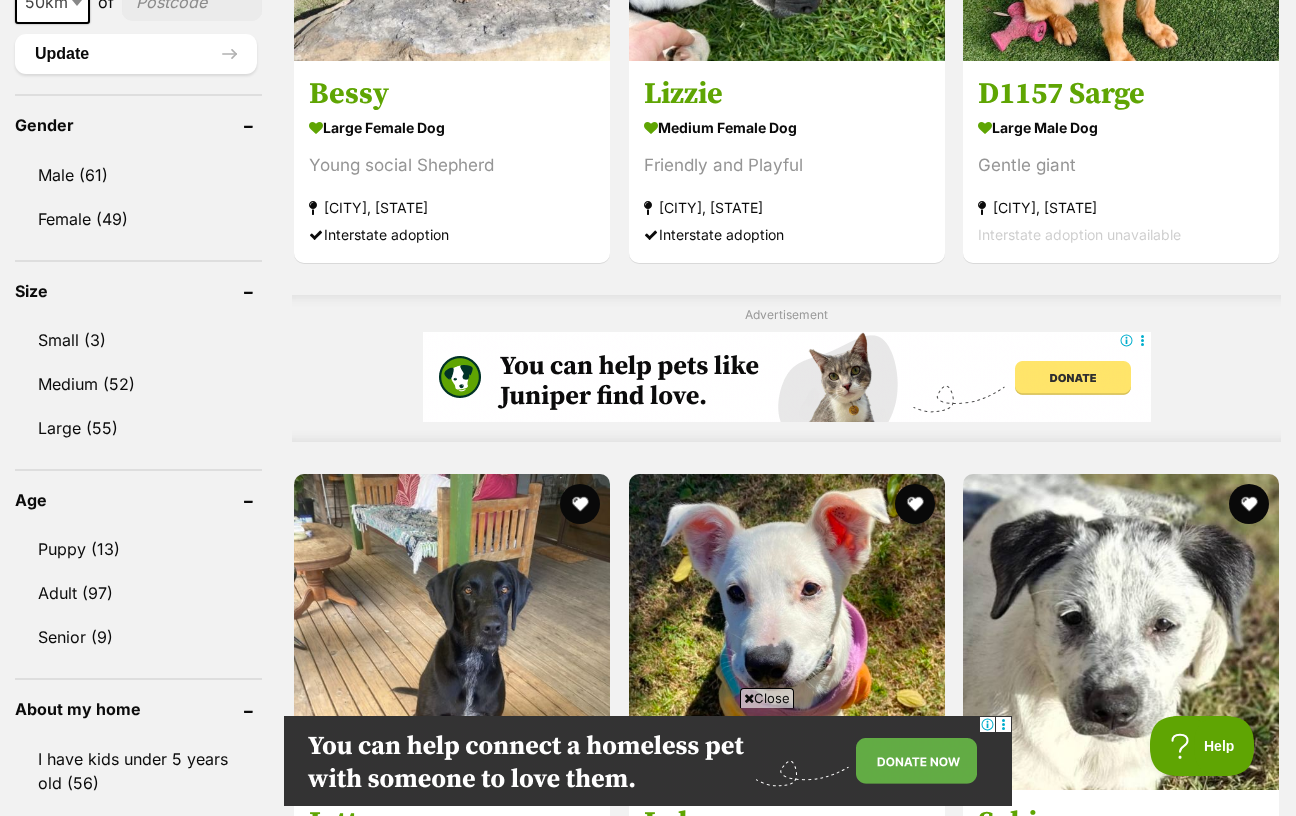 click at bounding box center (787, 1165) 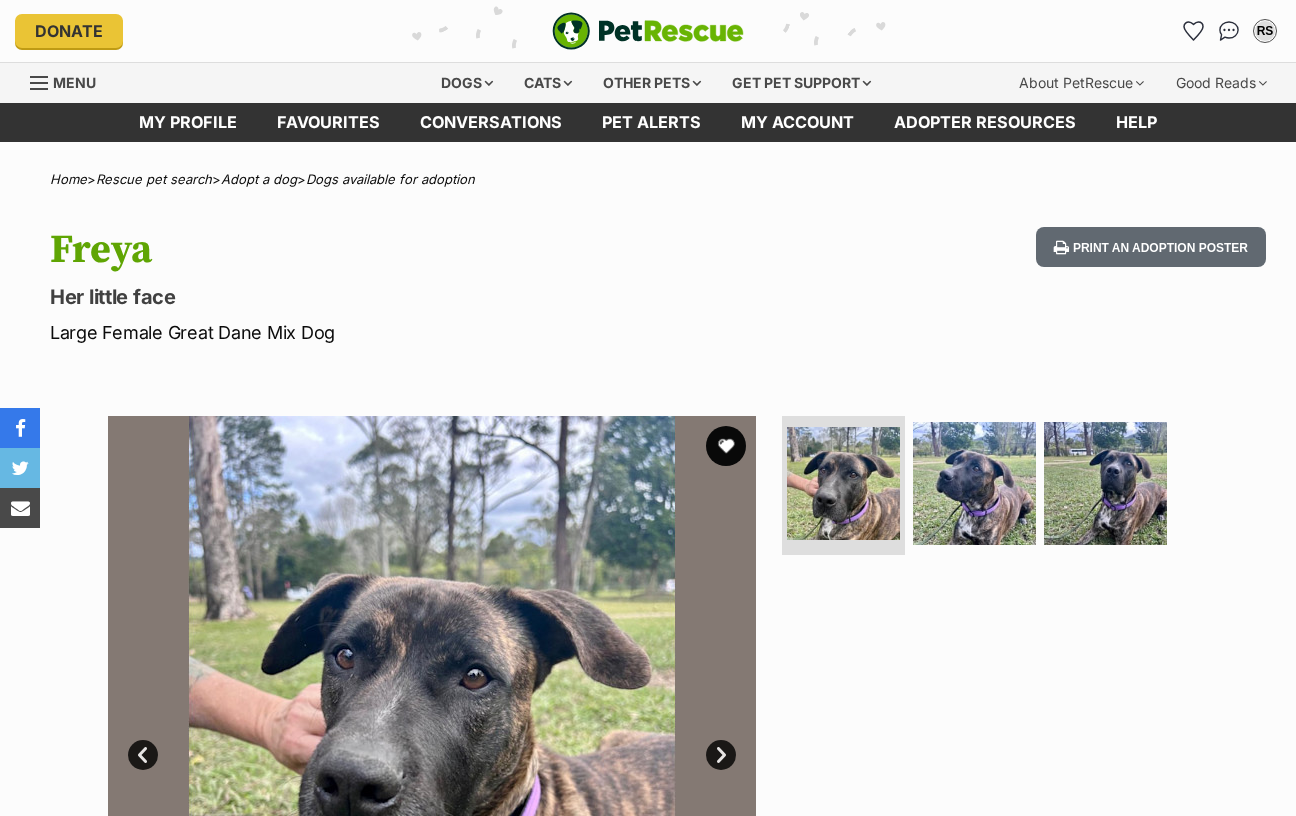 scroll, scrollTop: 0, scrollLeft: 0, axis: both 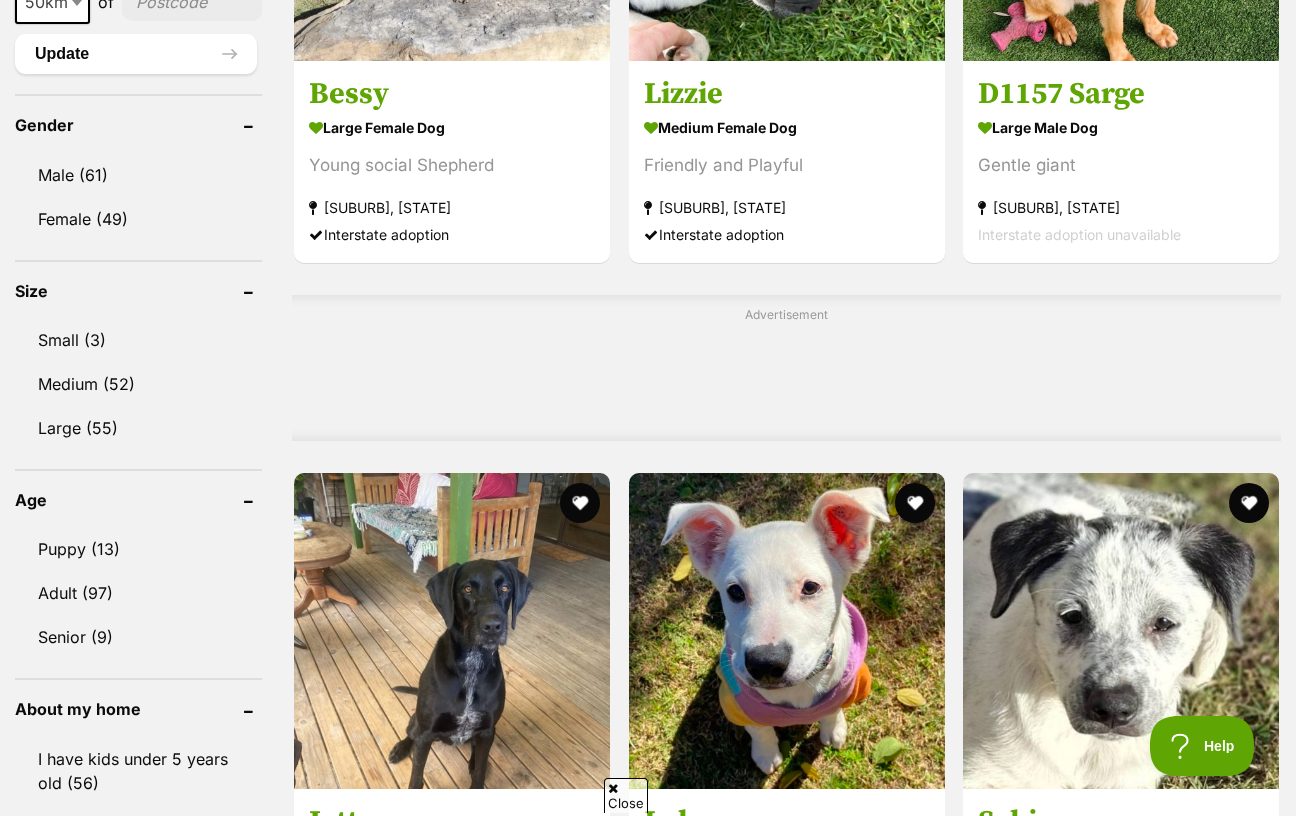 click on "[SUBURB], [STATE]" at bounding box center [1121, 1468] 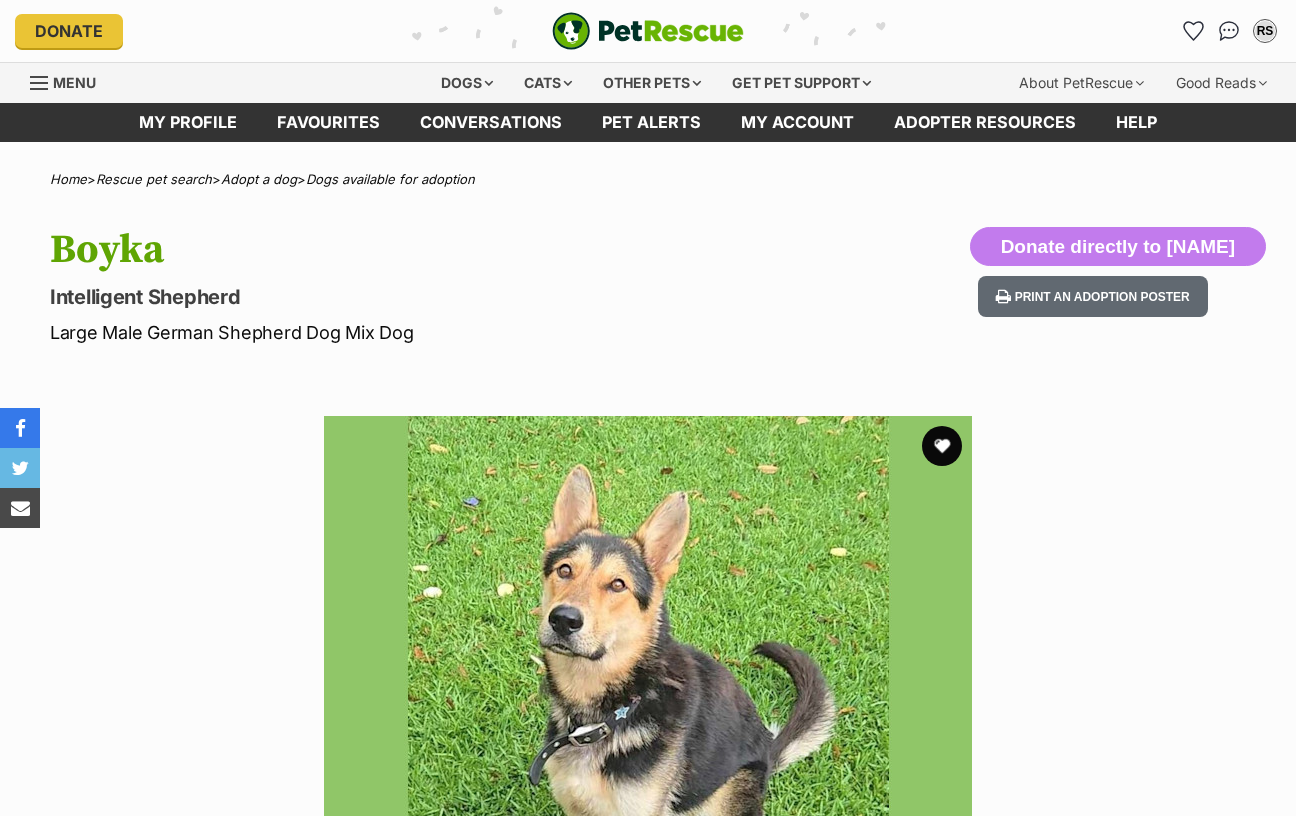 scroll, scrollTop: 0, scrollLeft: 0, axis: both 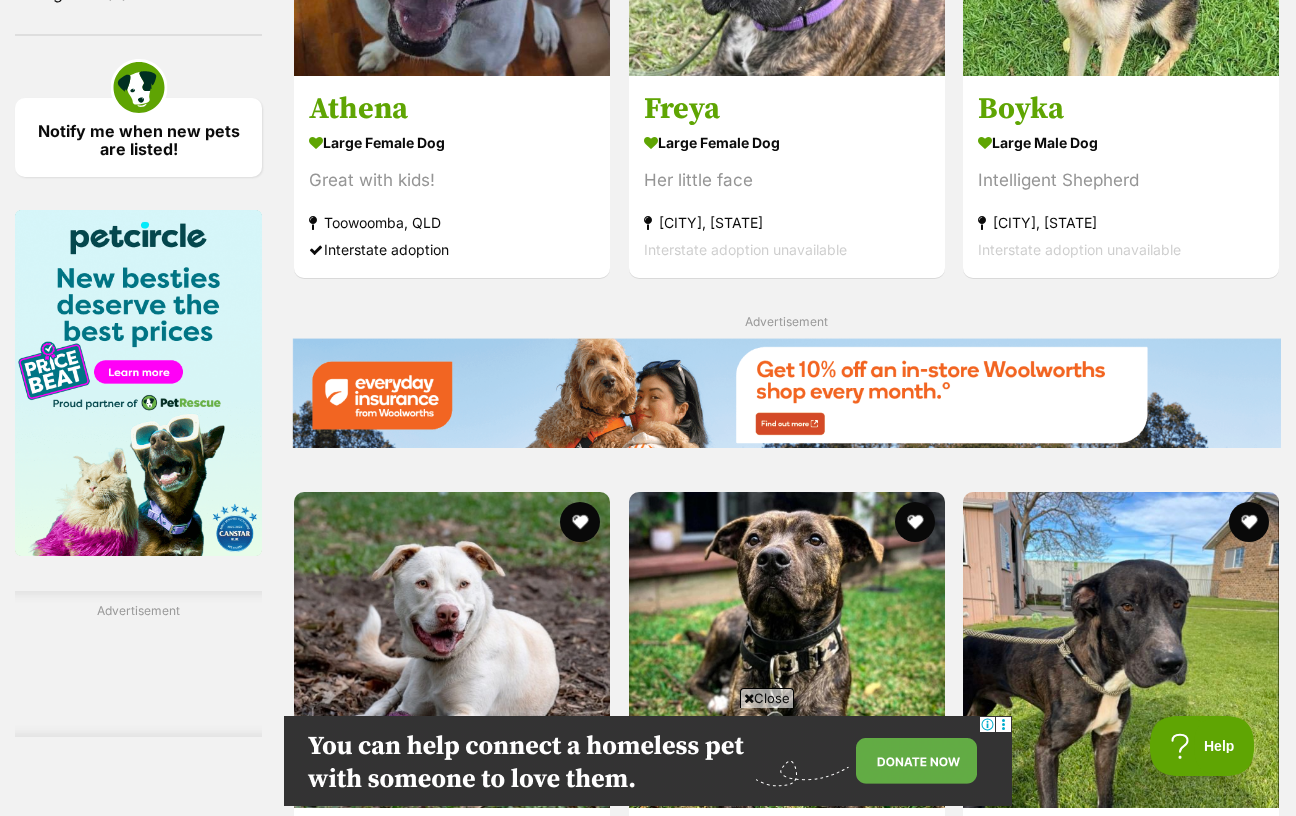click at bounding box center (890, 2320) 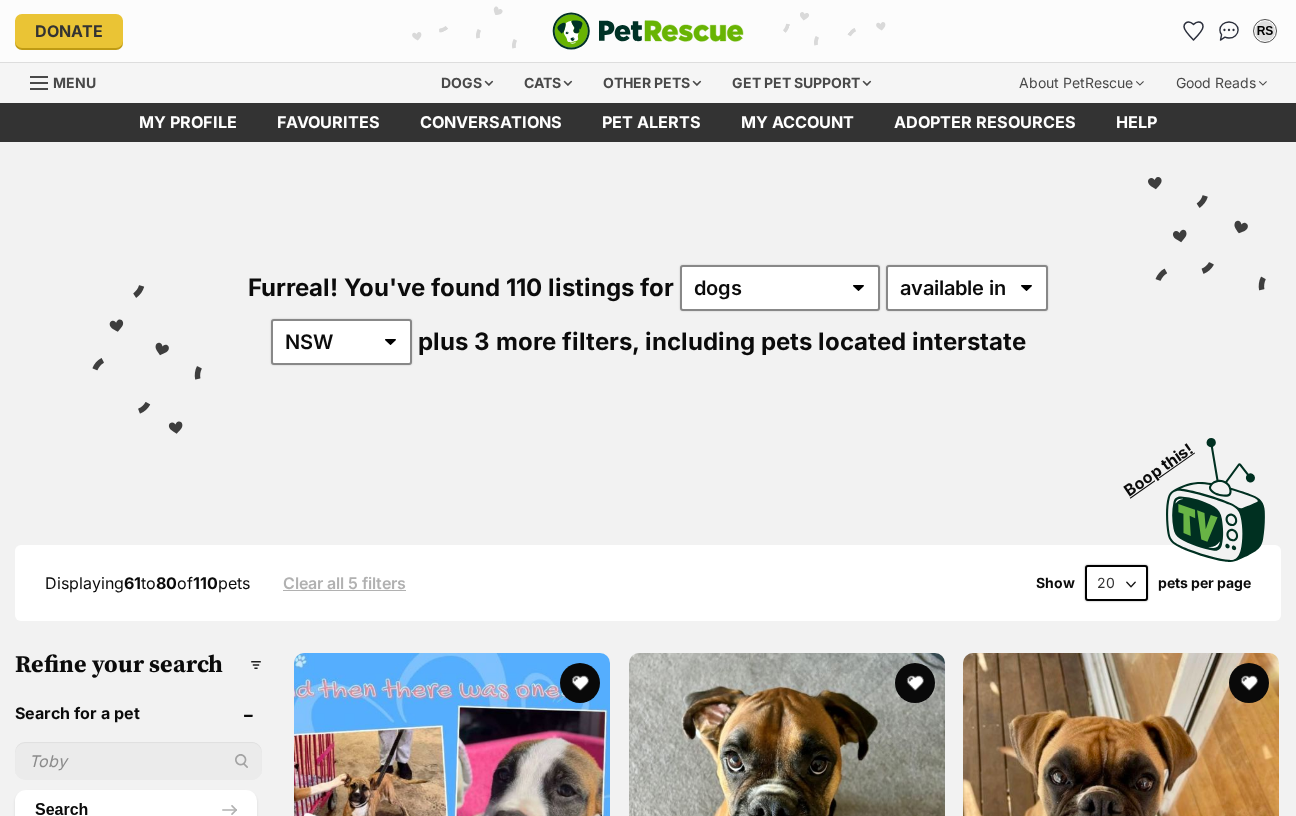 scroll, scrollTop: 362, scrollLeft: 0, axis: vertical 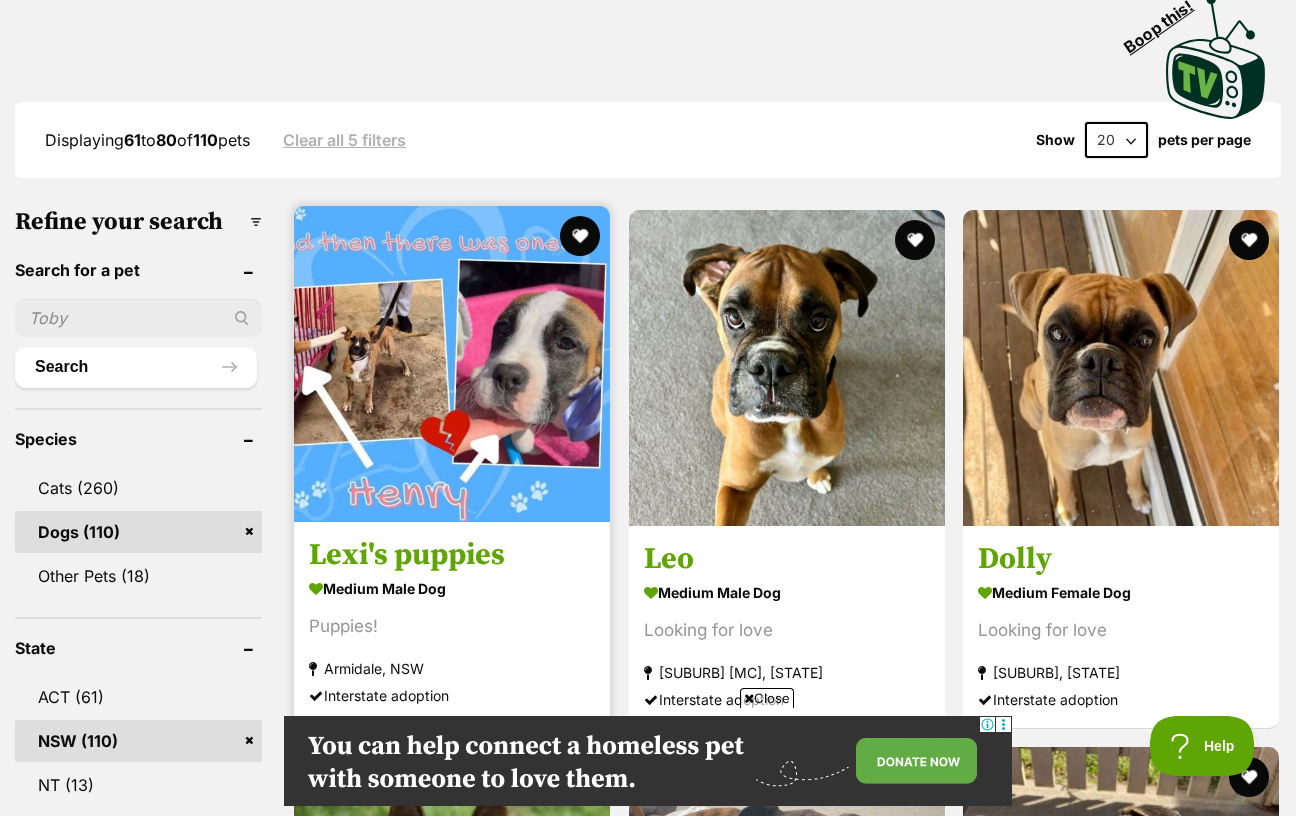 click at bounding box center [452, 364] 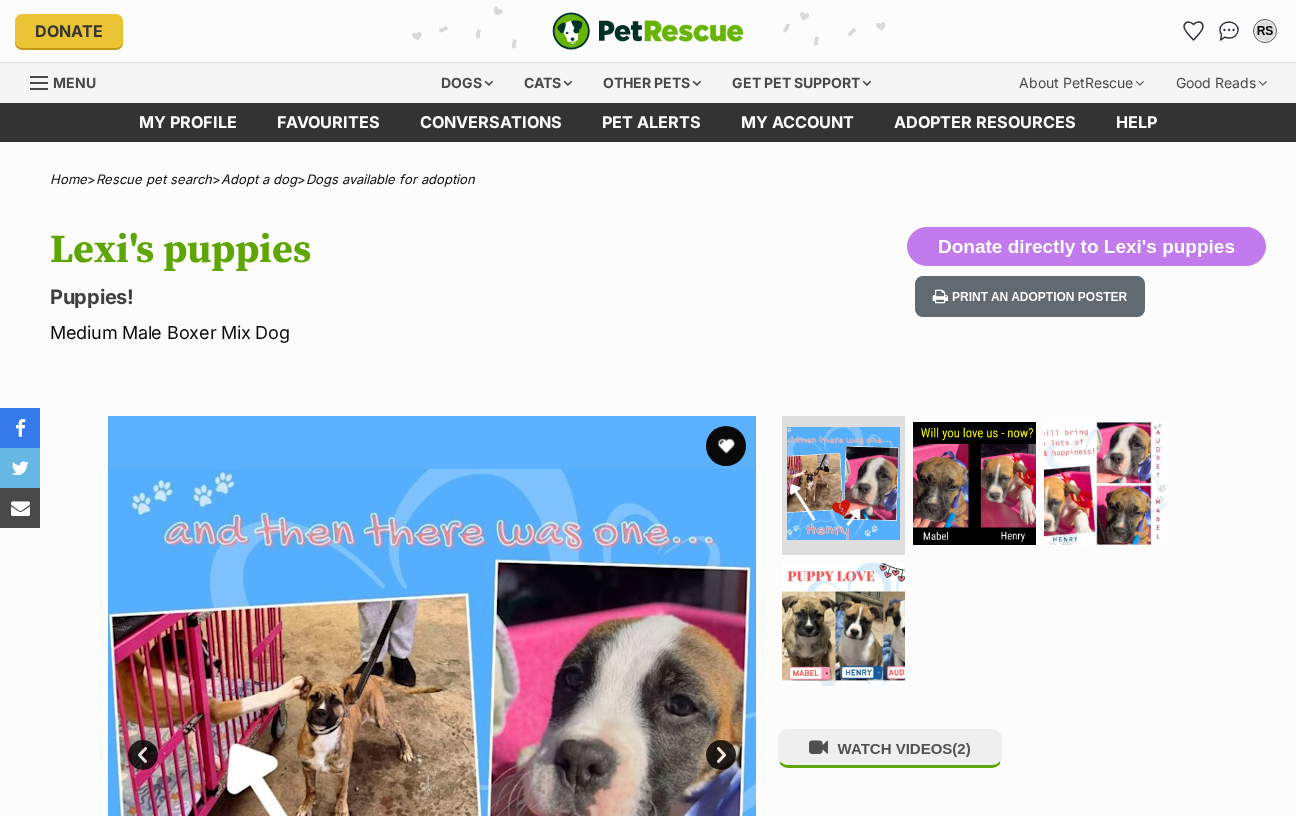 scroll, scrollTop: 0, scrollLeft: 0, axis: both 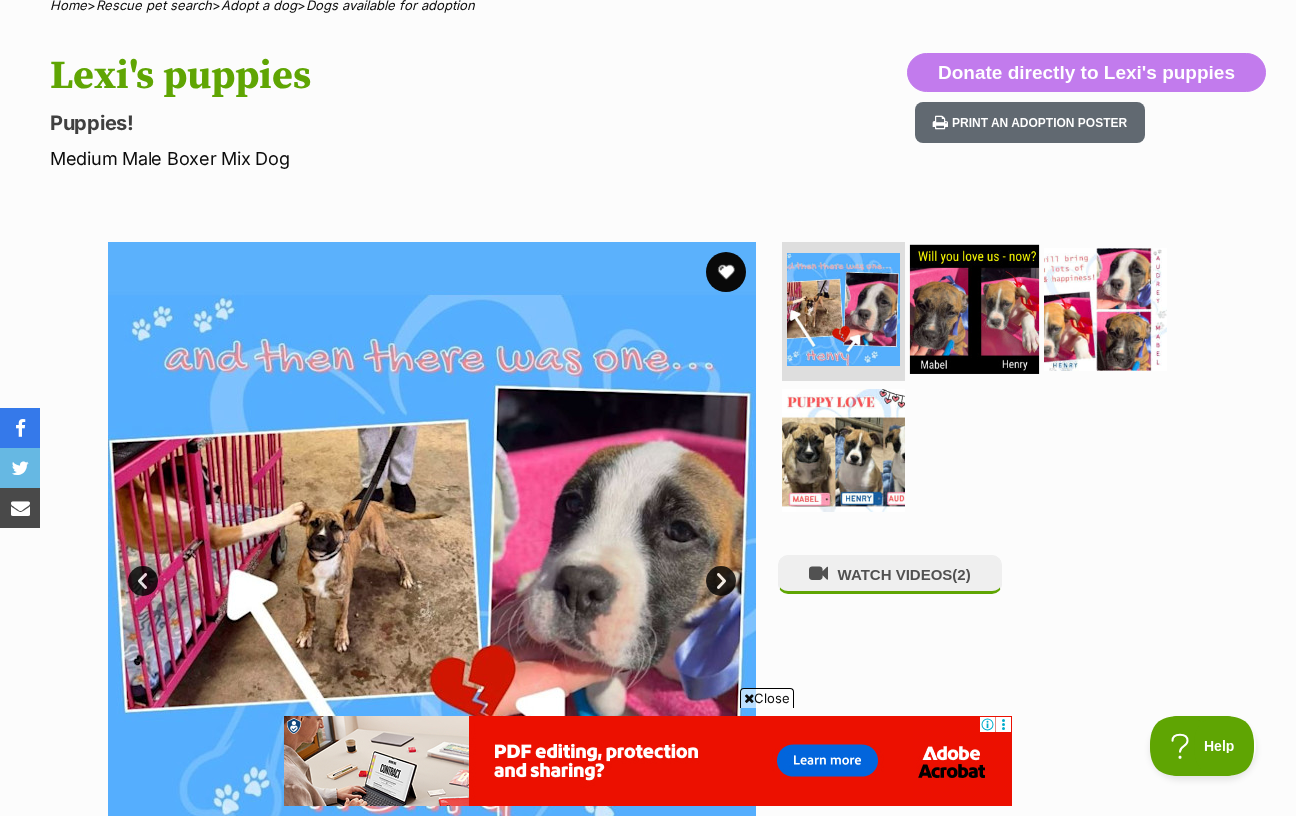 click at bounding box center (974, 308) 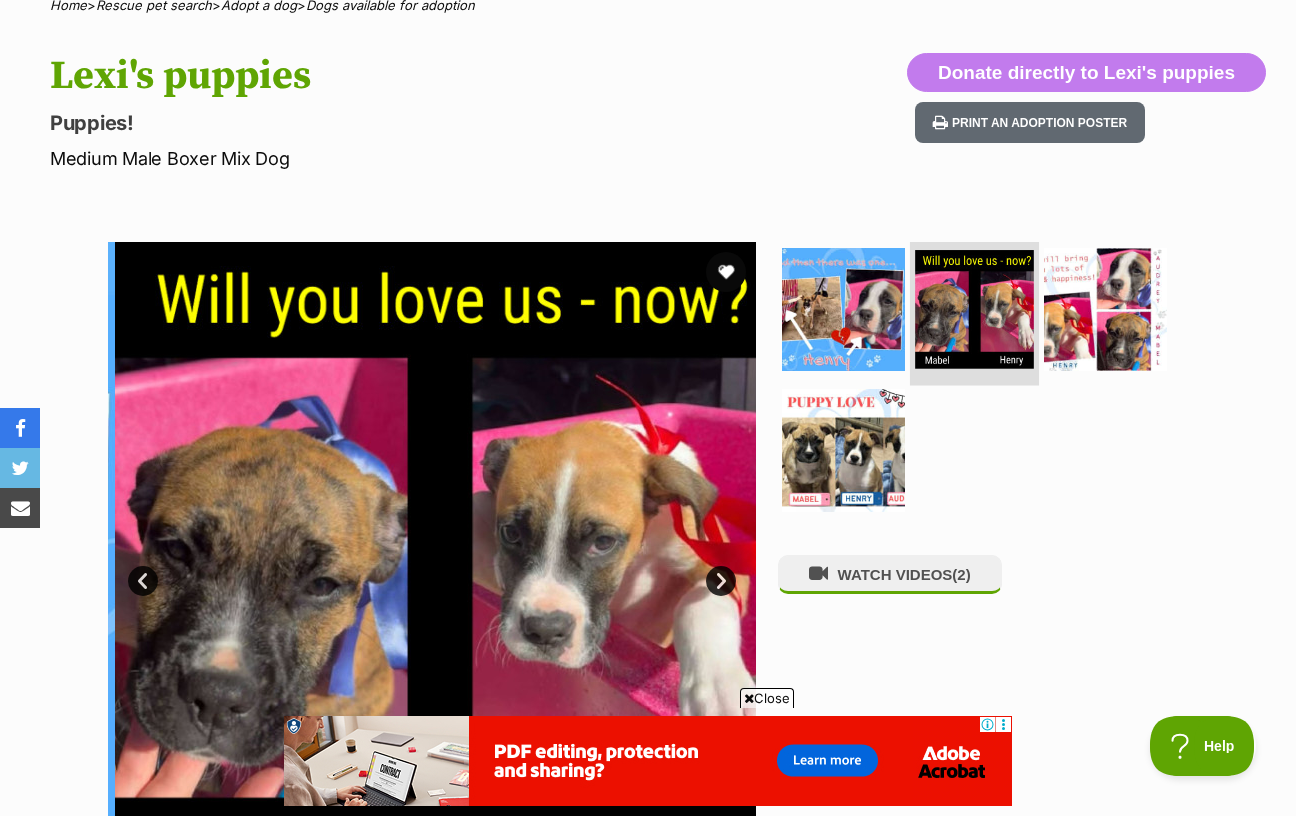scroll, scrollTop: 0, scrollLeft: 0, axis: both 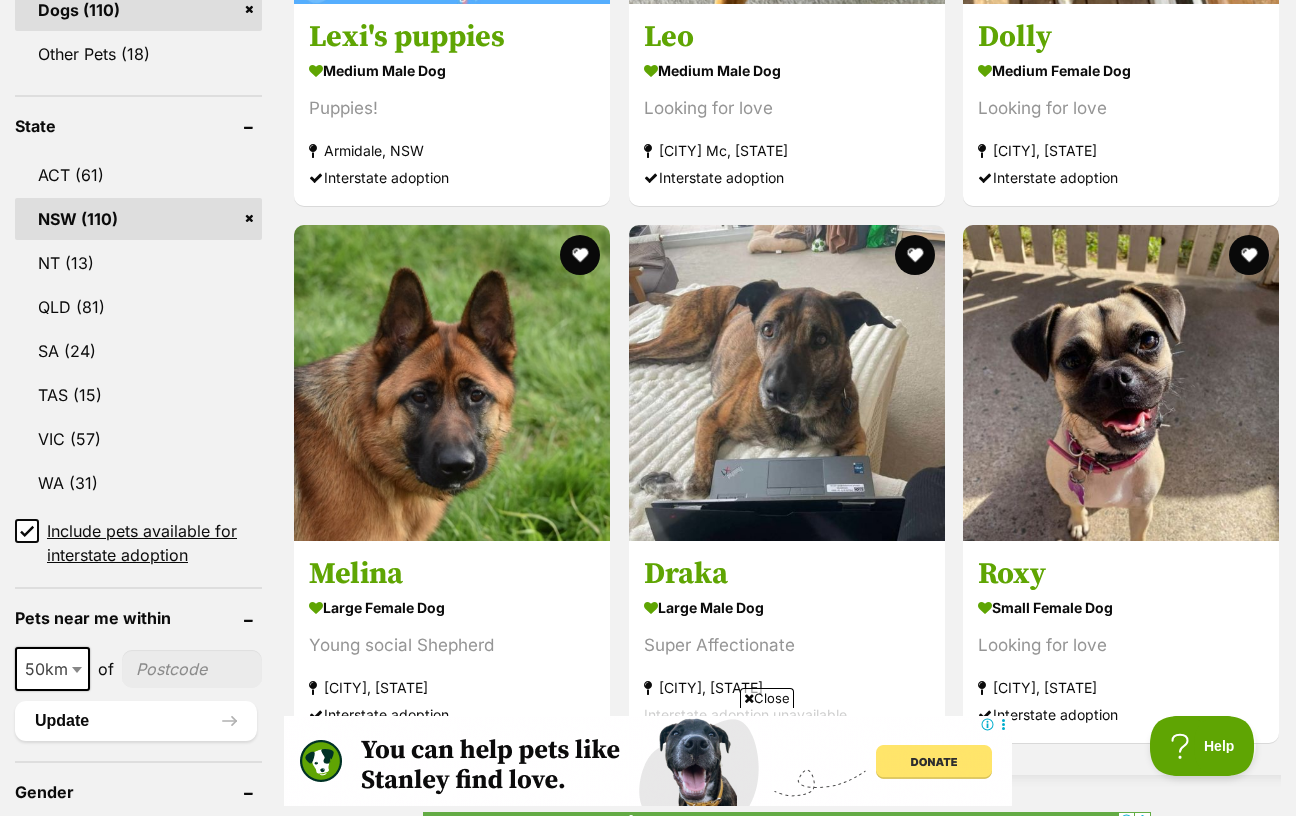click on "Cindy
medium female Dog
Looking for love
Sunshine Coast Mc, QLD
Interstate adoption" at bounding box center [452, 1366] 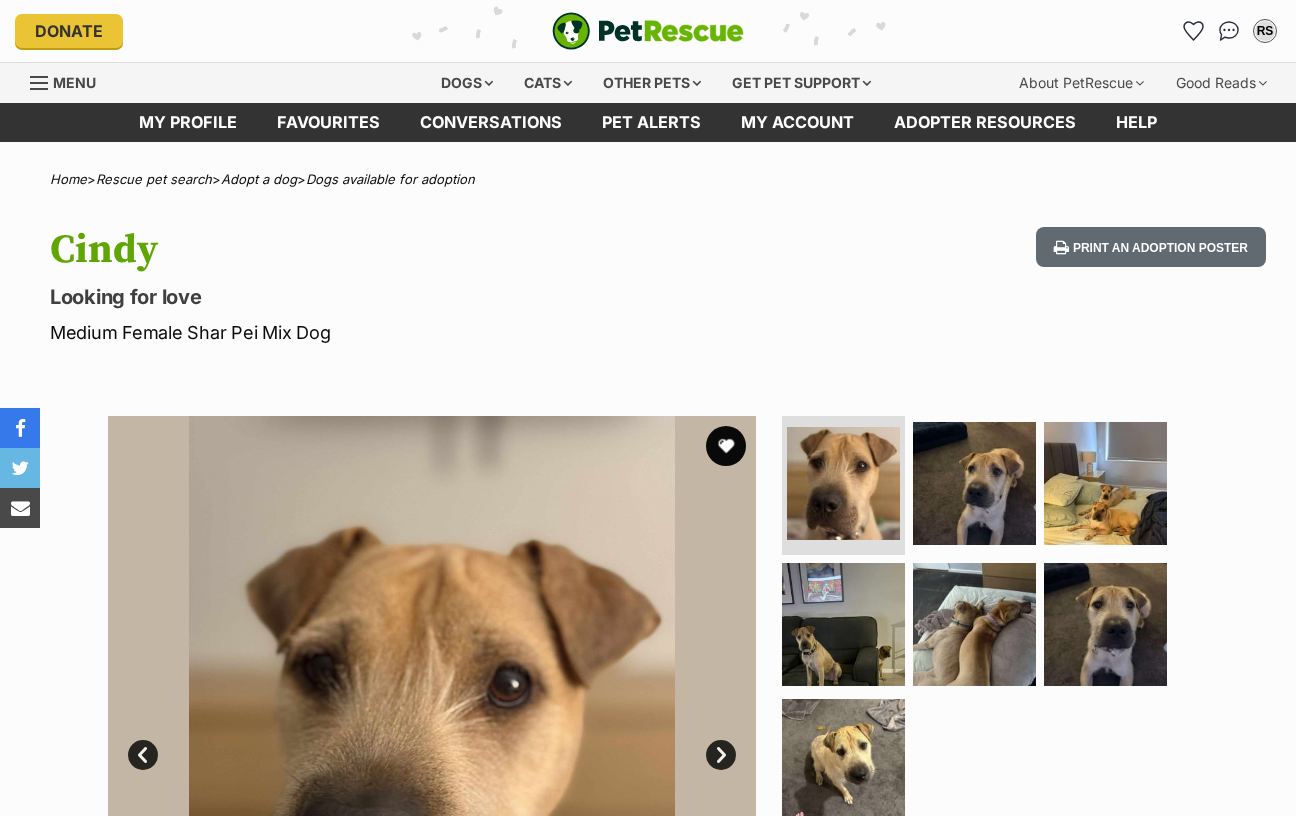 scroll, scrollTop: 0, scrollLeft: 0, axis: both 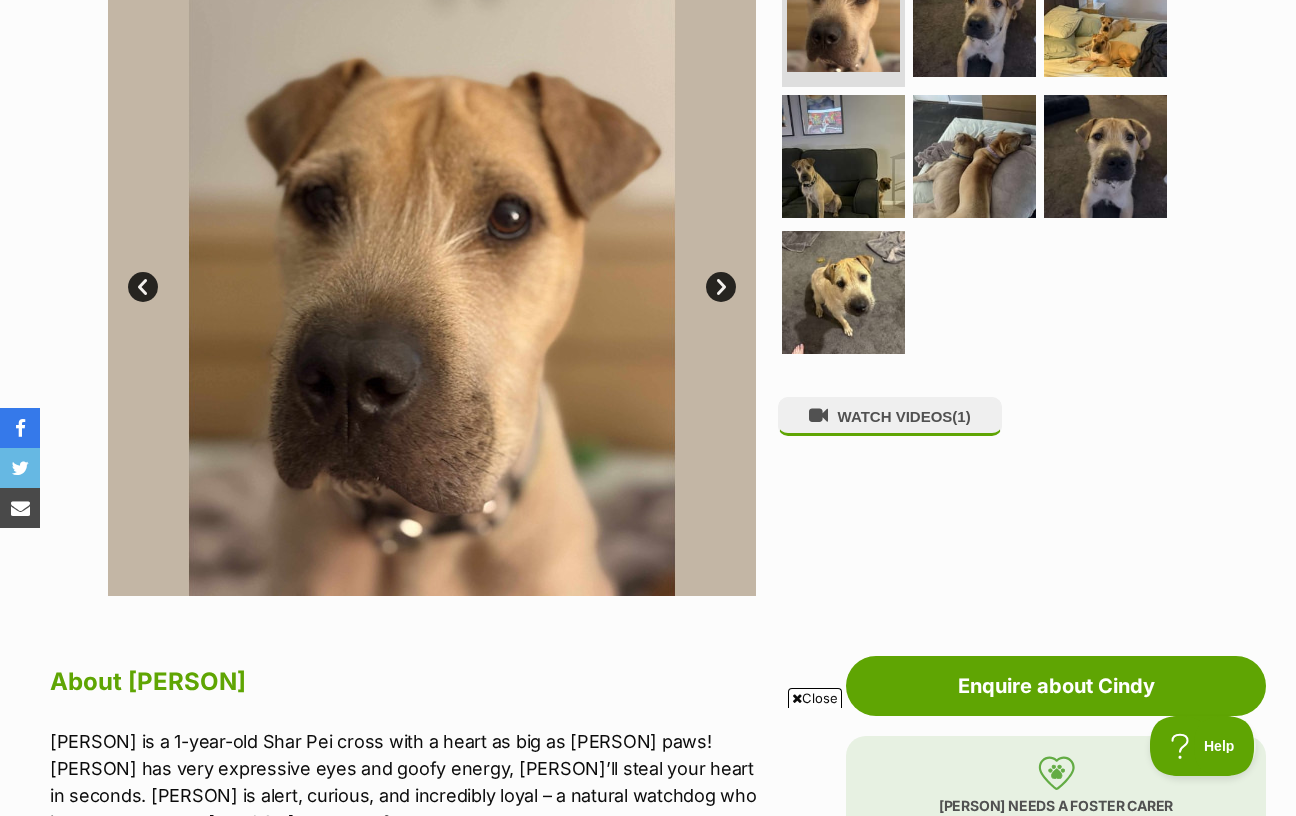 click on "Next" at bounding box center (721, 287) 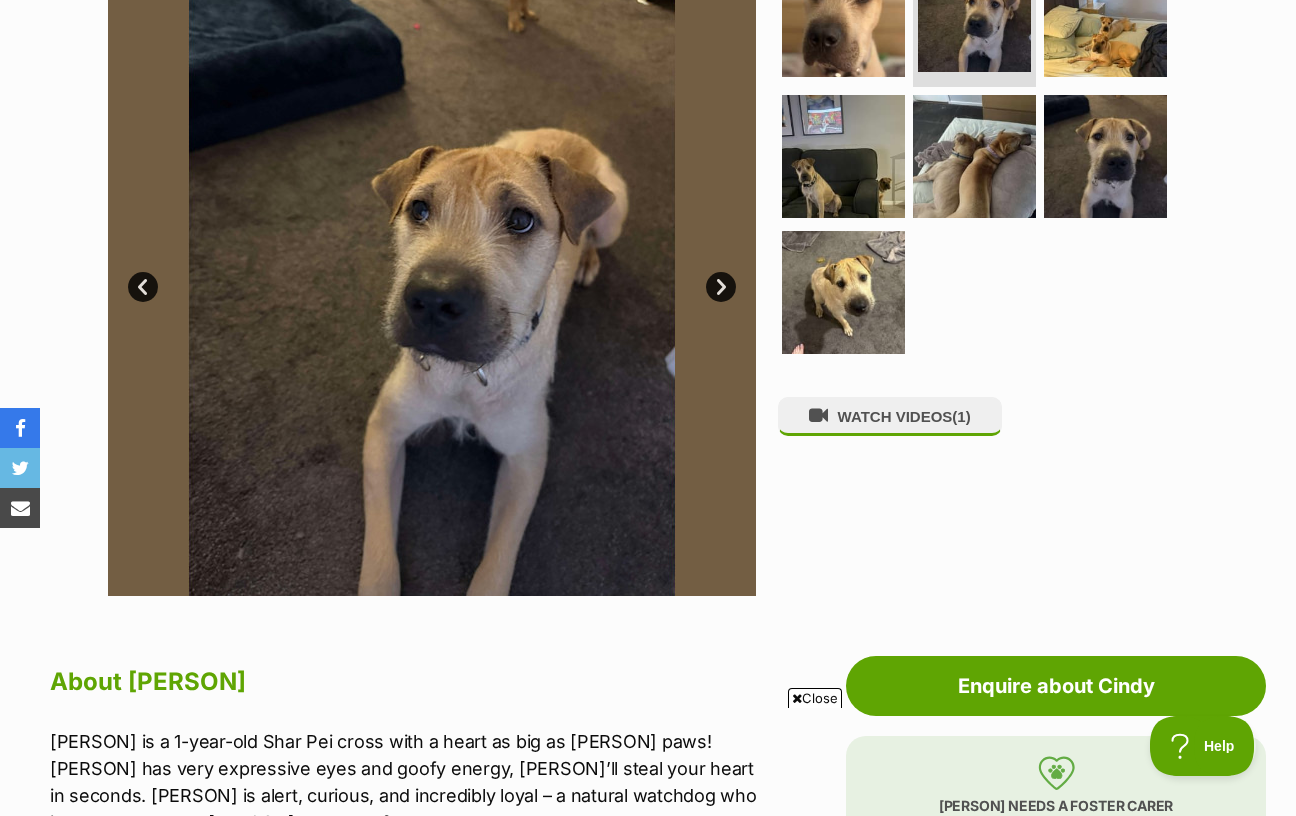 click on "Next" at bounding box center [721, 287] 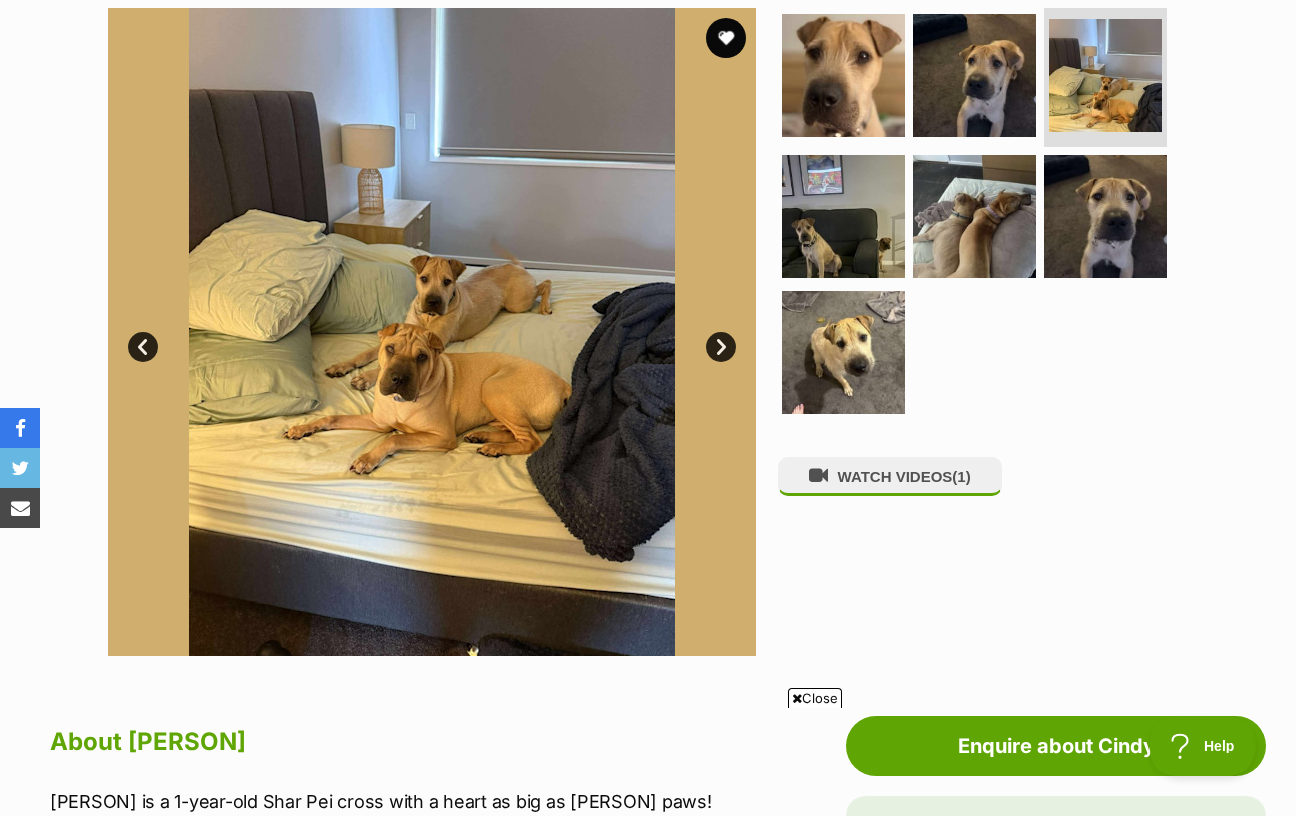 scroll, scrollTop: 409, scrollLeft: 0, axis: vertical 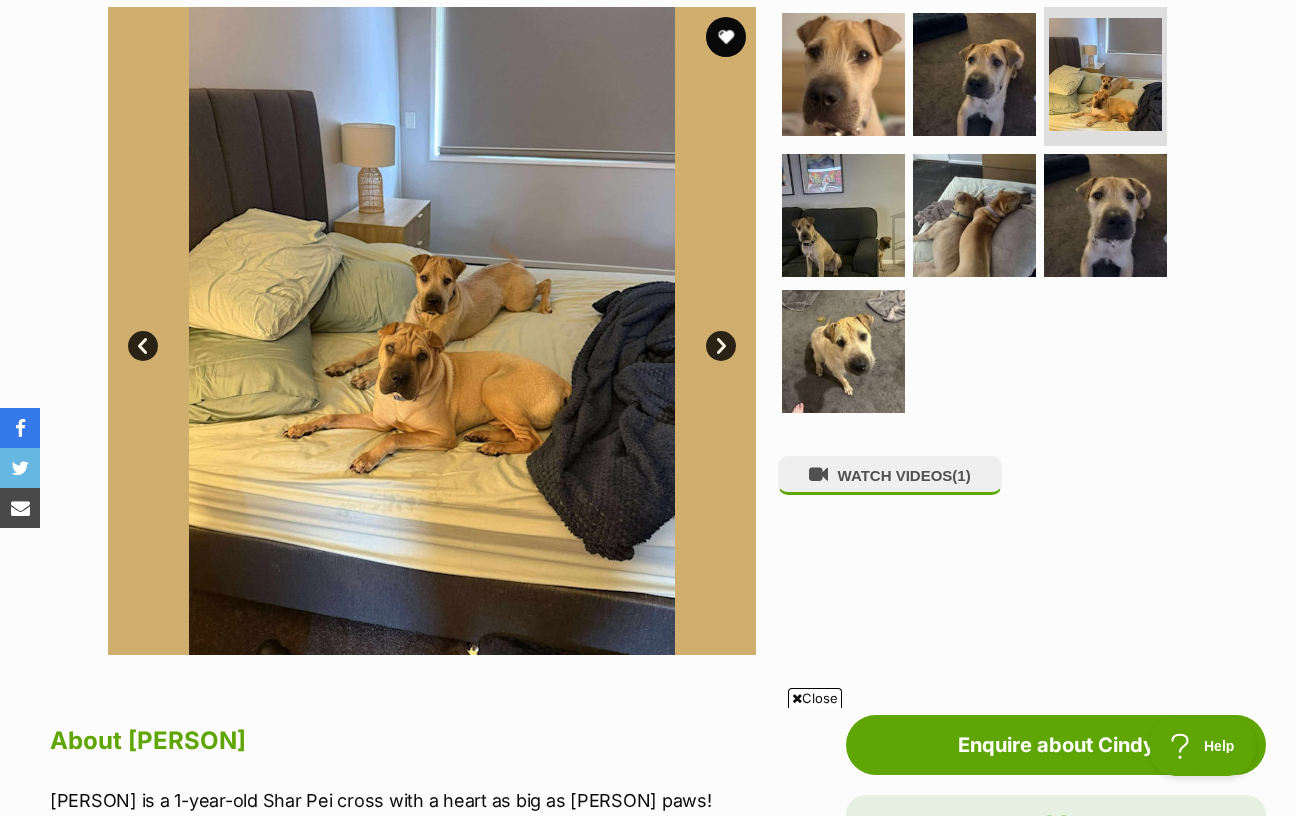 click on "Next" at bounding box center (721, 346) 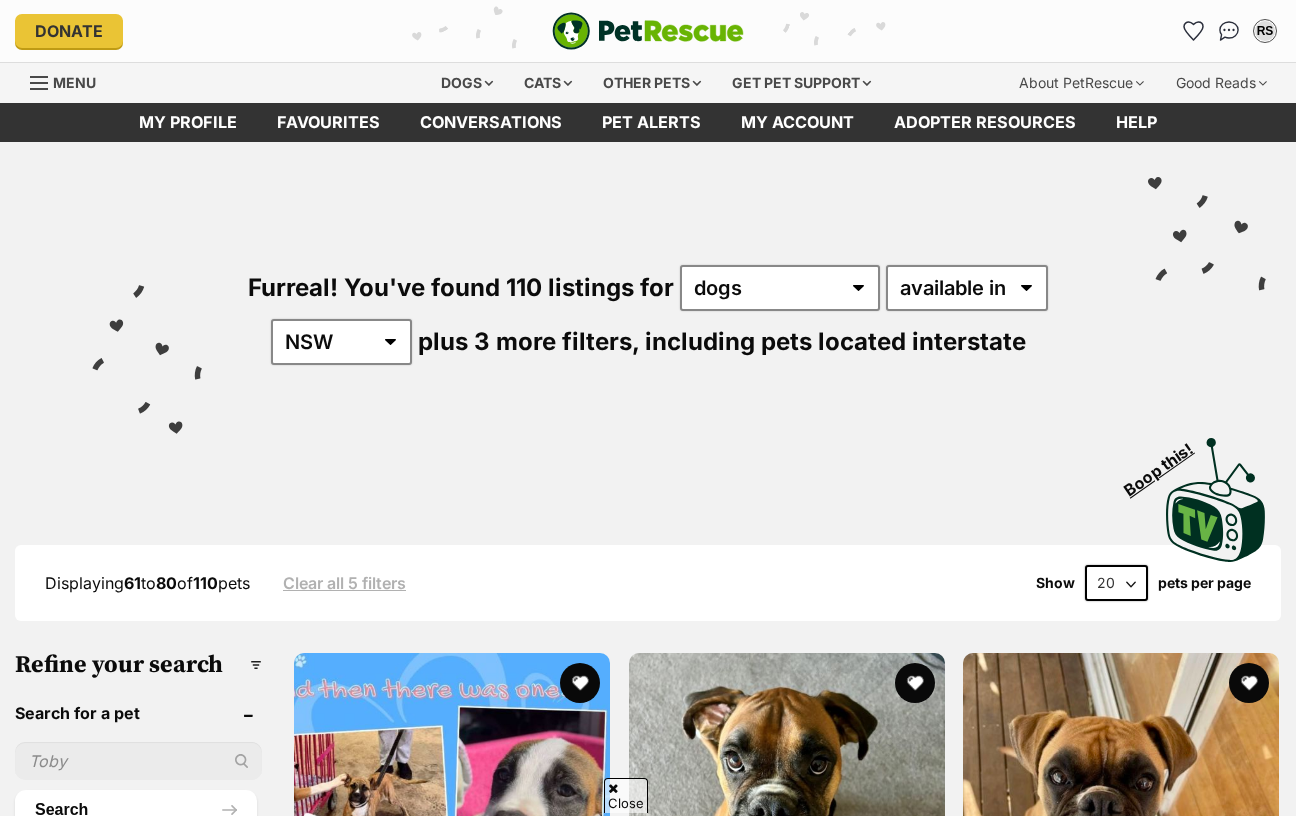scroll, scrollTop: 965, scrollLeft: 0, axis: vertical 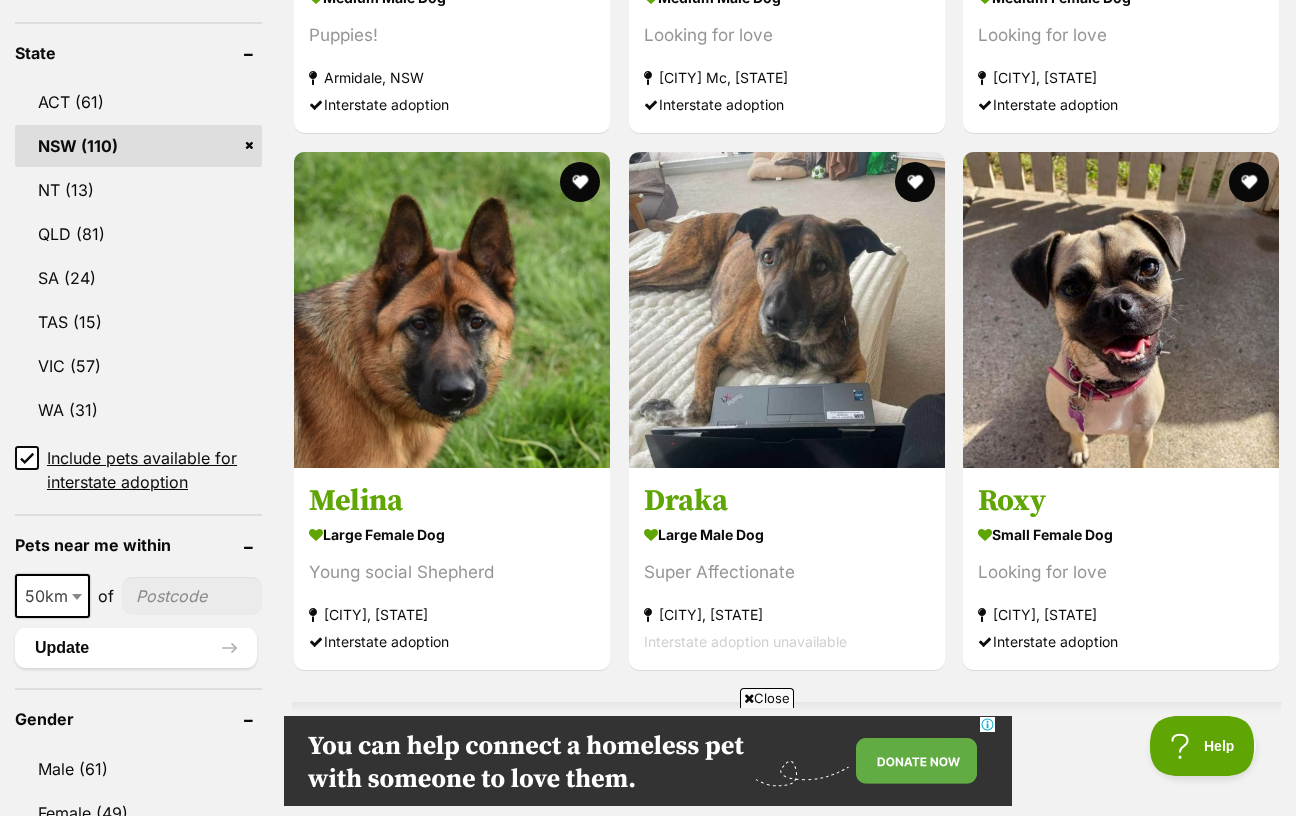 click on "large male Dog" at bounding box center (787, 1259) 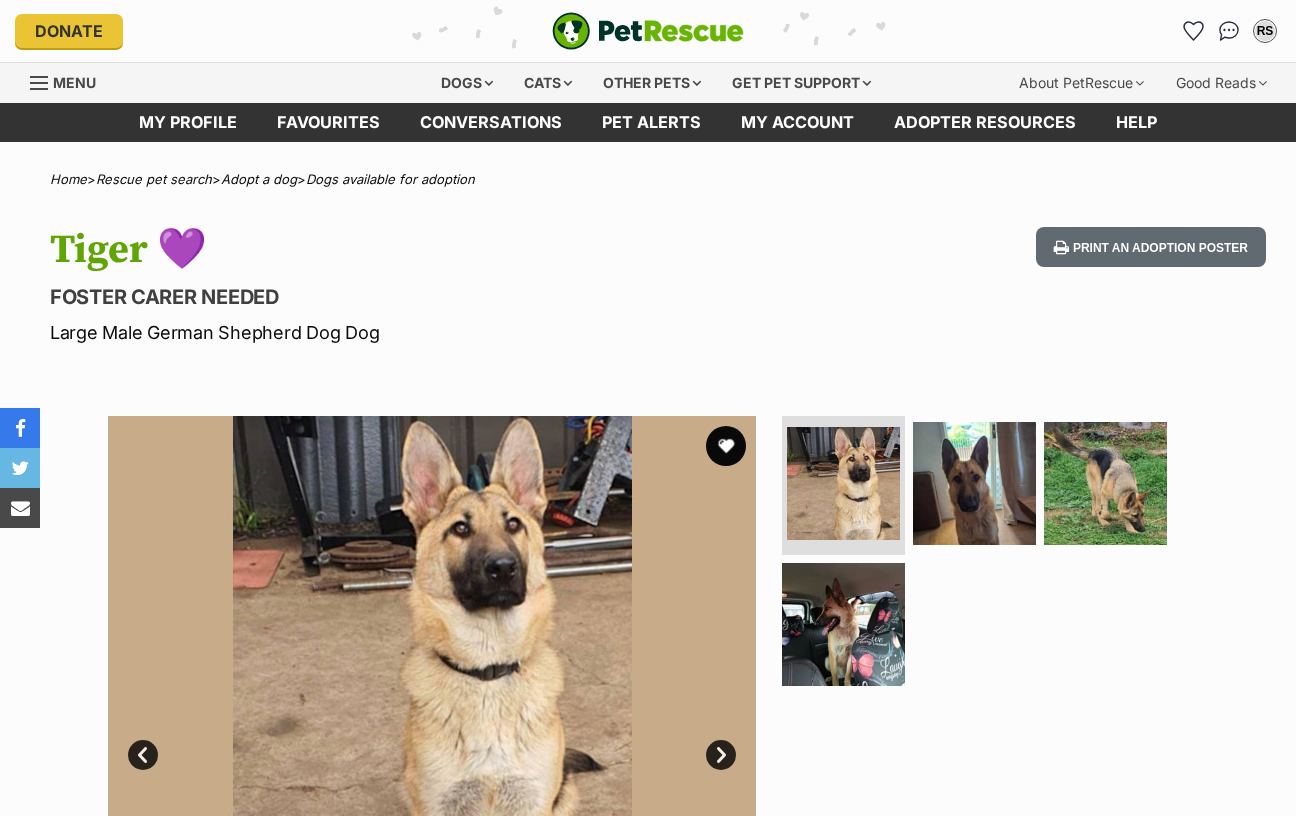 scroll, scrollTop: 0, scrollLeft: 0, axis: both 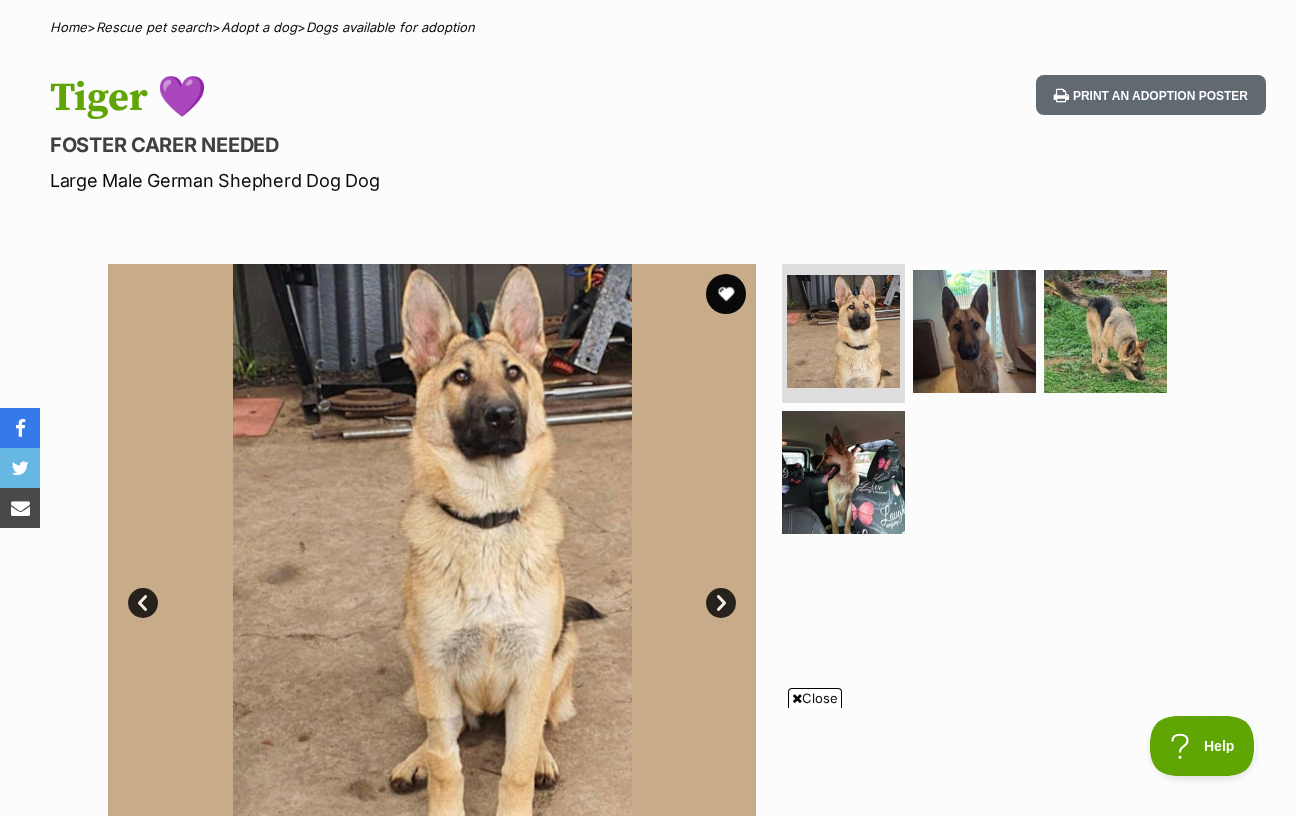 click at bounding box center (983, 406) 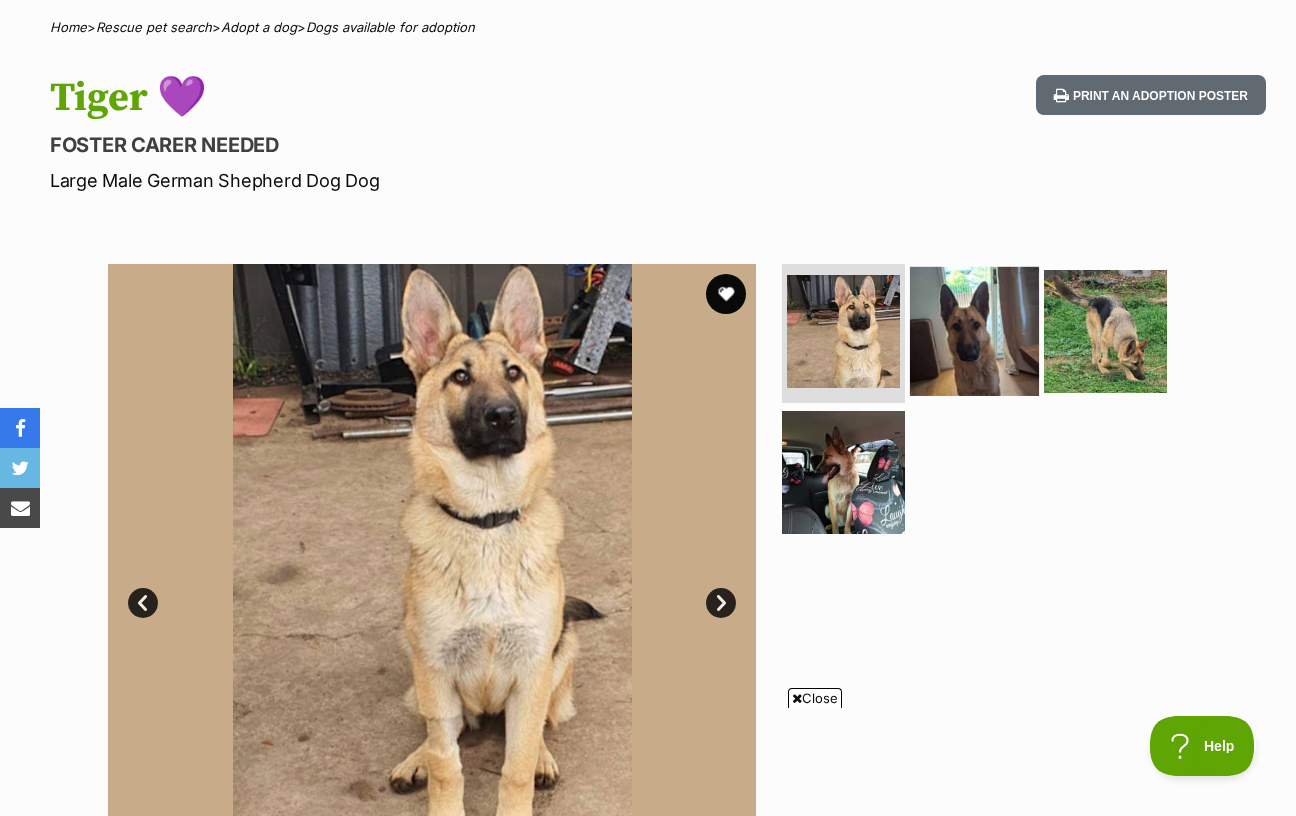 scroll, scrollTop: 0, scrollLeft: 0, axis: both 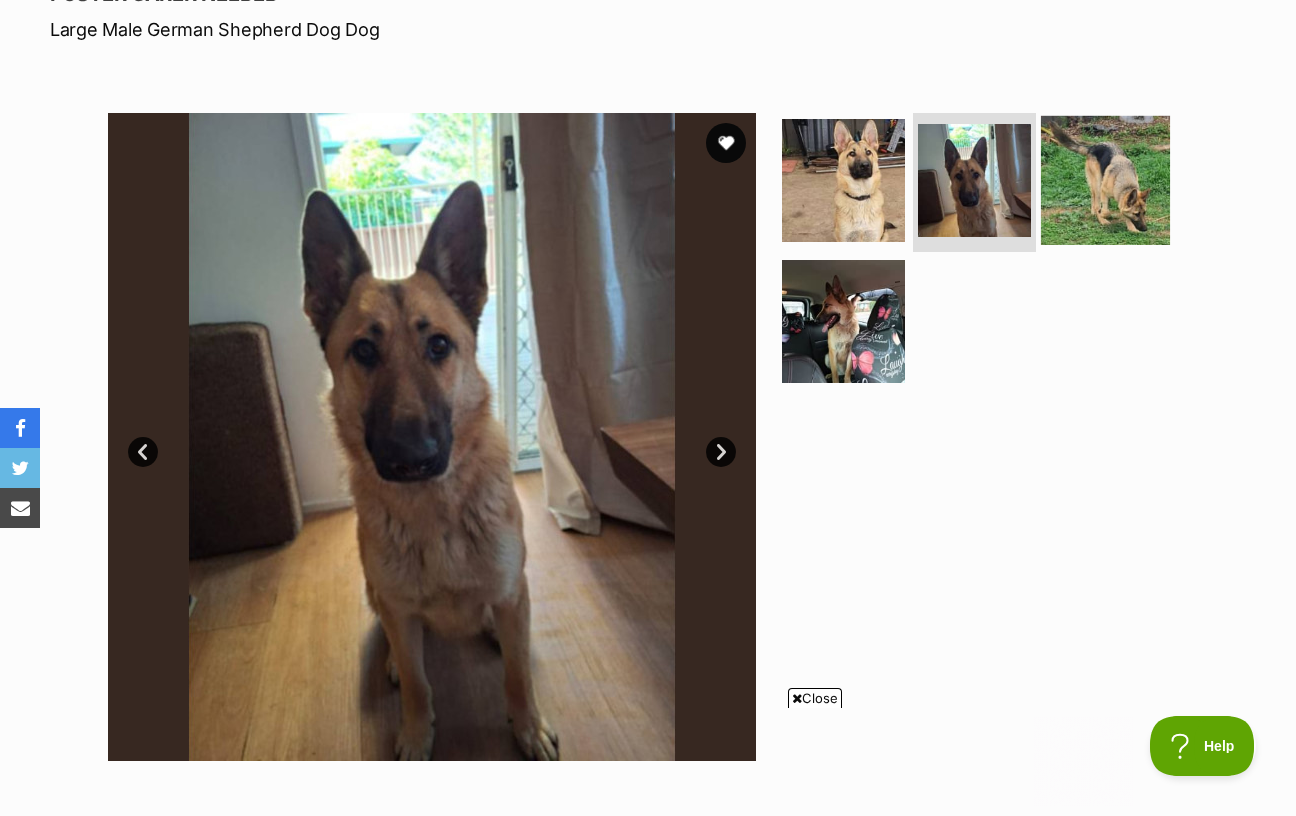 click at bounding box center [1105, 179] 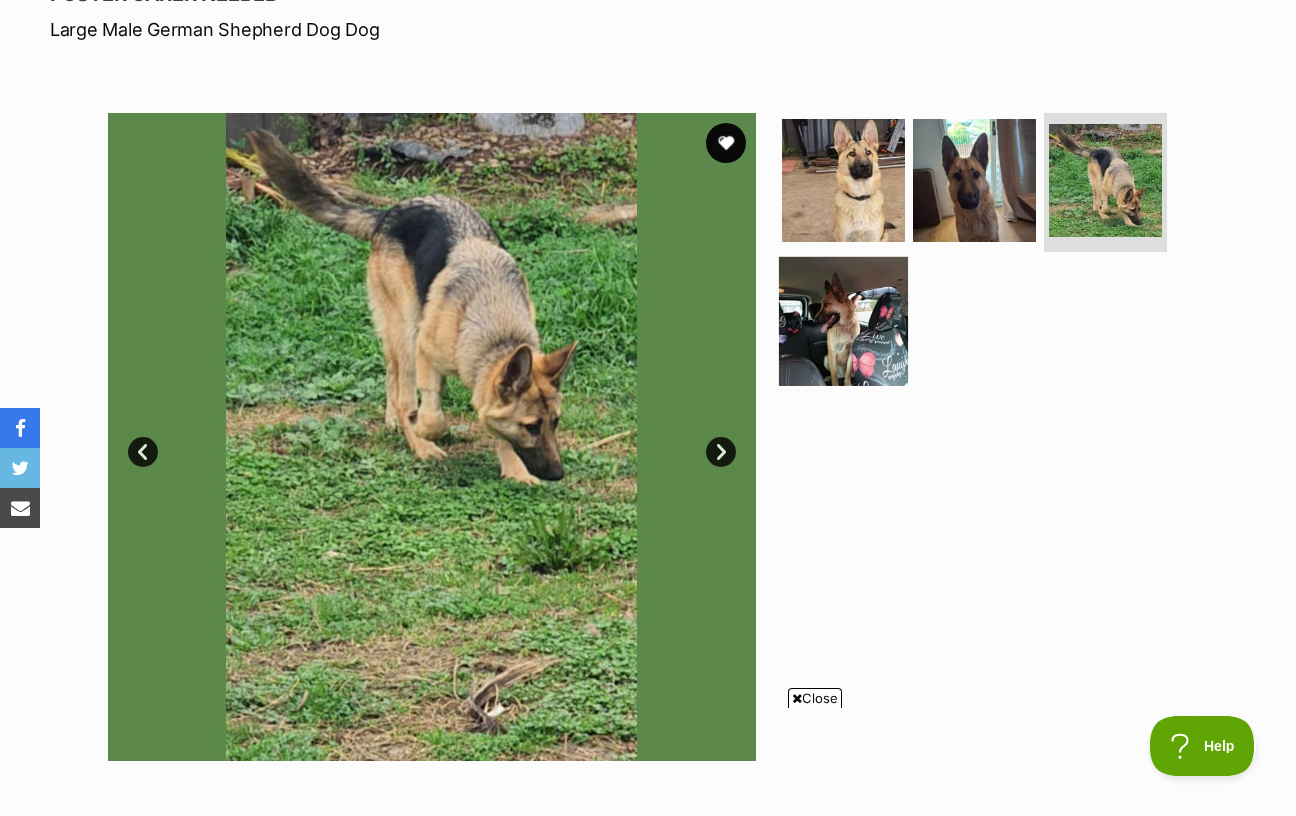 click at bounding box center [843, 321] 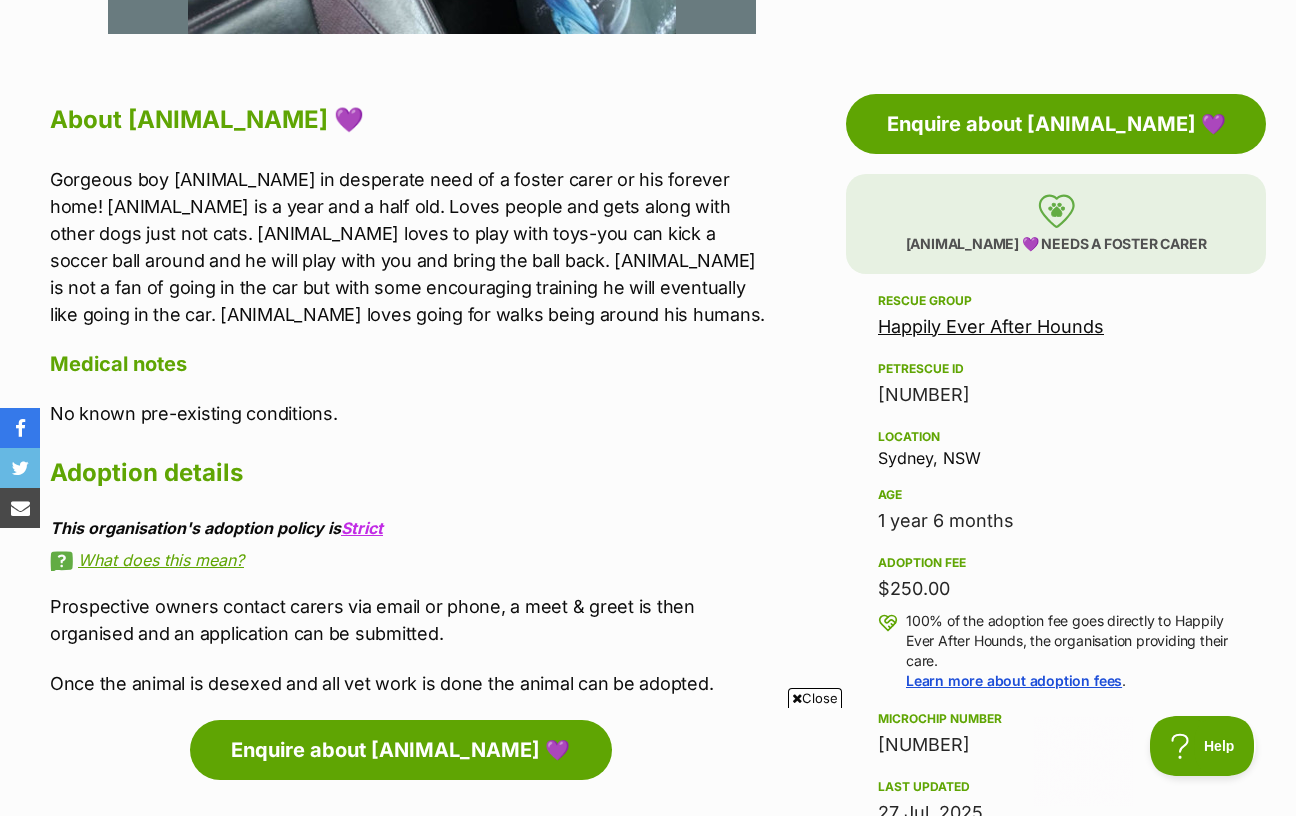 scroll, scrollTop: 0, scrollLeft: 0, axis: both 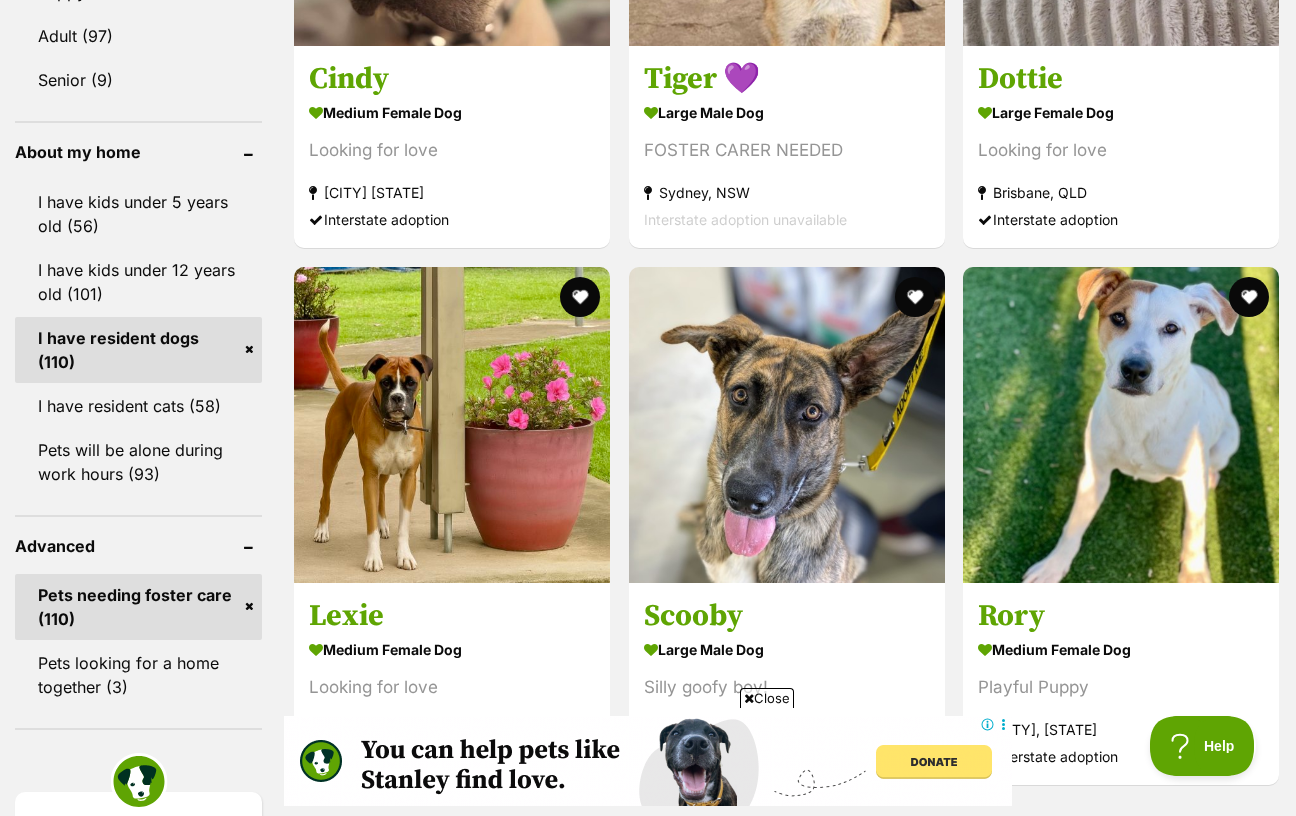 click at bounding box center [1121, 1154] 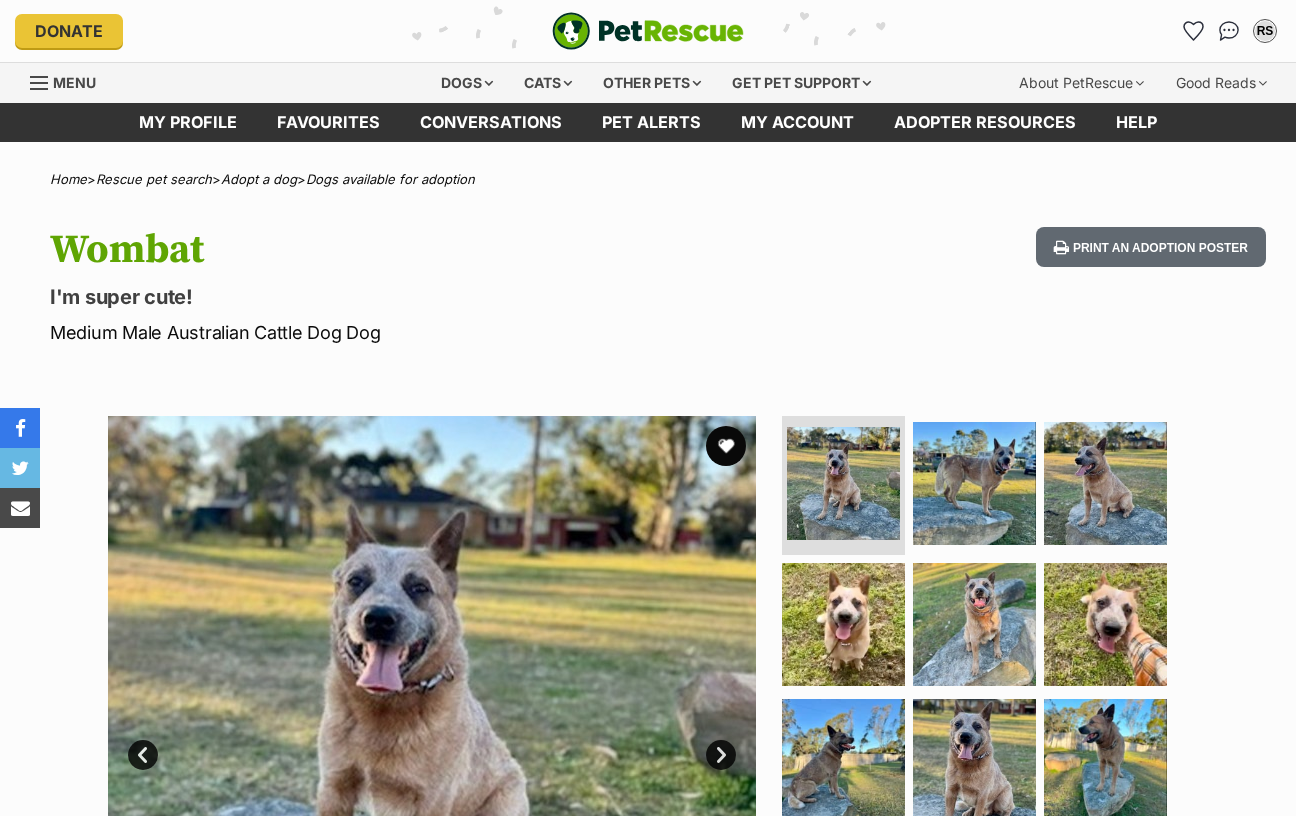 scroll, scrollTop: 157, scrollLeft: 0, axis: vertical 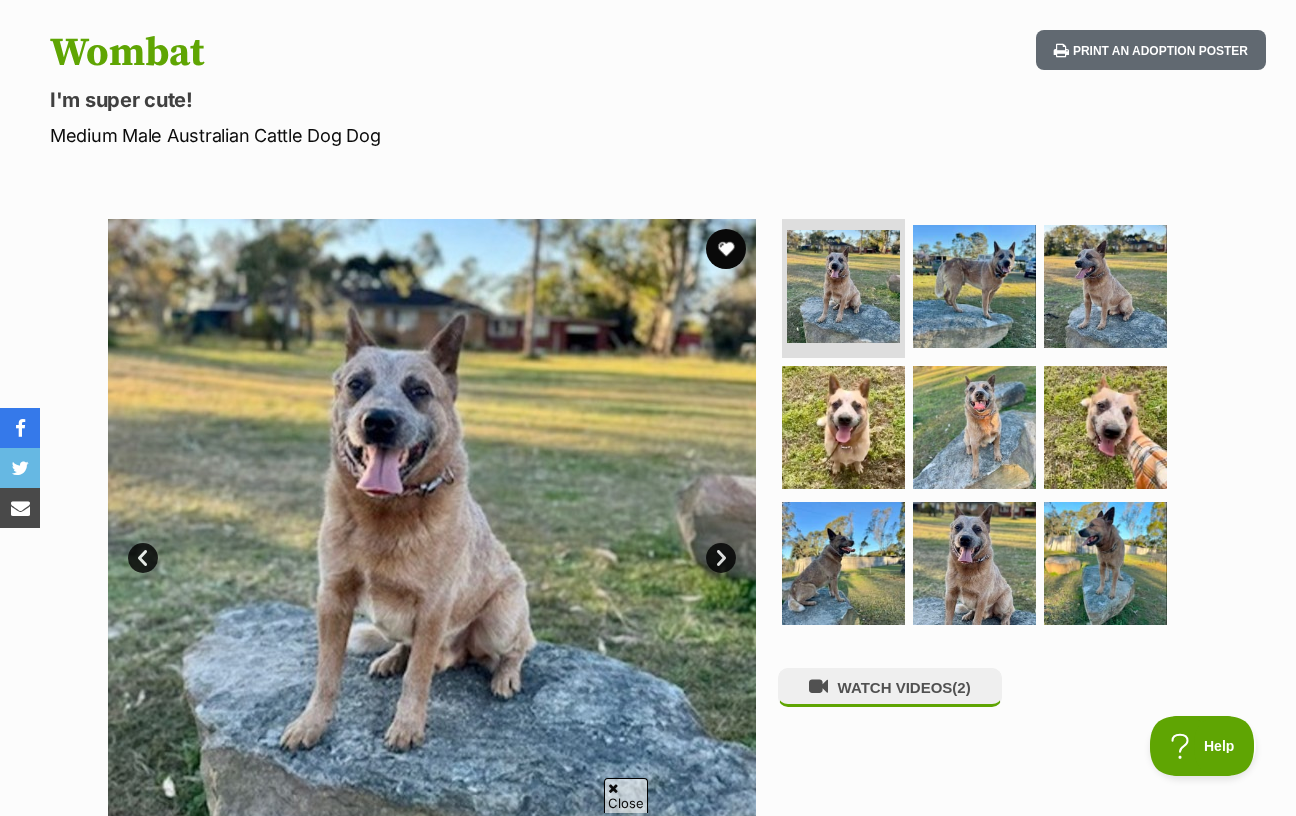 click on "Next" at bounding box center [721, 558] 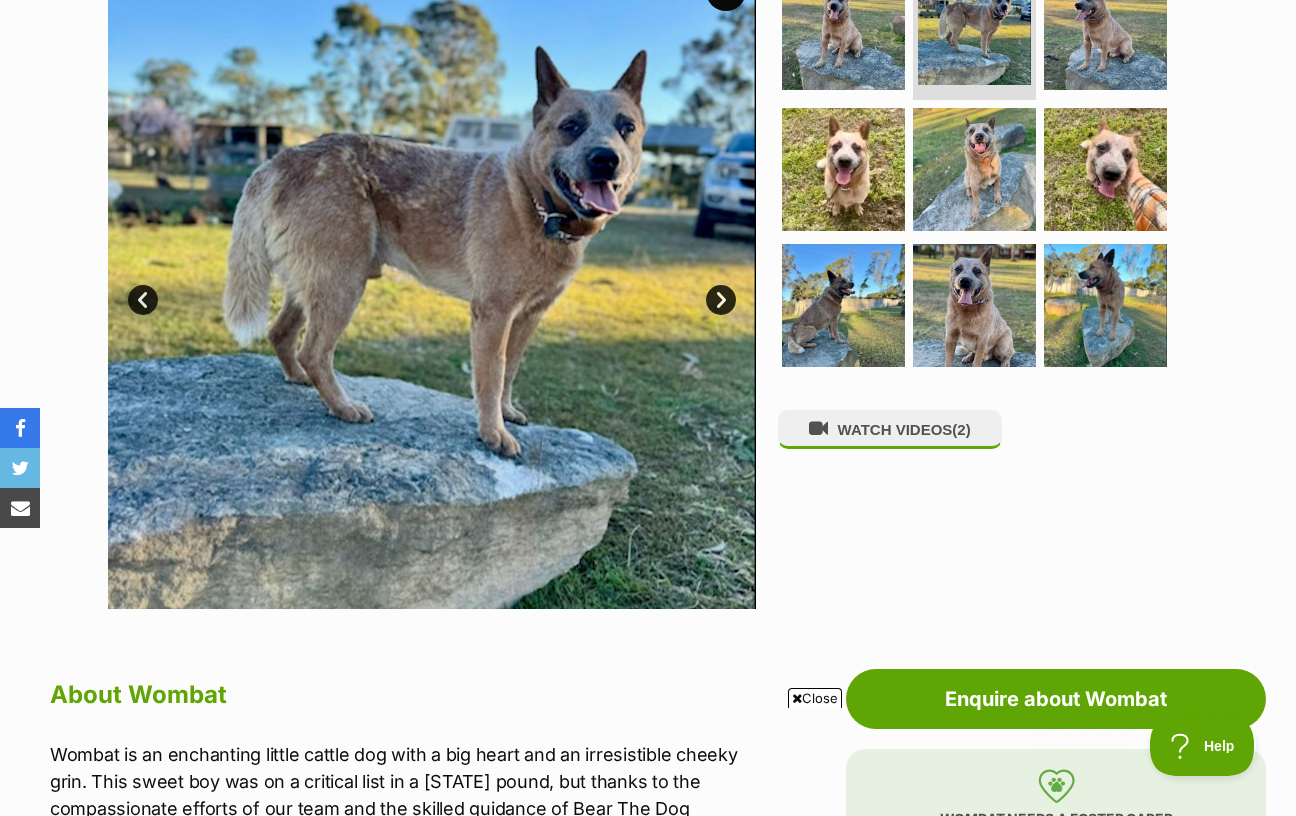scroll, scrollTop: 423, scrollLeft: 0, axis: vertical 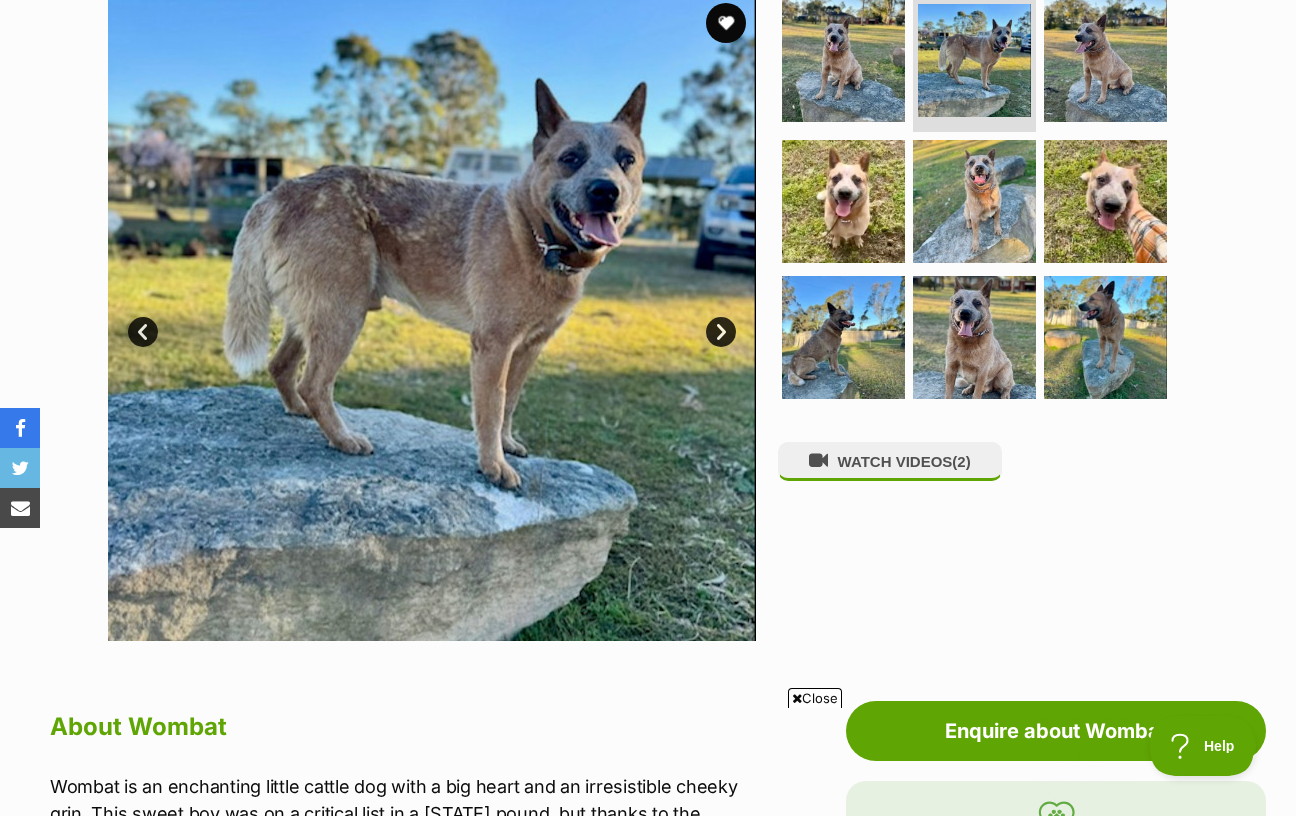 click at bounding box center [432, 317] 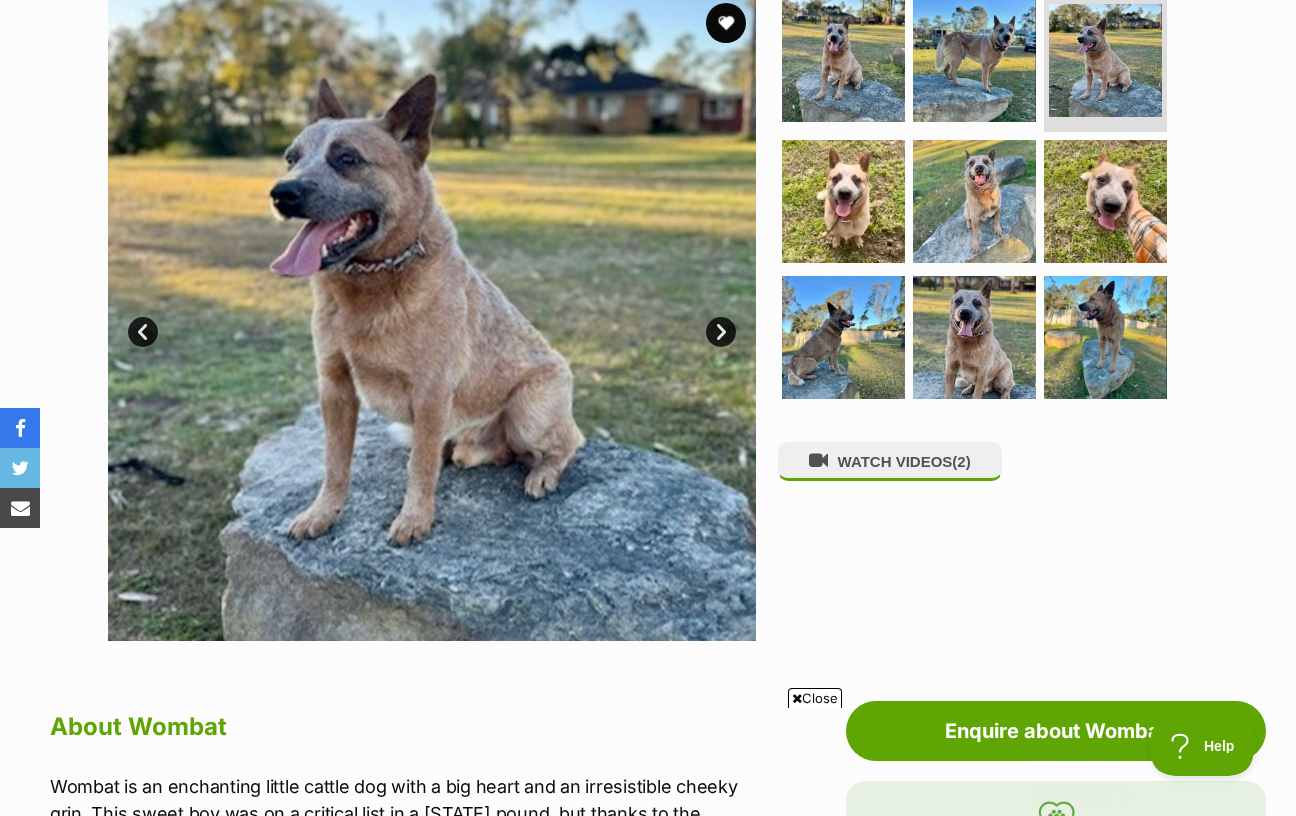 click on "Next" at bounding box center [721, 332] 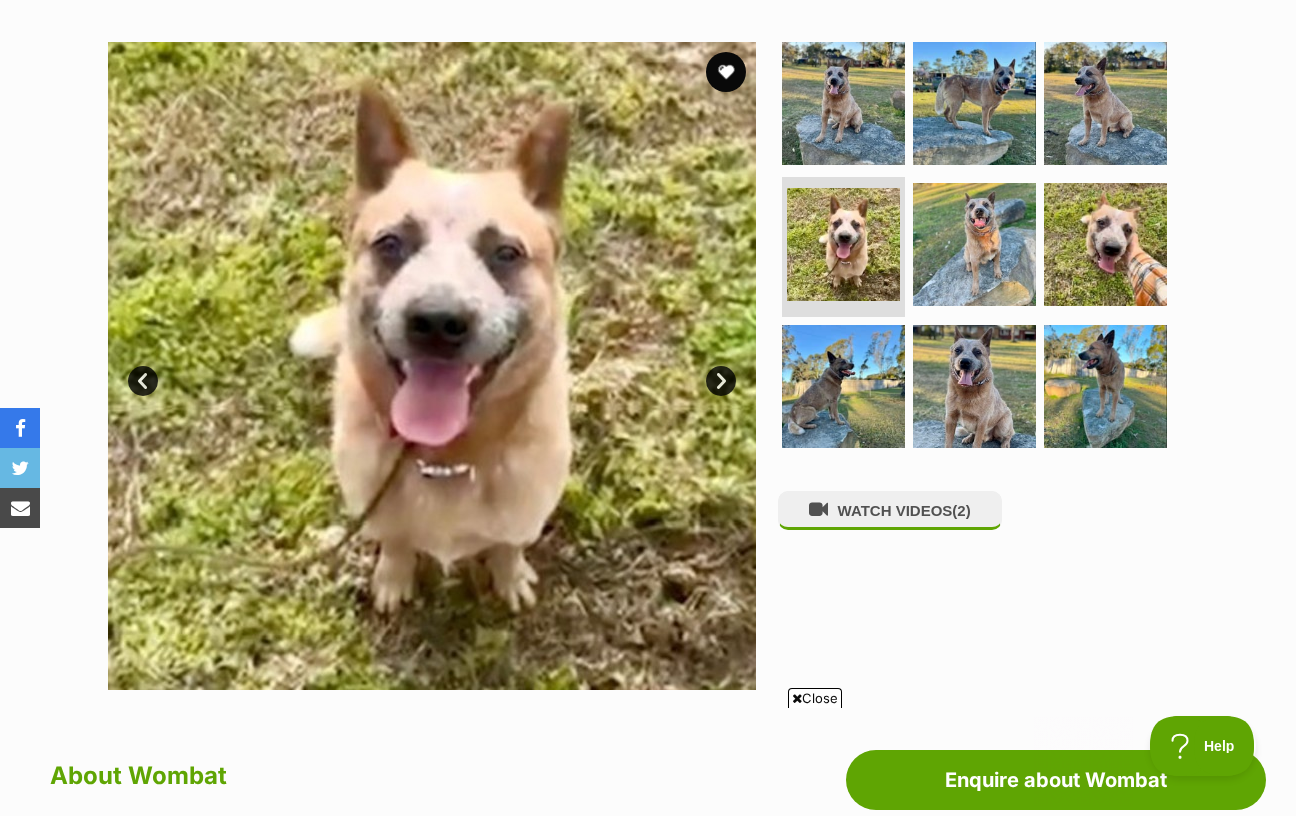 scroll, scrollTop: 366, scrollLeft: 0, axis: vertical 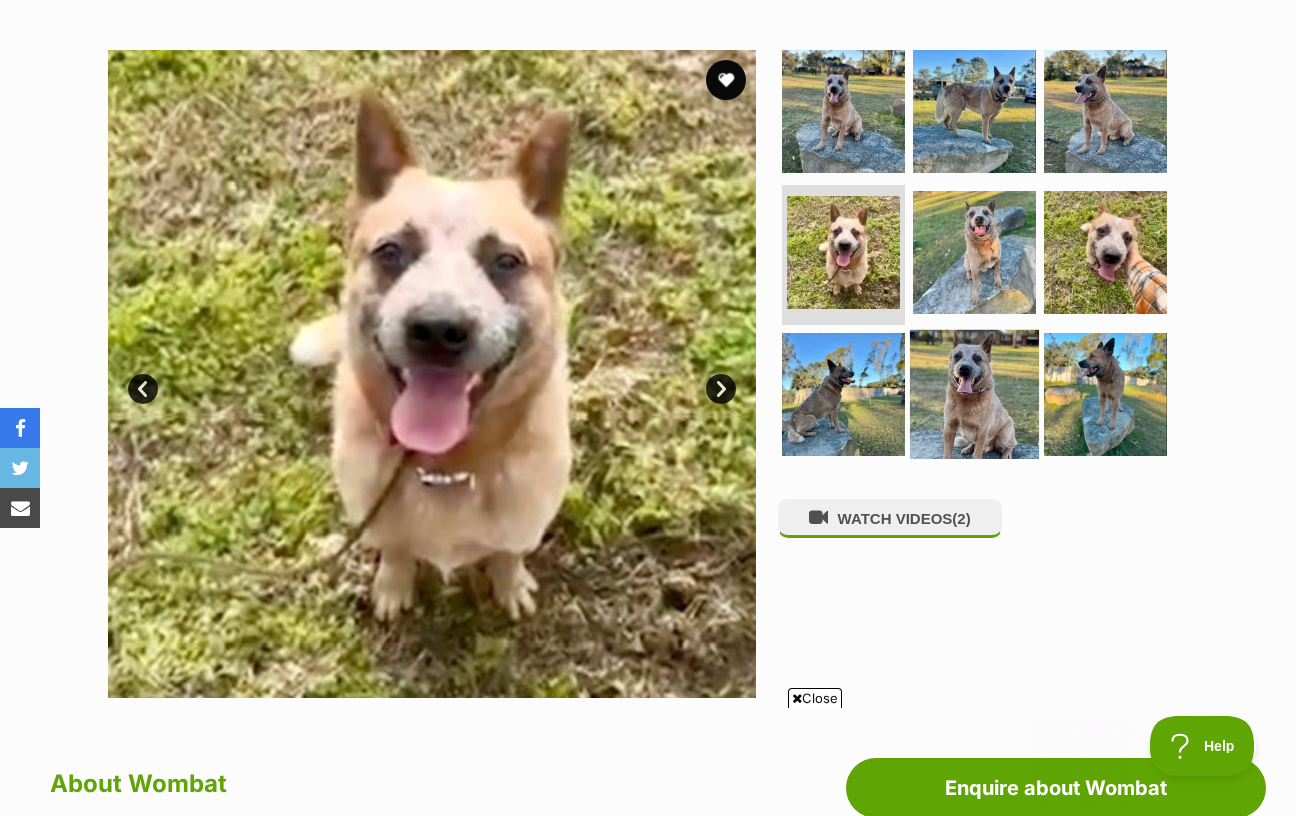 click at bounding box center (974, 394) 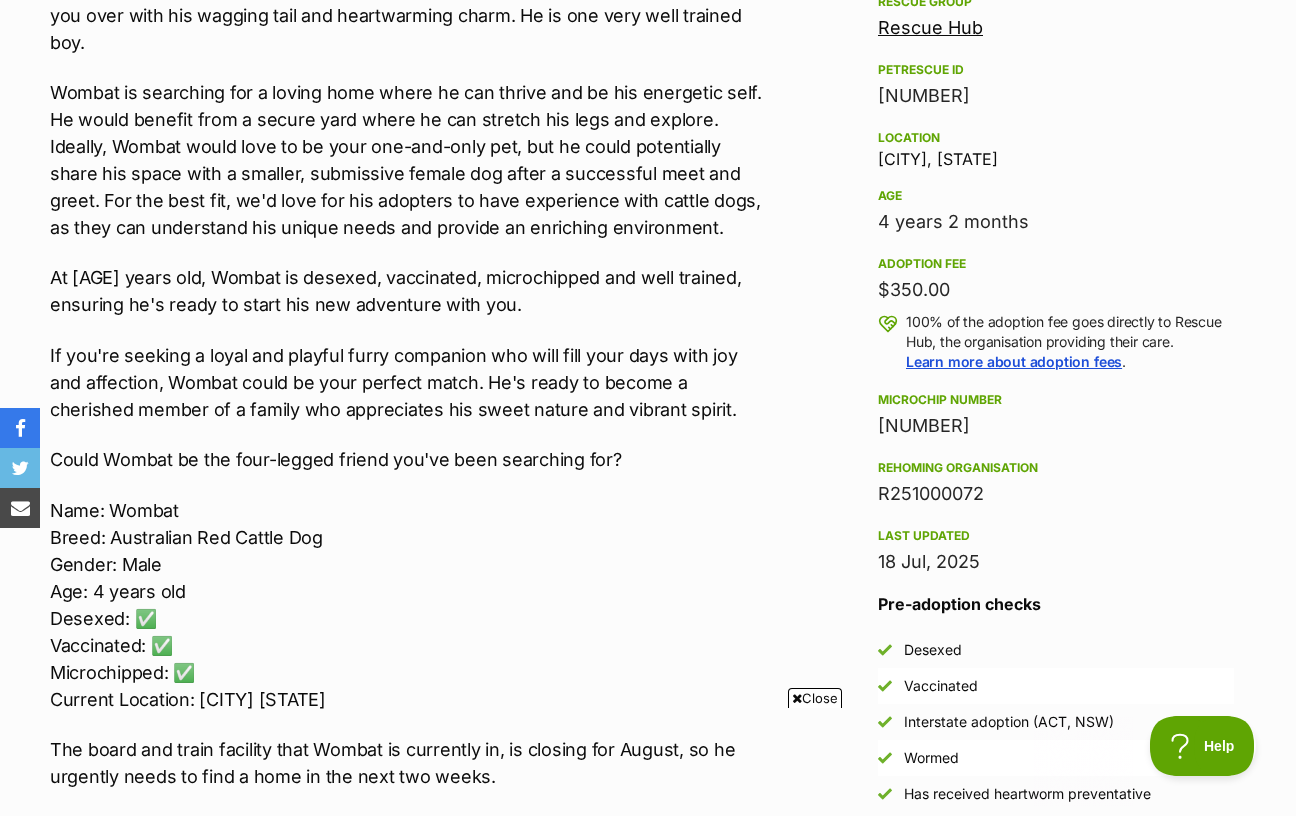 scroll, scrollTop: 0, scrollLeft: 0, axis: both 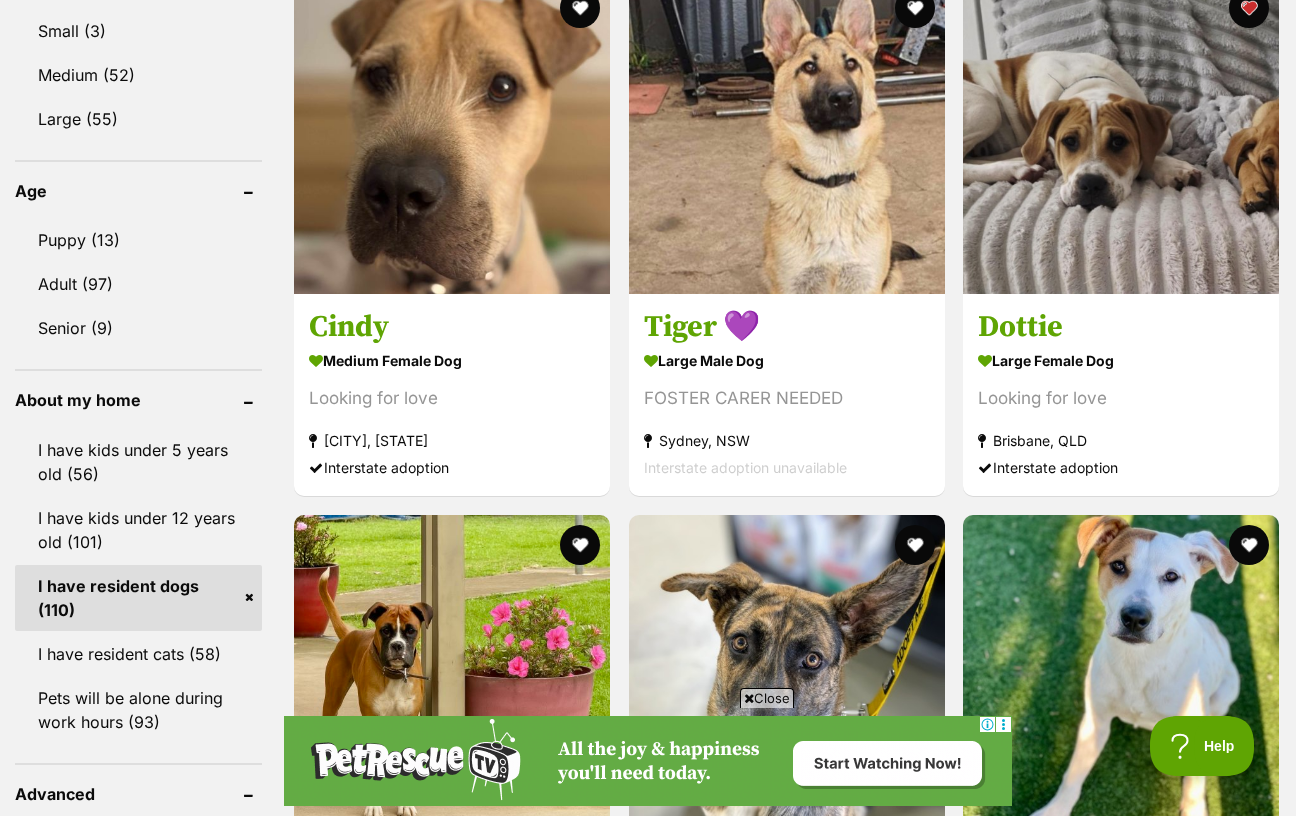 click at bounding box center (1249, 1274) 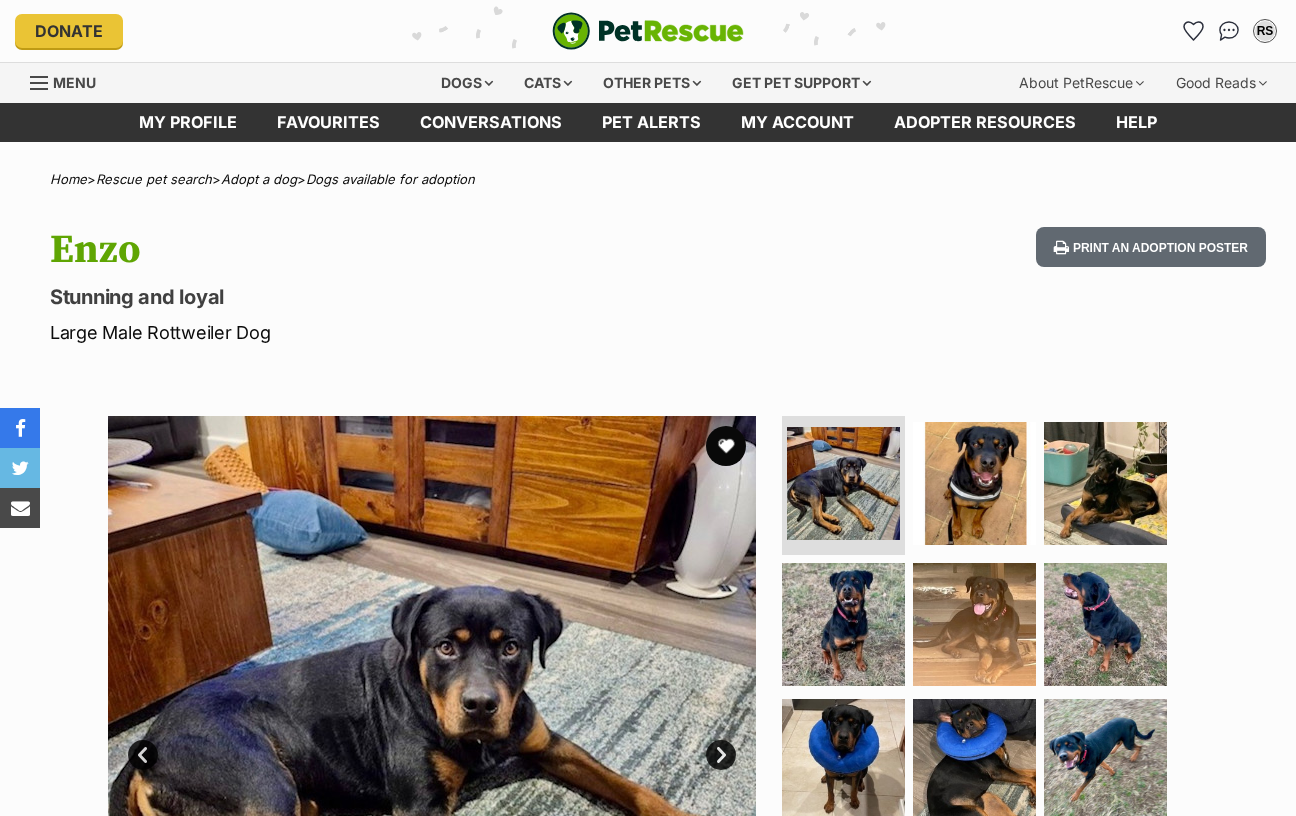 scroll, scrollTop: 0, scrollLeft: 0, axis: both 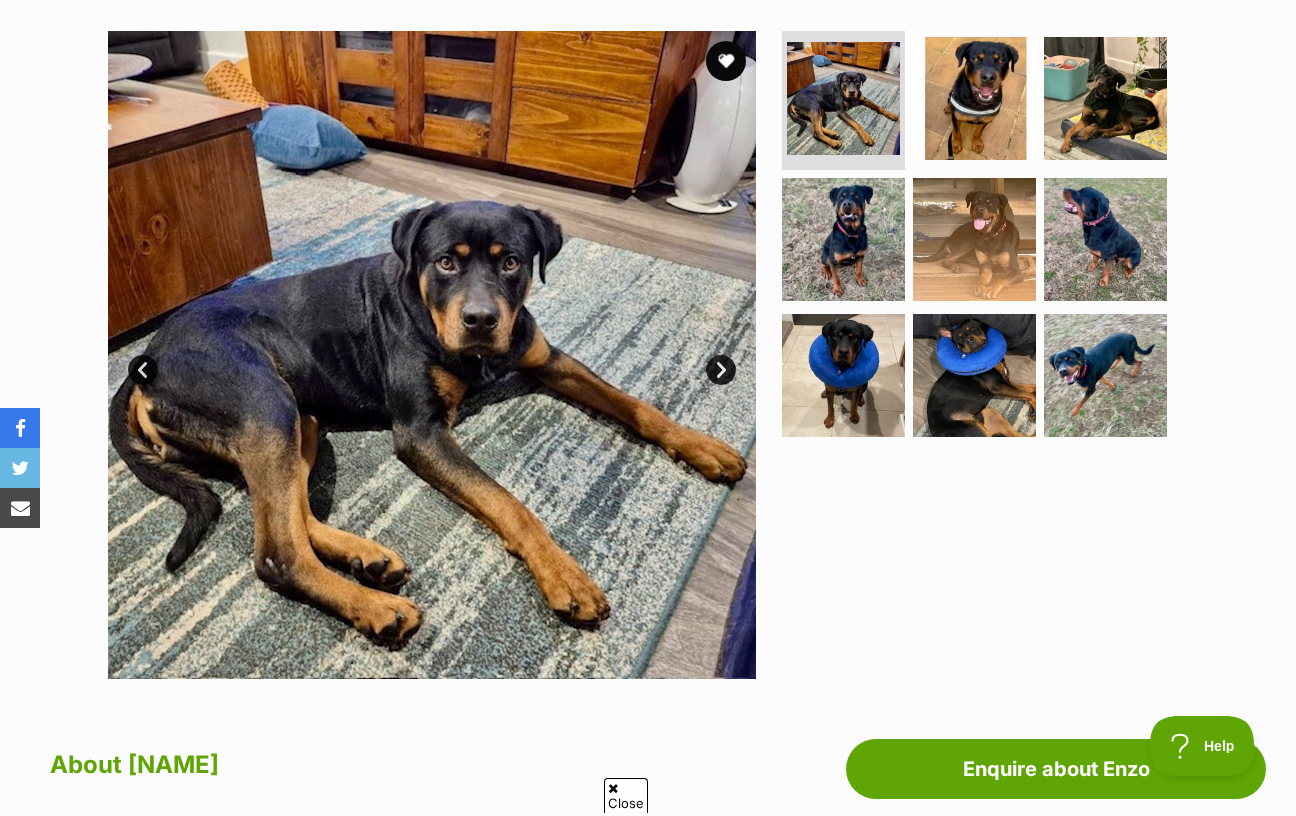 click on "Next" at bounding box center [721, 370] 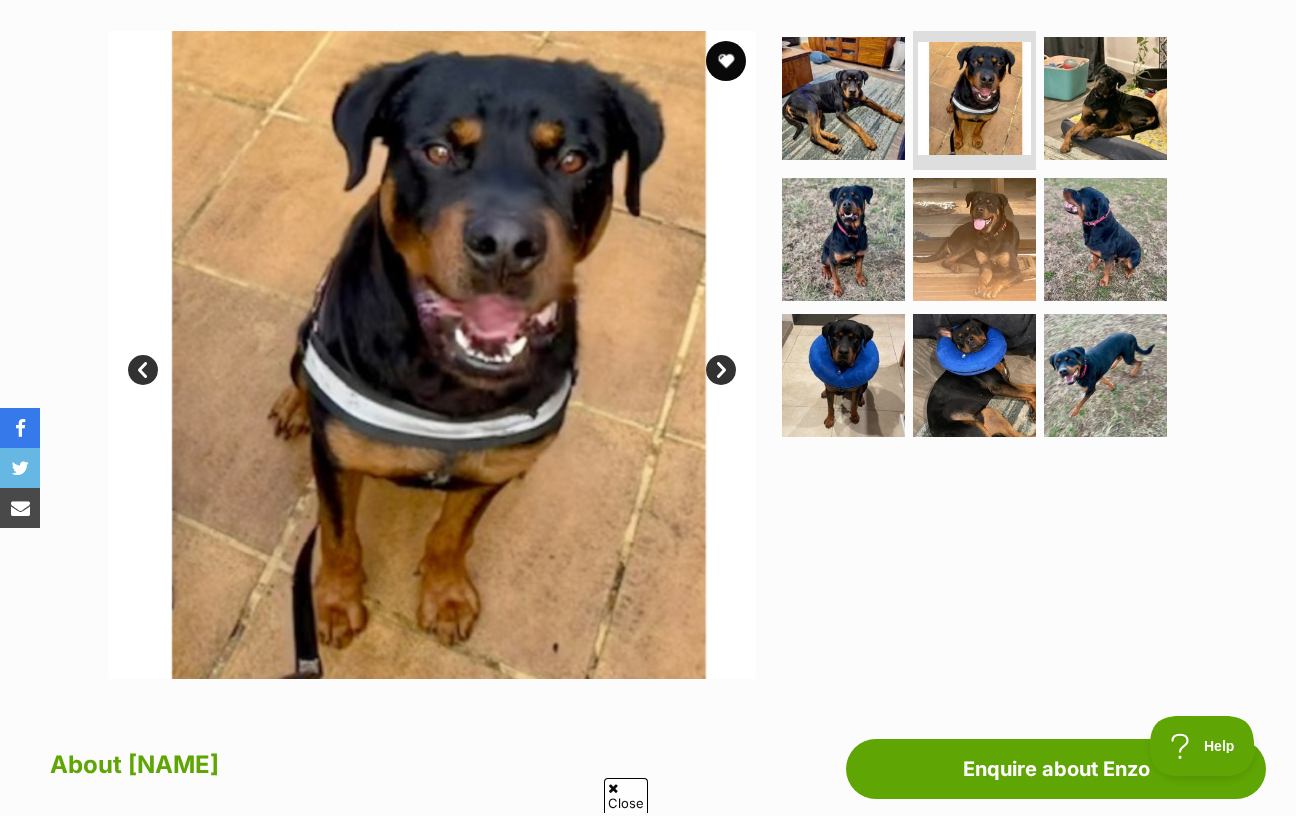 scroll, scrollTop: 0, scrollLeft: 0, axis: both 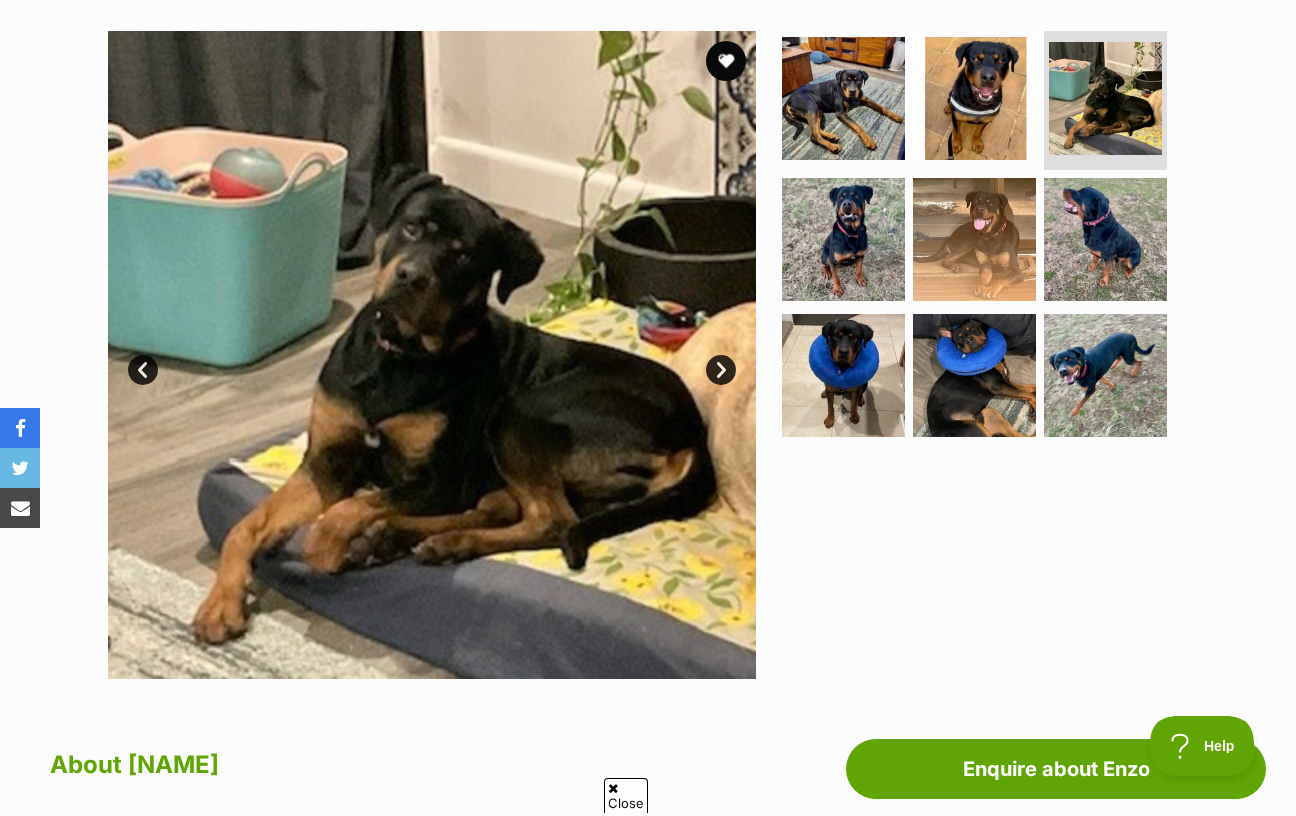 click on "Next" at bounding box center (721, 370) 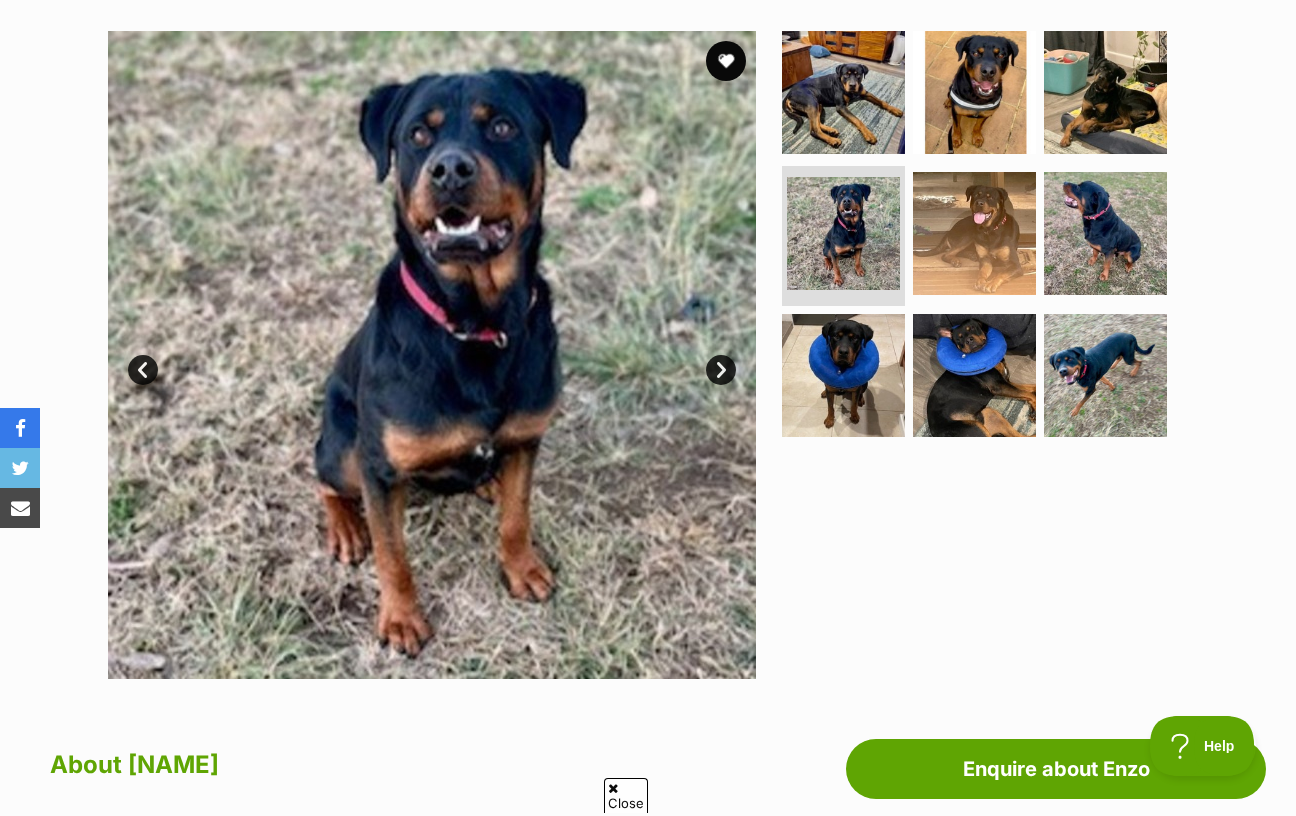 scroll, scrollTop: 0, scrollLeft: 0, axis: both 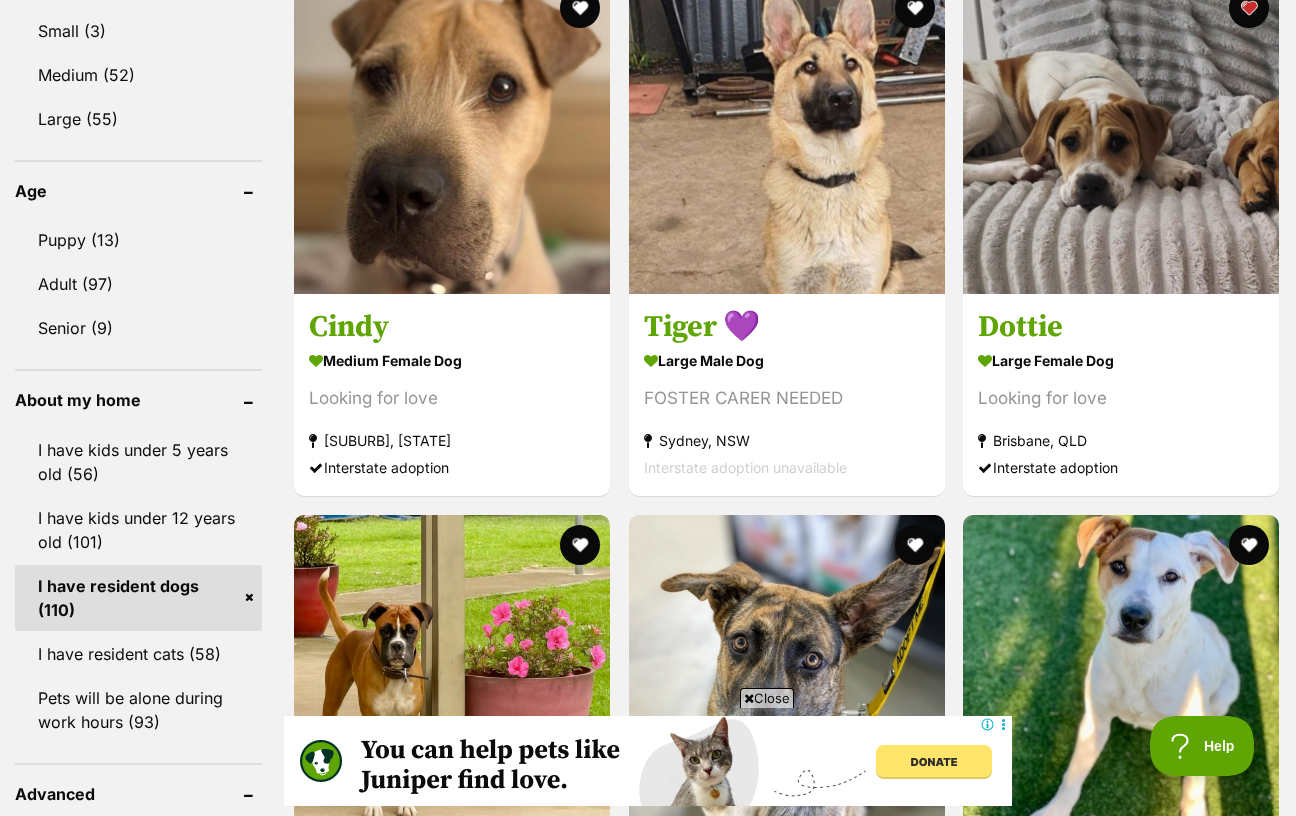 click at bounding box center (914, 1274) 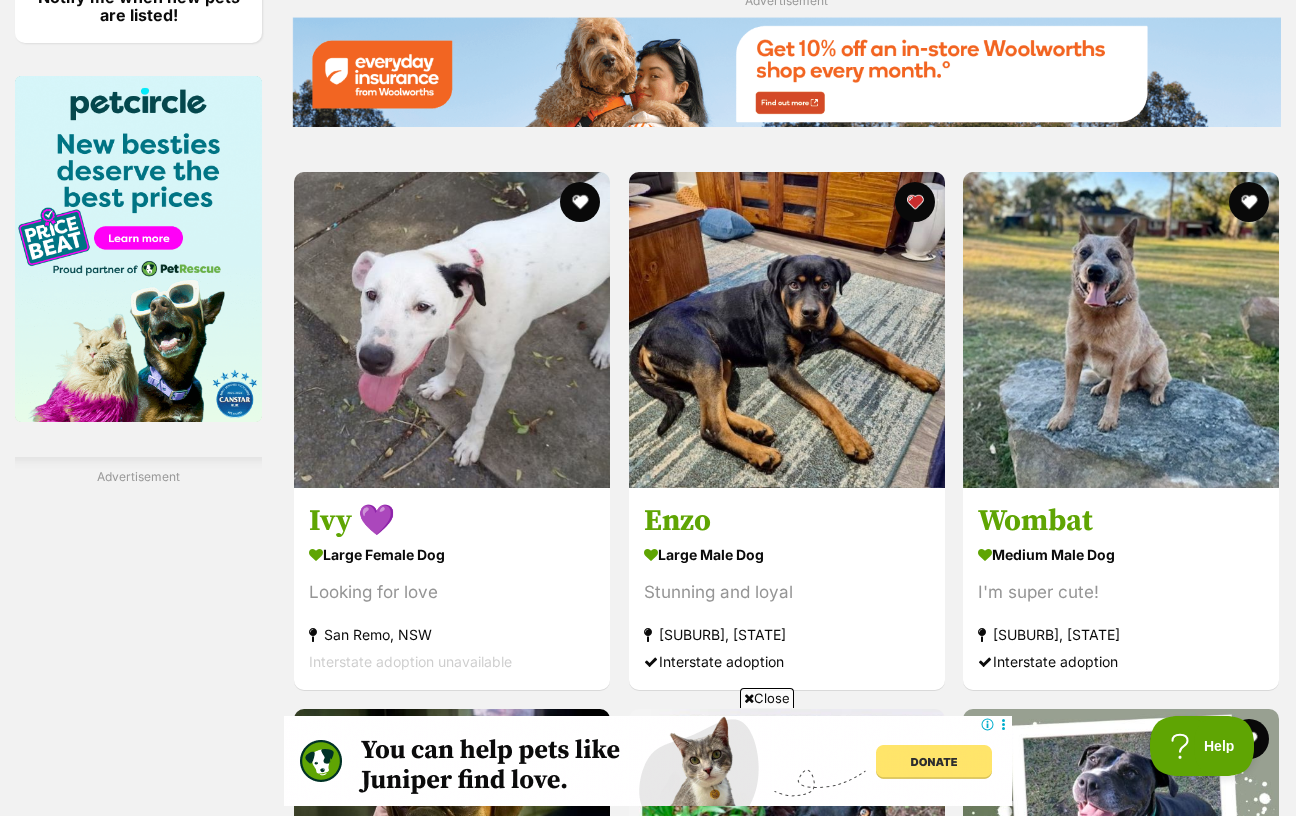 scroll, scrollTop: 2836, scrollLeft: 0, axis: vertical 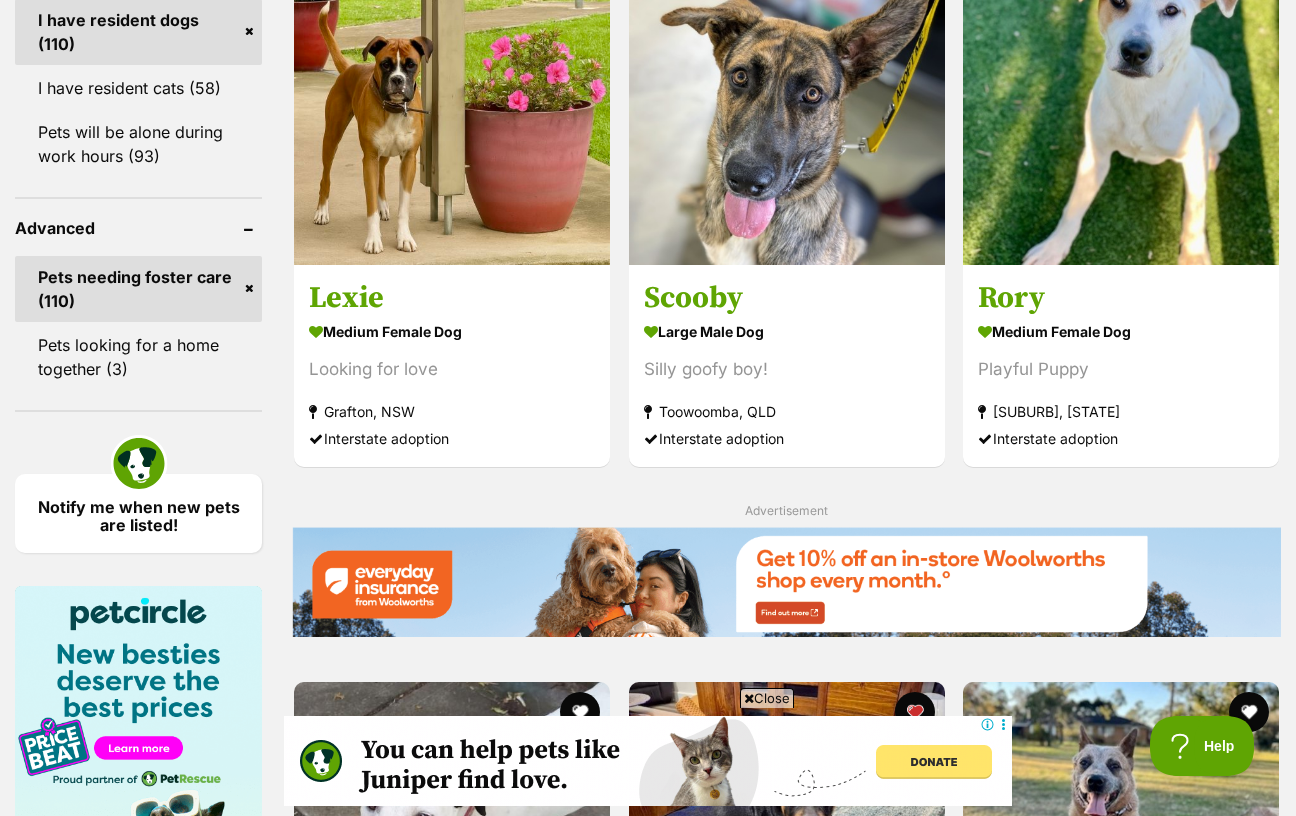 click at bounding box center (894, 2242) 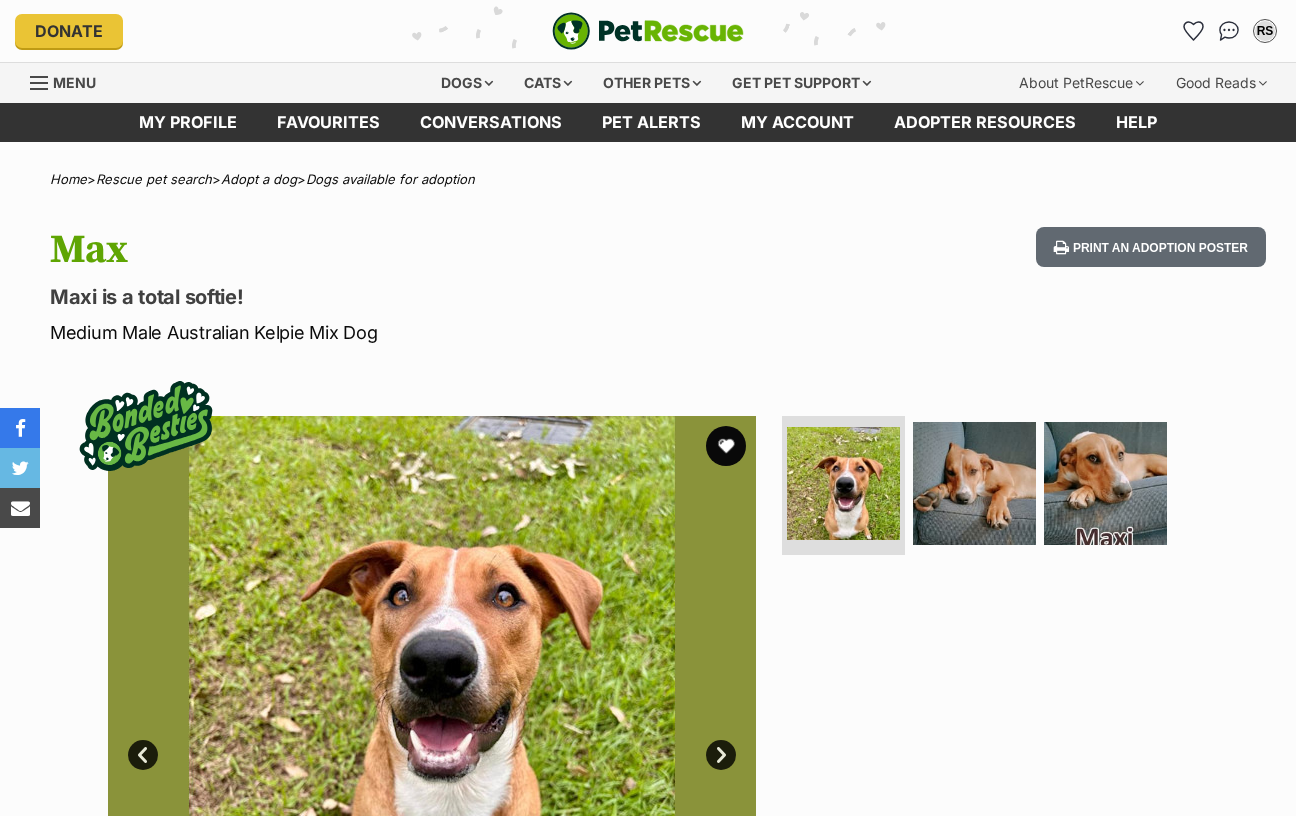 scroll, scrollTop: 42, scrollLeft: 0, axis: vertical 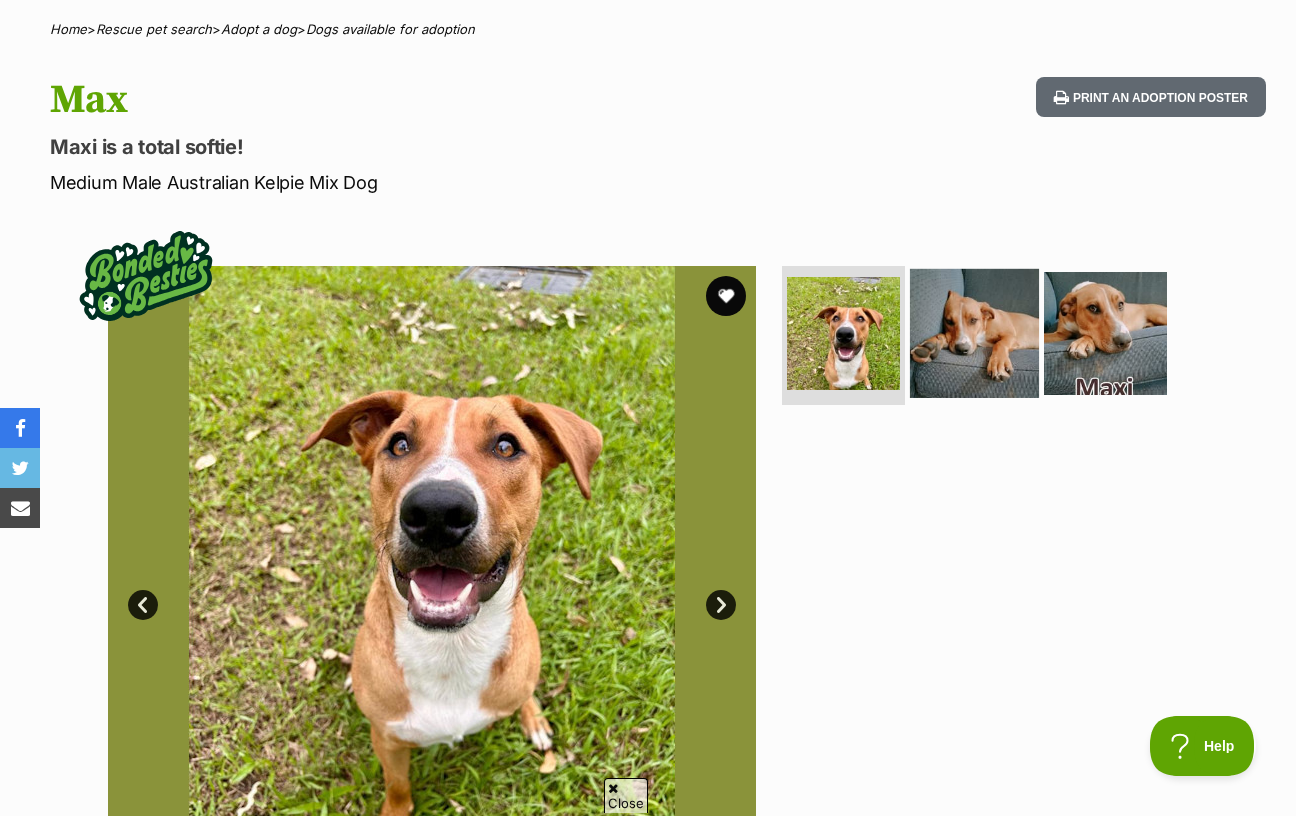click at bounding box center (974, 332) 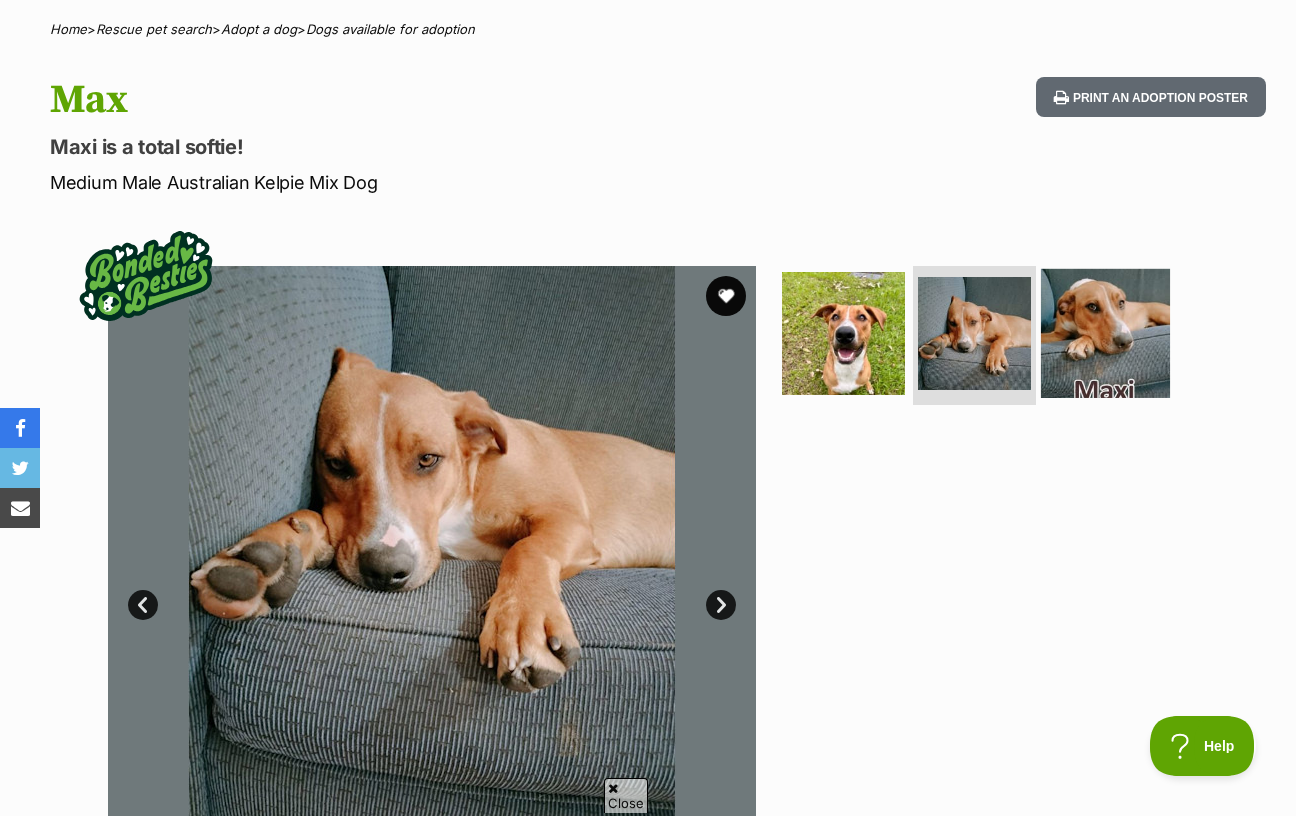 click at bounding box center [1105, 332] 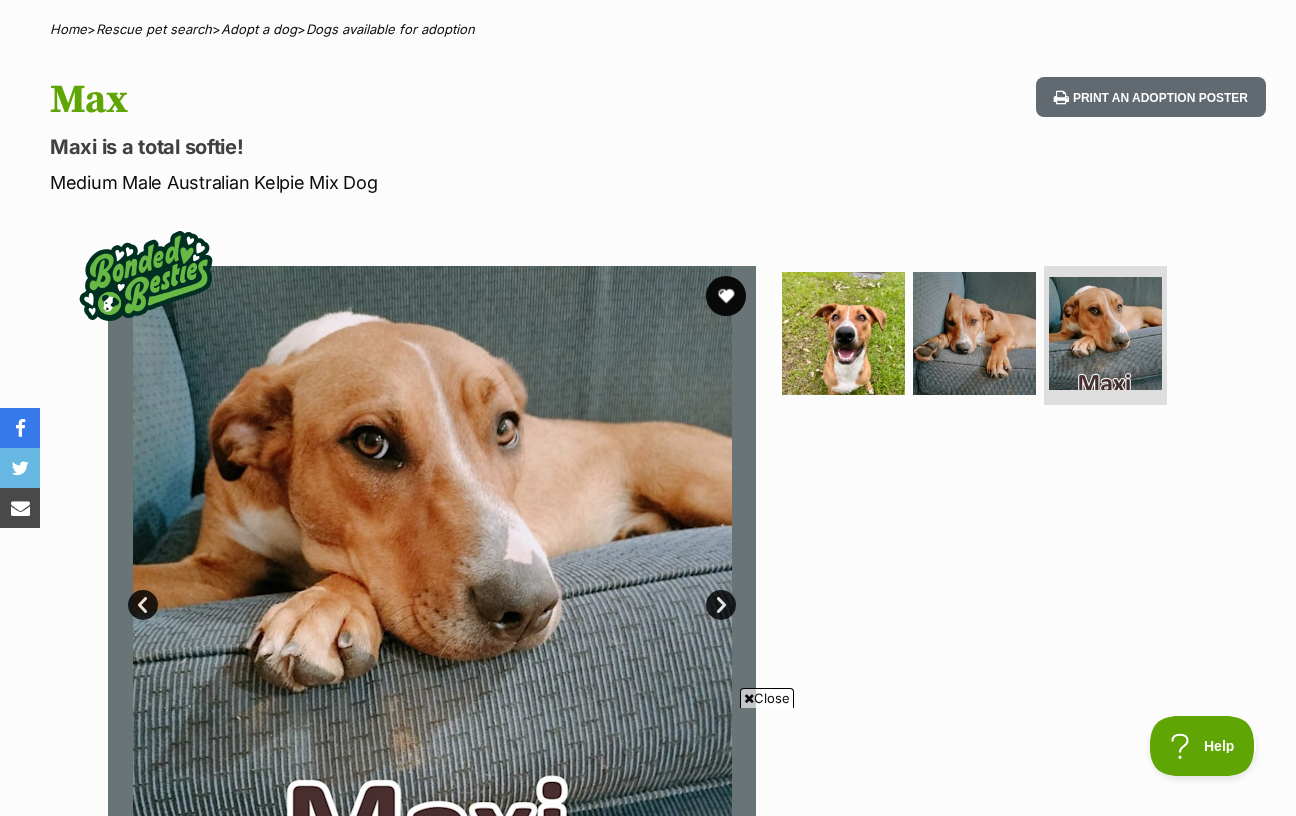 scroll, scrollTop: 0, scrollLeft: 0, axis: both 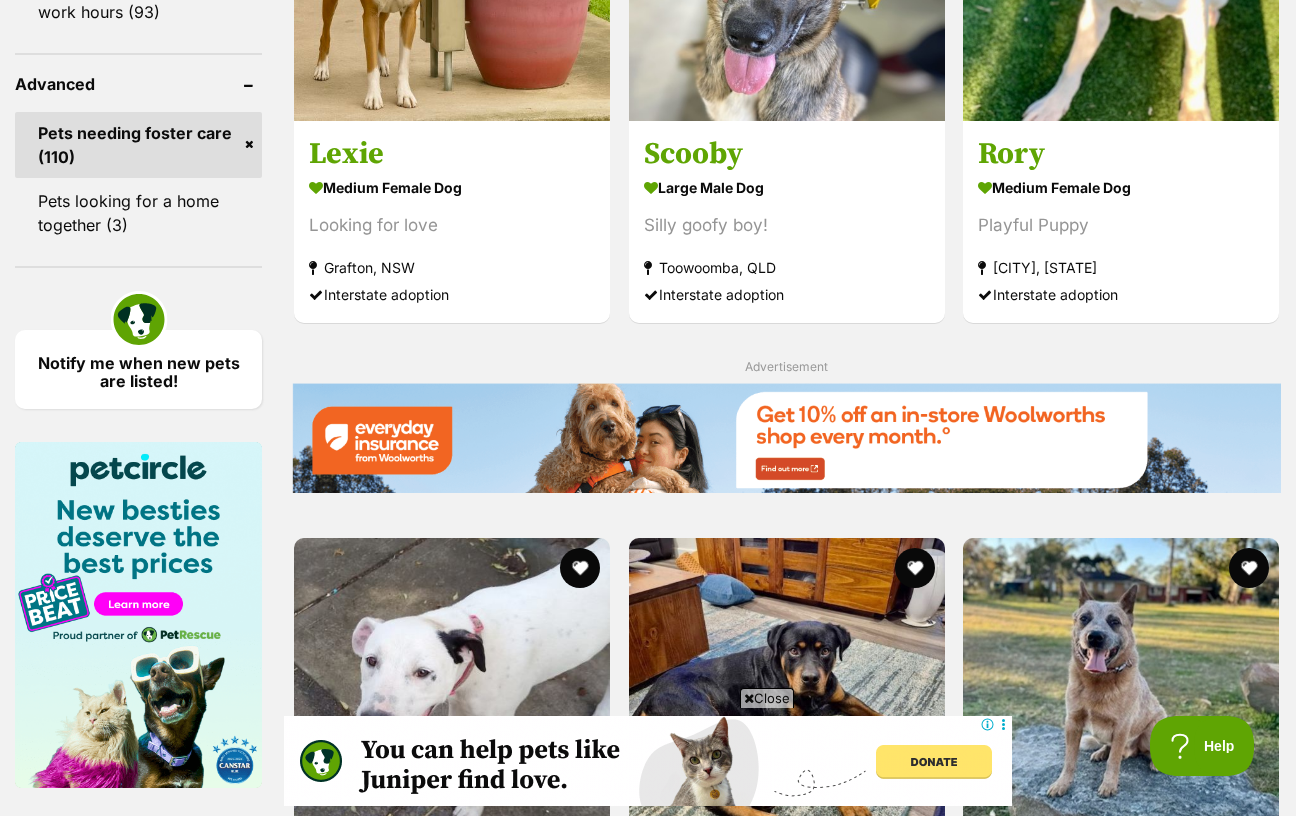 click on "Next" at bounding box center [868, 2365] 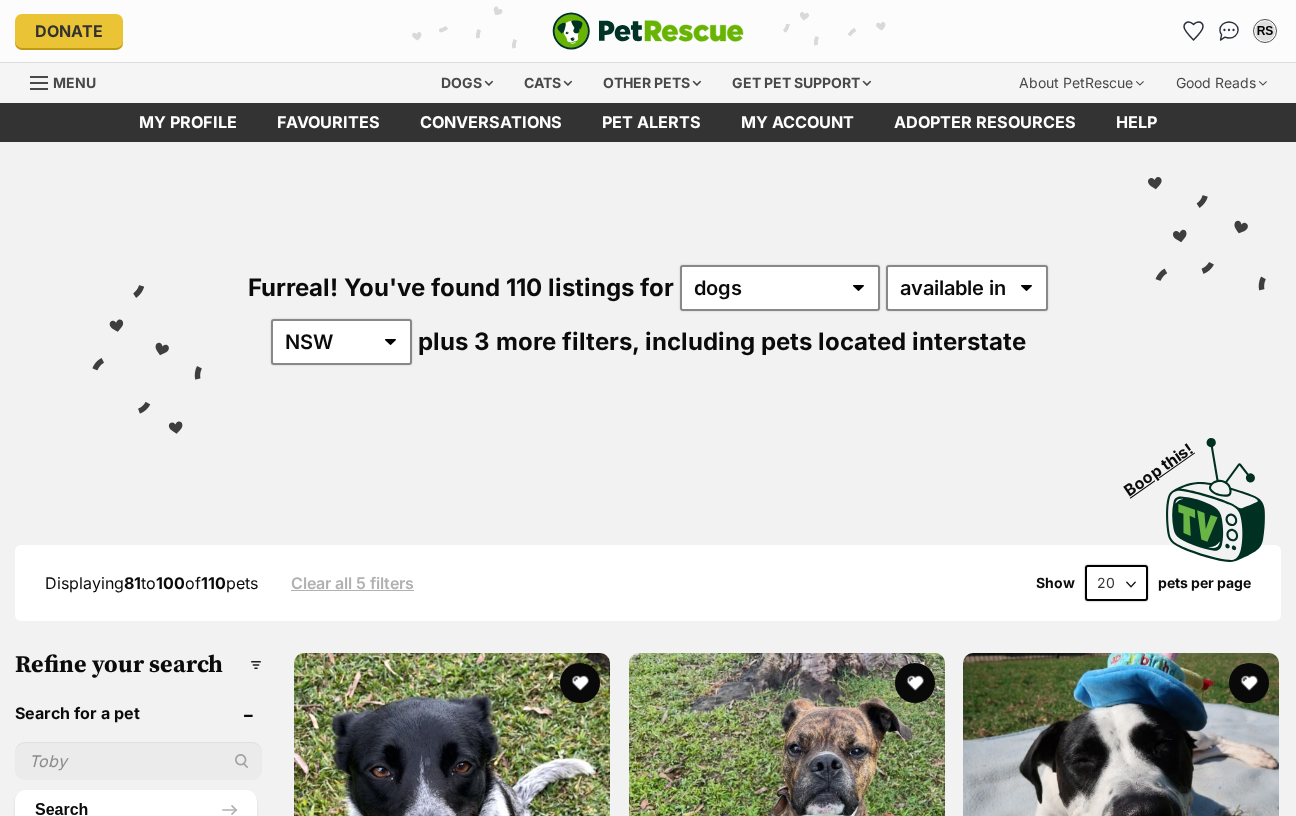 scroll, scrollTop: 139, scrollLeft: 0, axis: vertical 